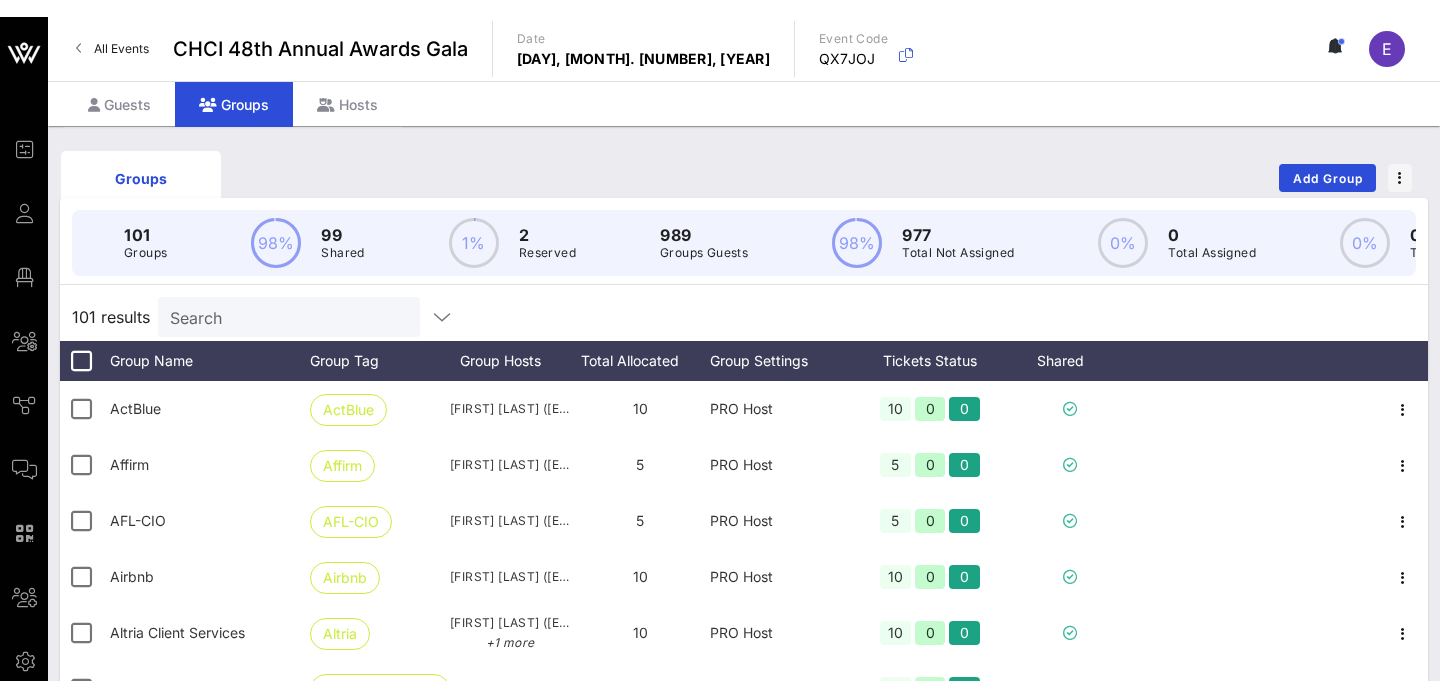 scroll, scrollTop: 0, scrollLeft: 0, axis: both 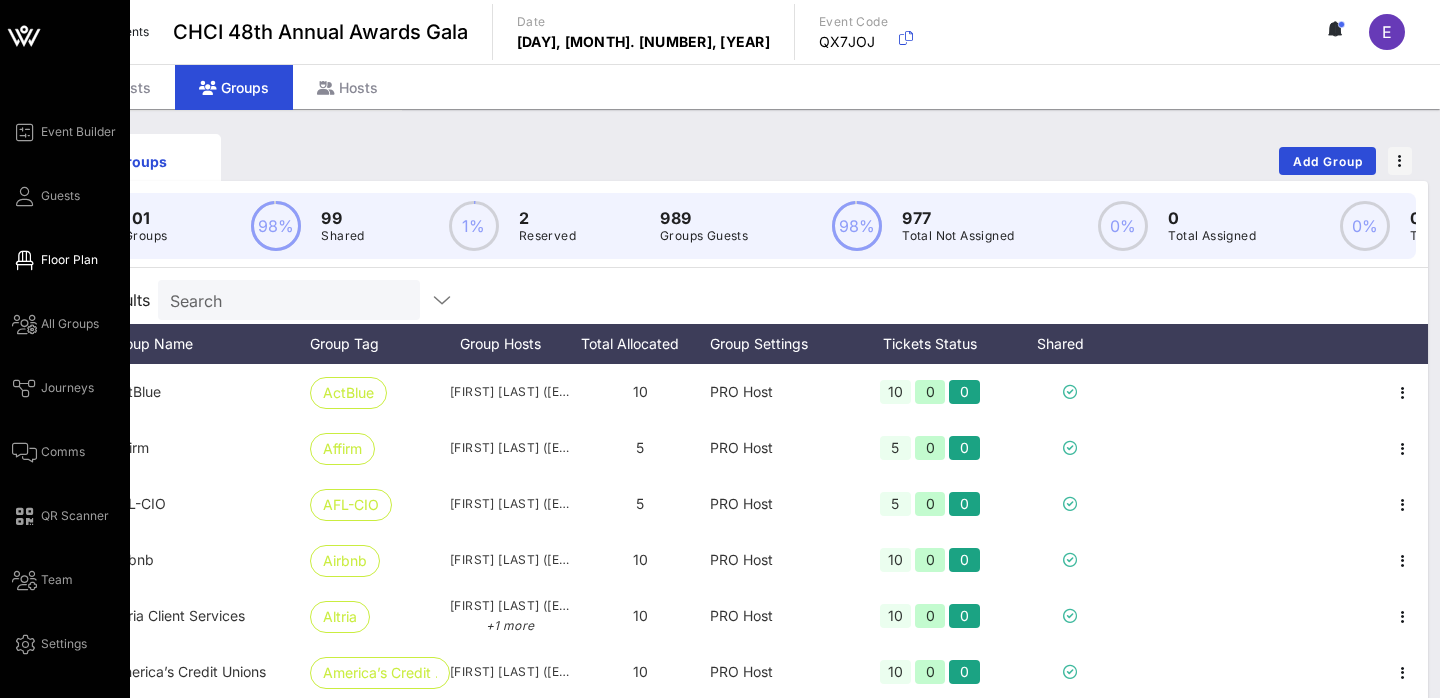 click on "Floor Plan" at bounding box center [69, 260] 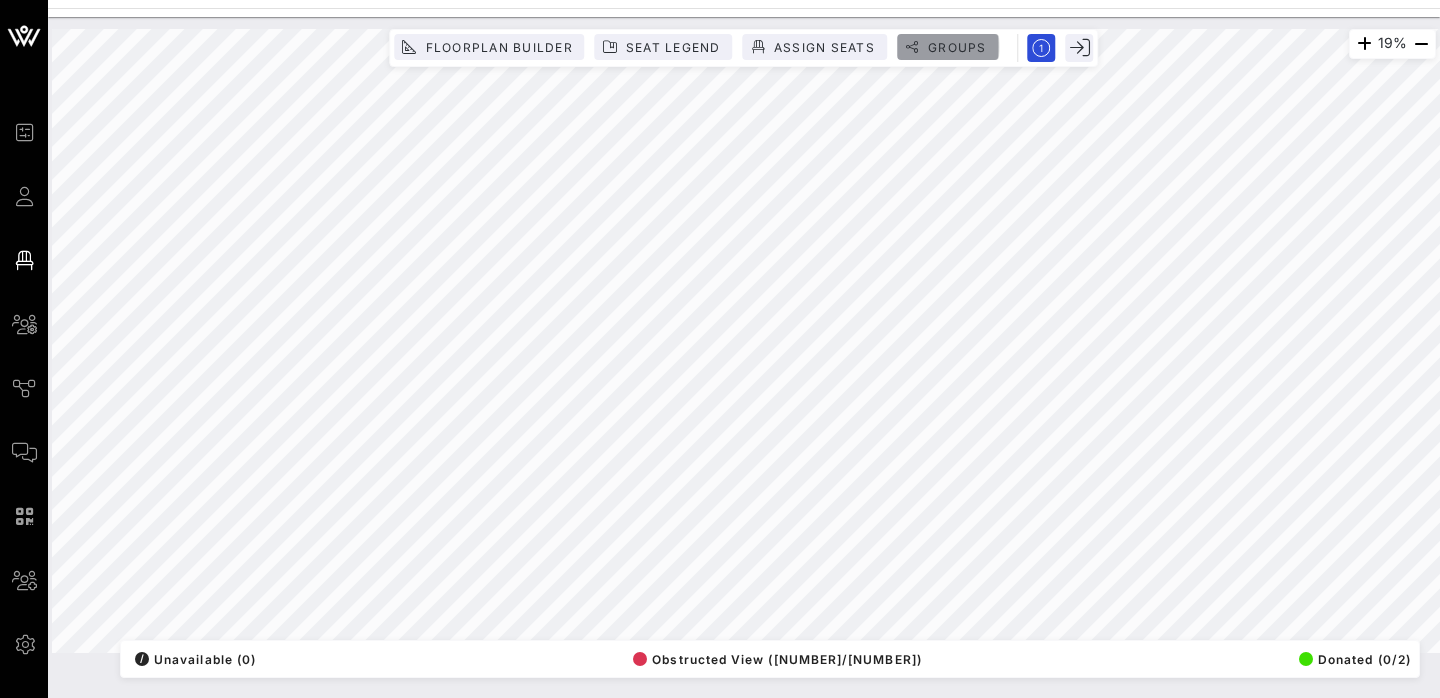 click on "Groups" at bounding box center [957, 47] 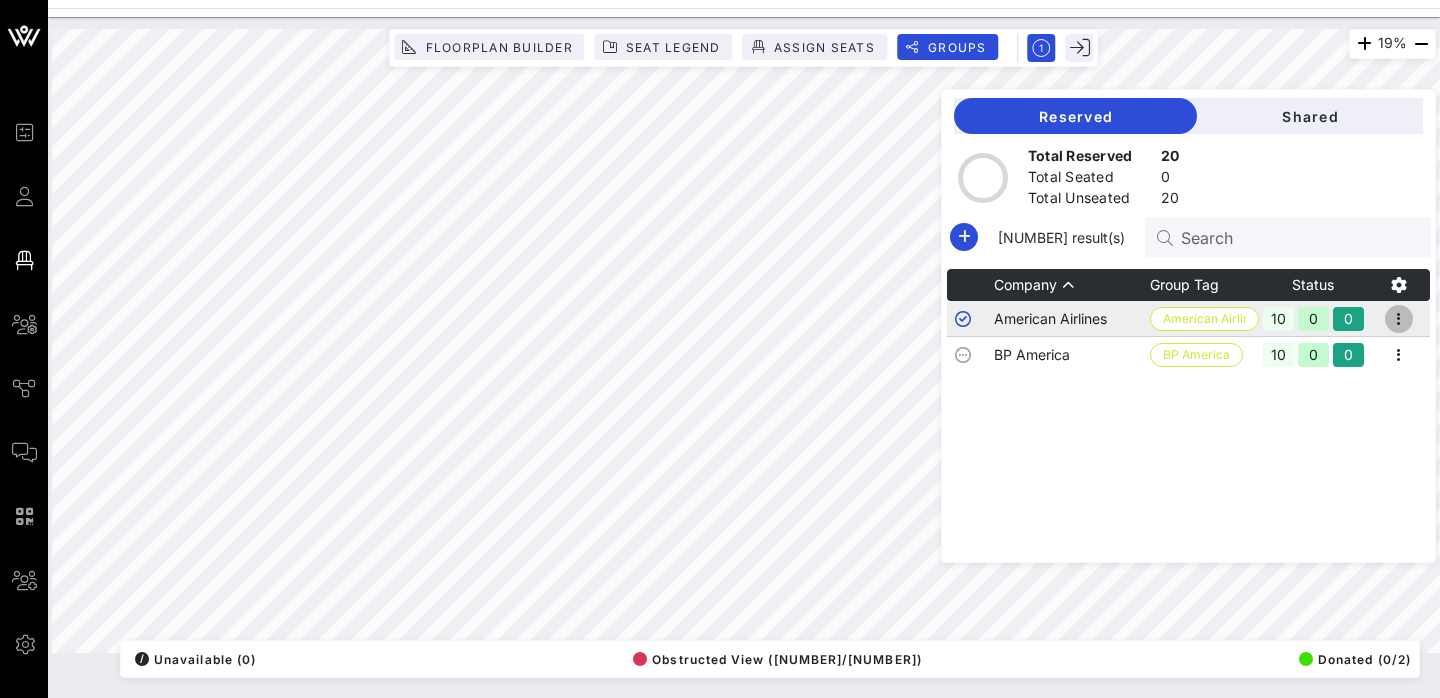 click at bounding box center (1399, 319) 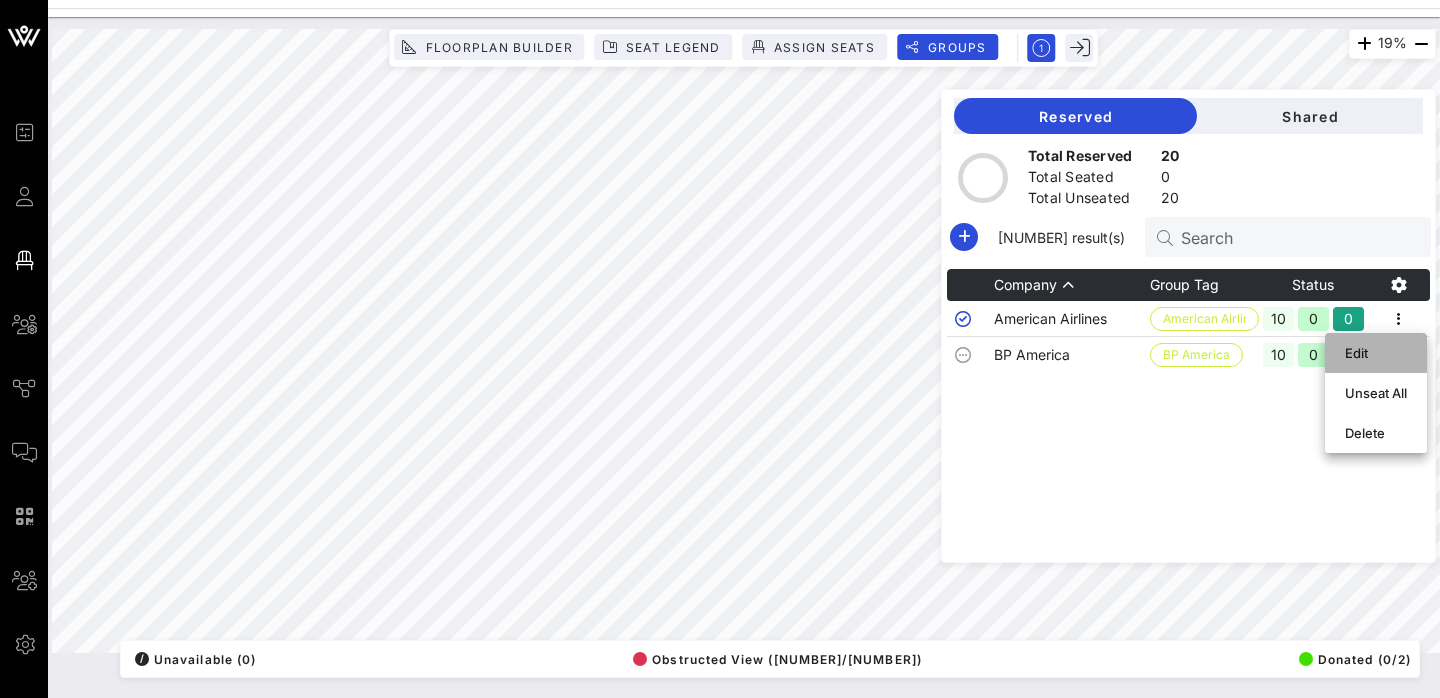 click on "Edit" at bounding box center [1376, 353] 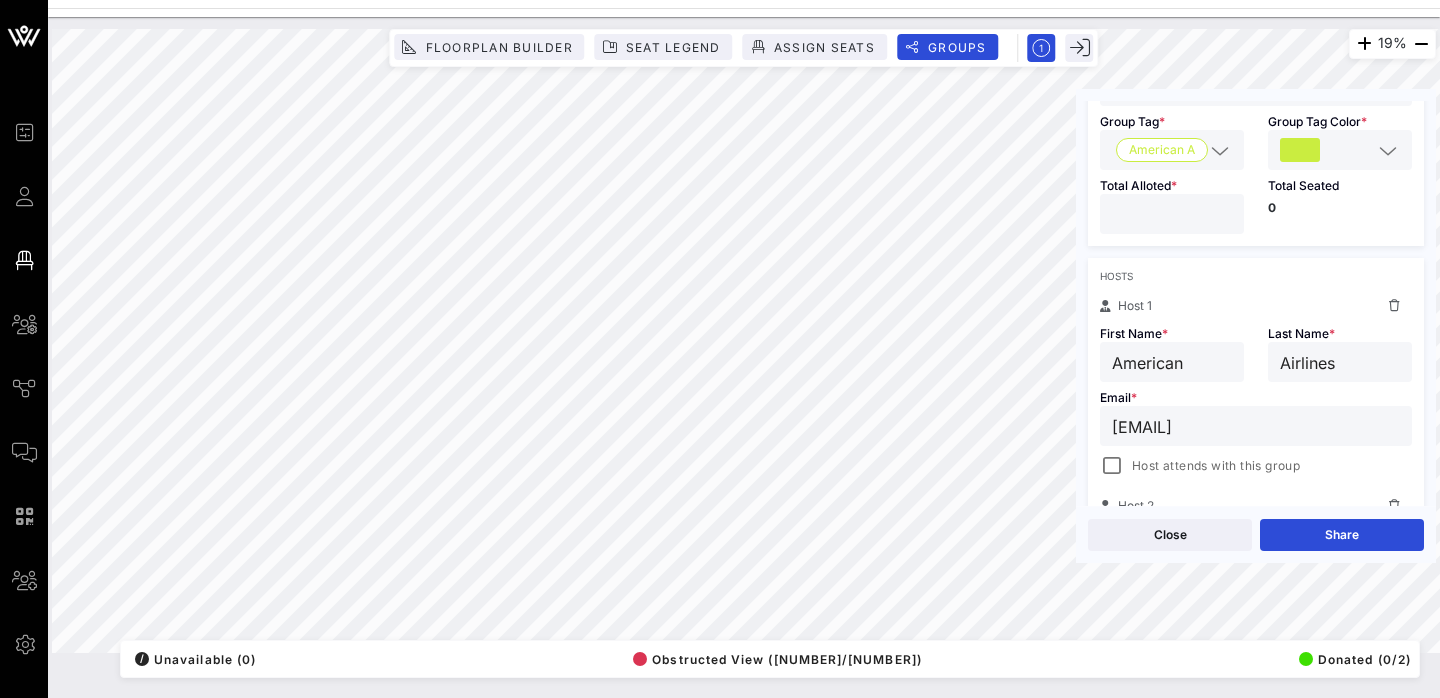 scroll, scrollTop: 175, scrollLeft: 0, axis: vertical 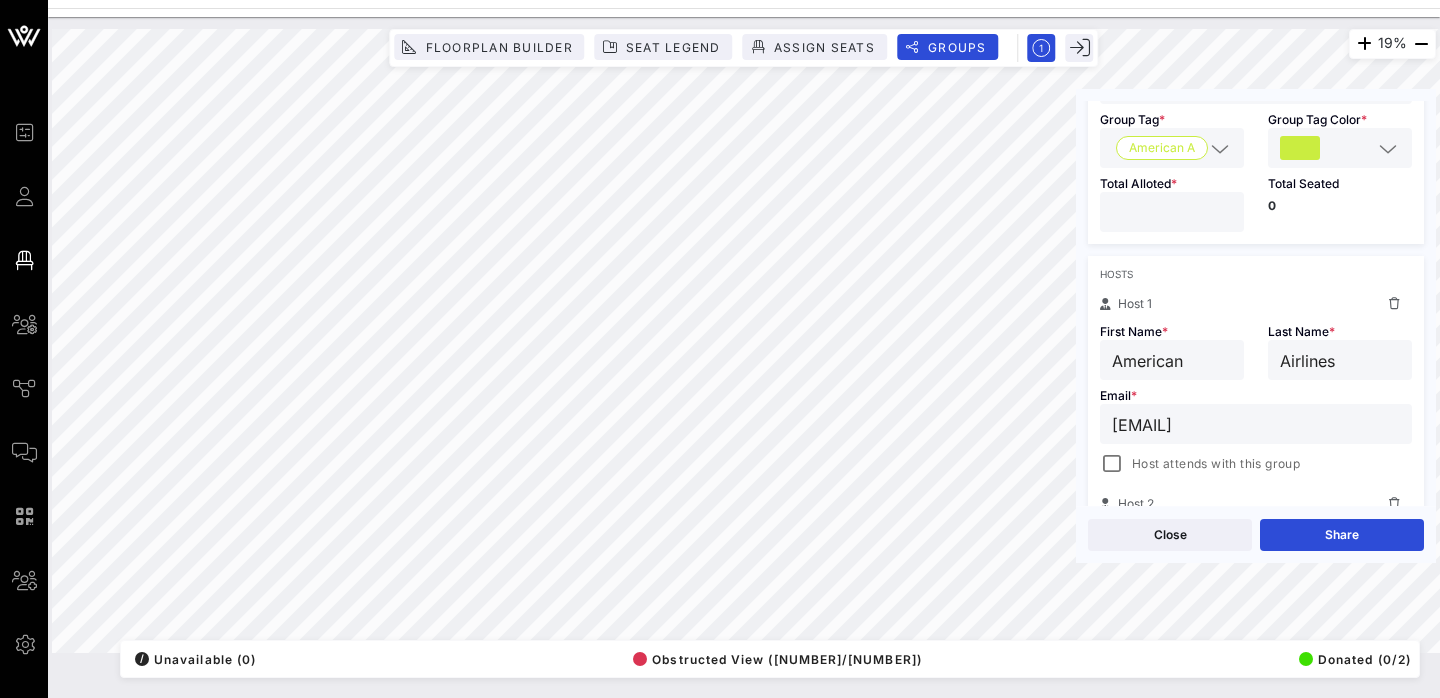 click on "American" at bounding box center (1172, 360) 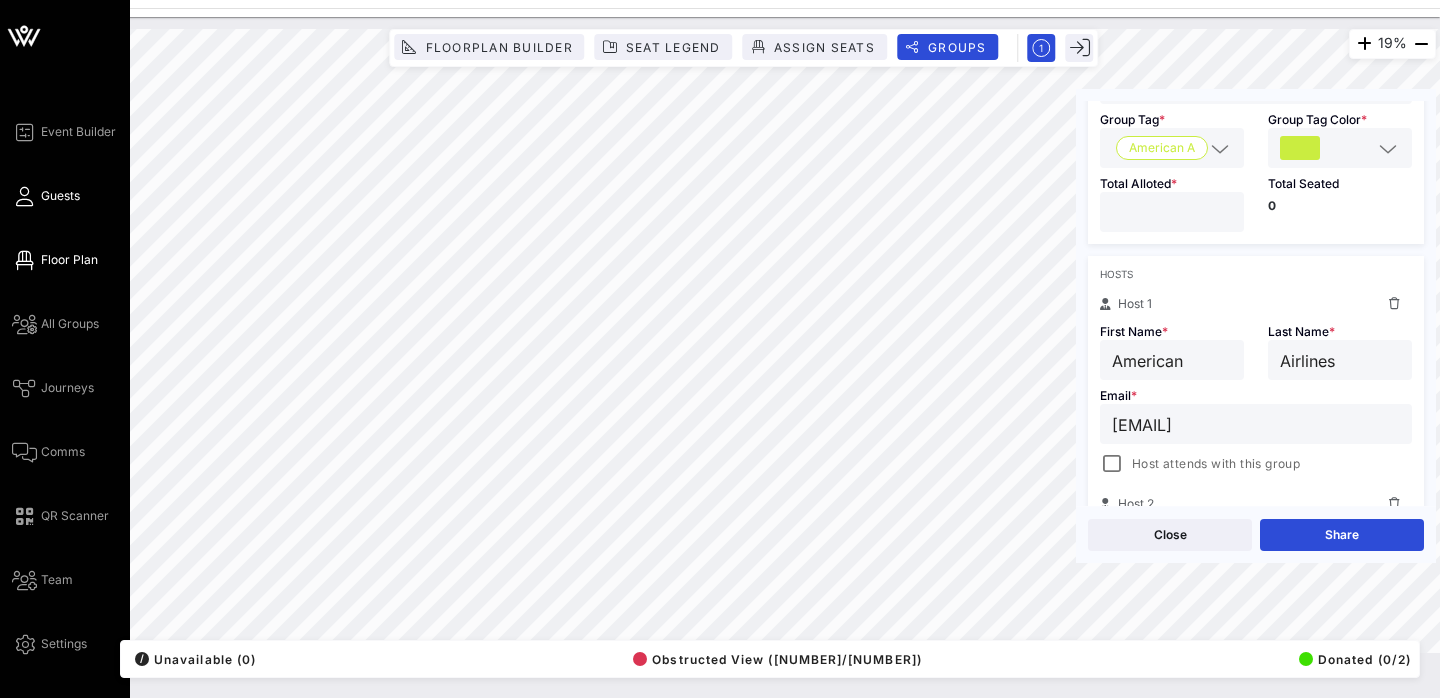 click at bounding box center [24, 196] 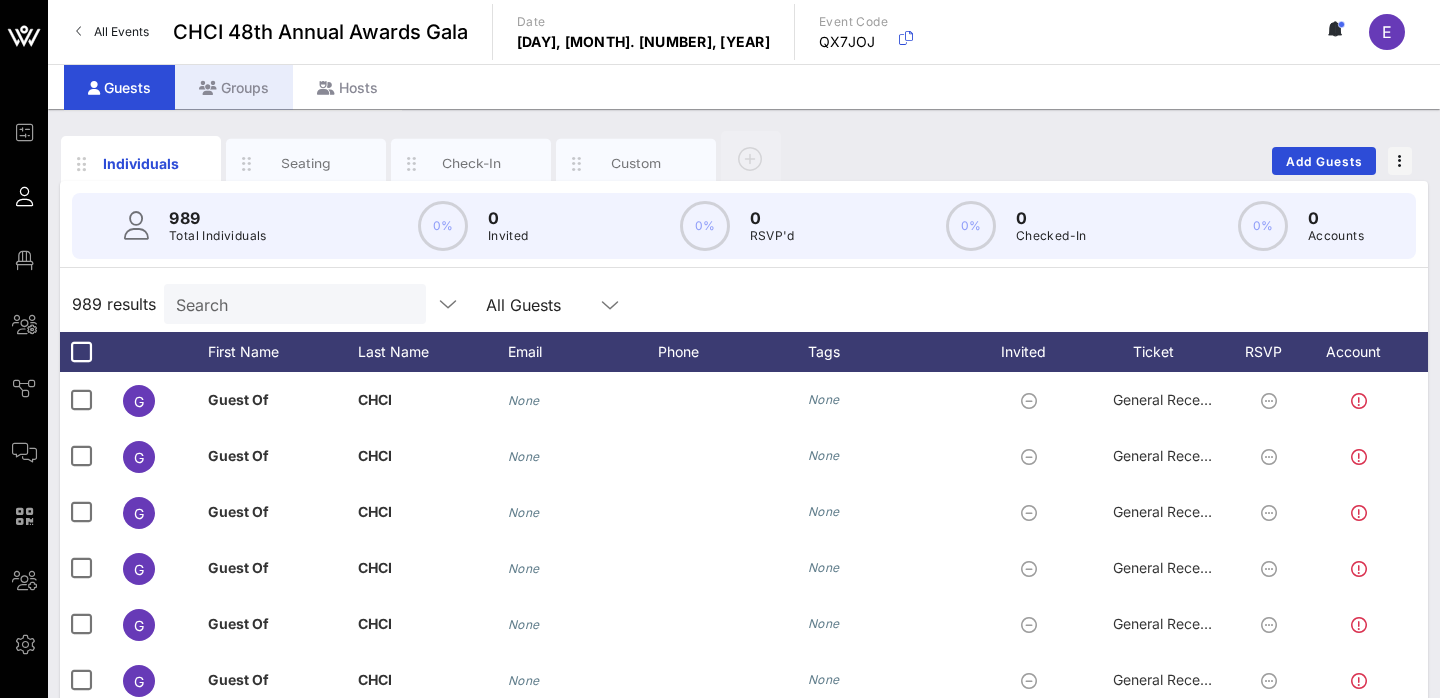 click on "Groups" at bounding box center (234, 87) 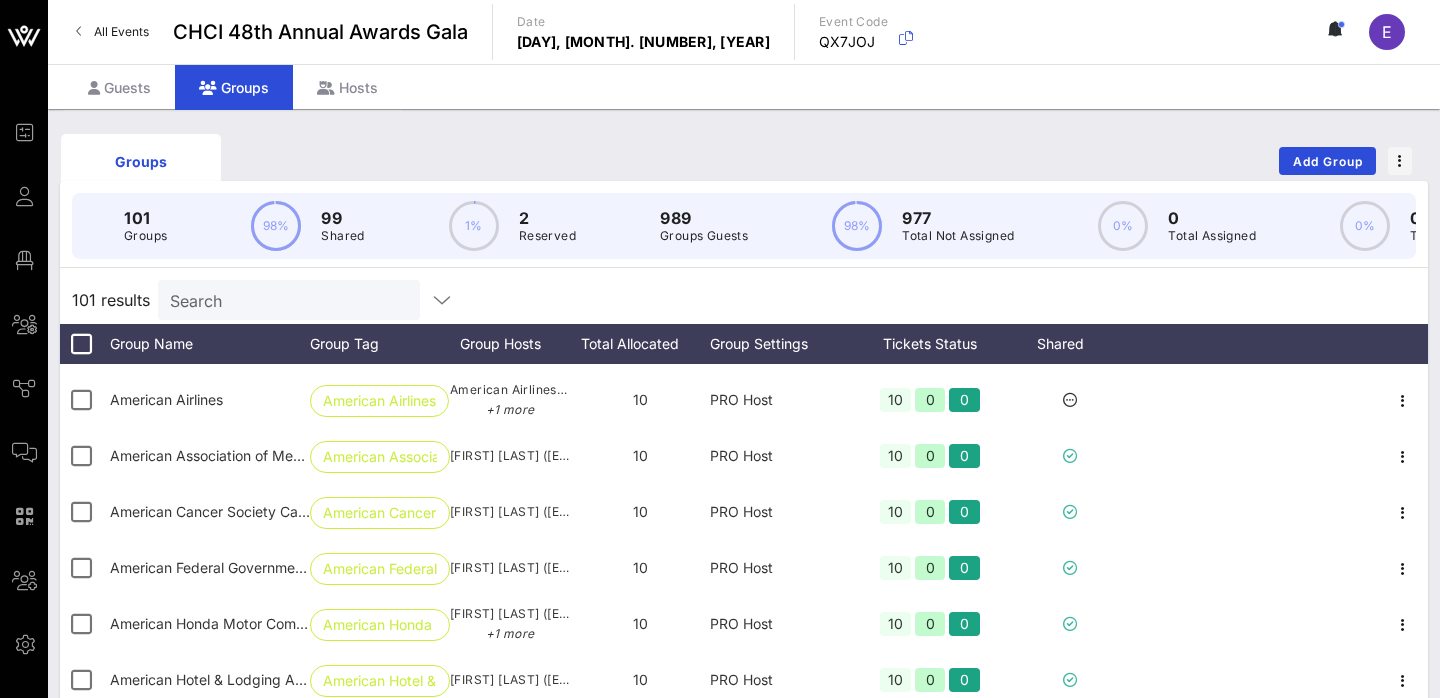 scroll, scrollTop: 332, scrollLeft: 0, axis: vertical 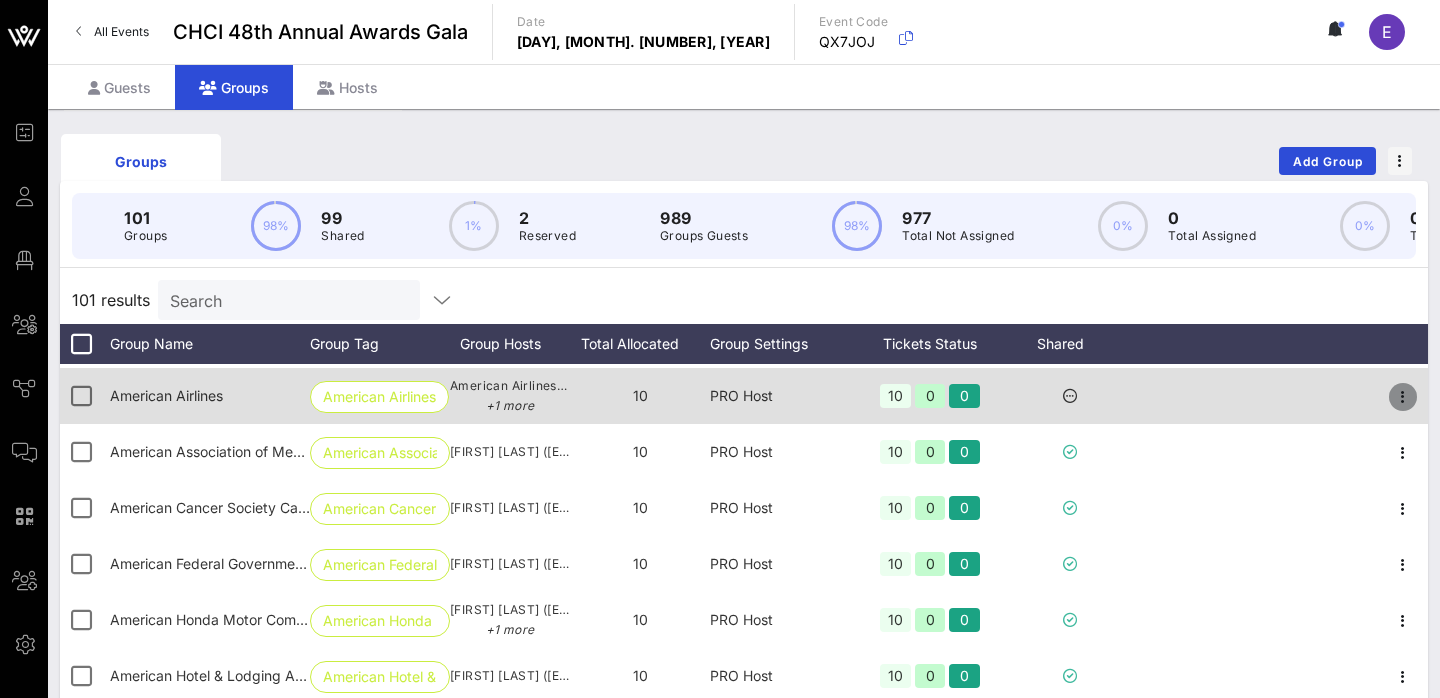 click at bounding box center [1403, 397] 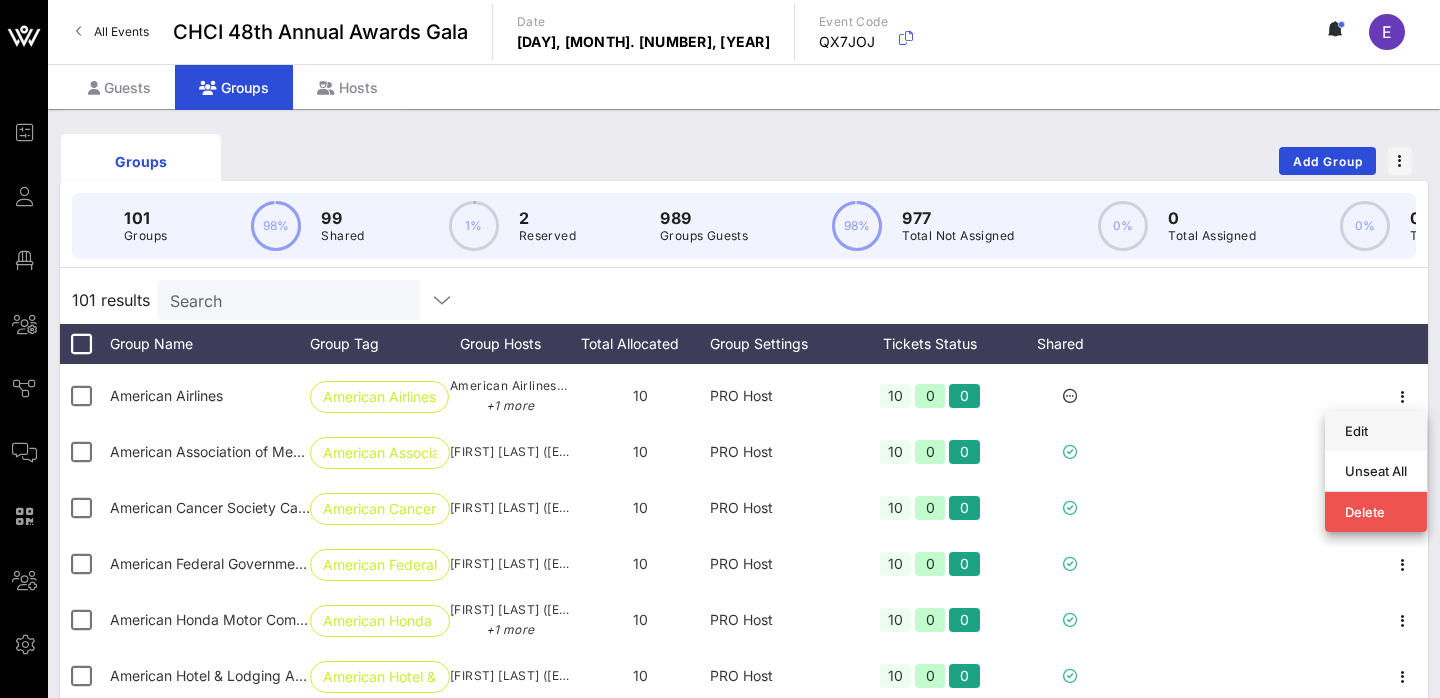 click on "Edit" at bounding box center (1376, 431) 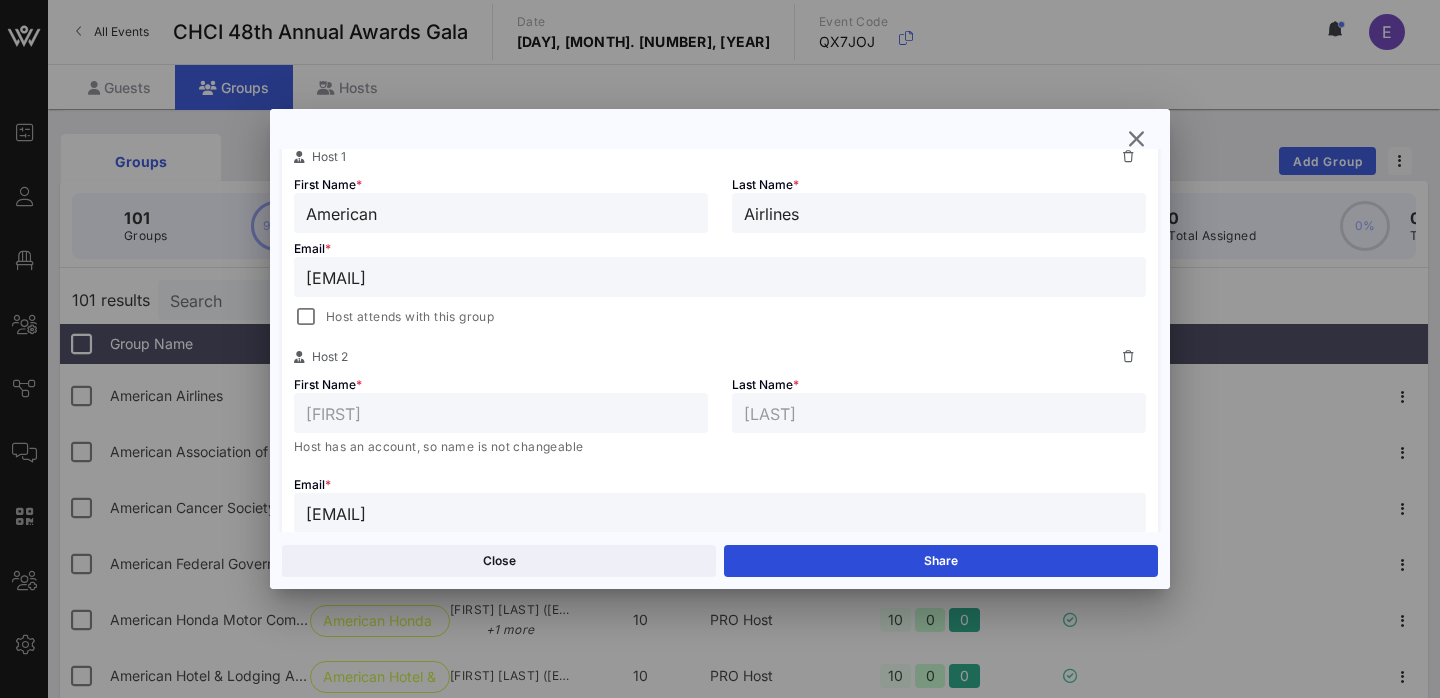 scroll, scrollTop: 385, scrollLeft: 0, axis: vertical 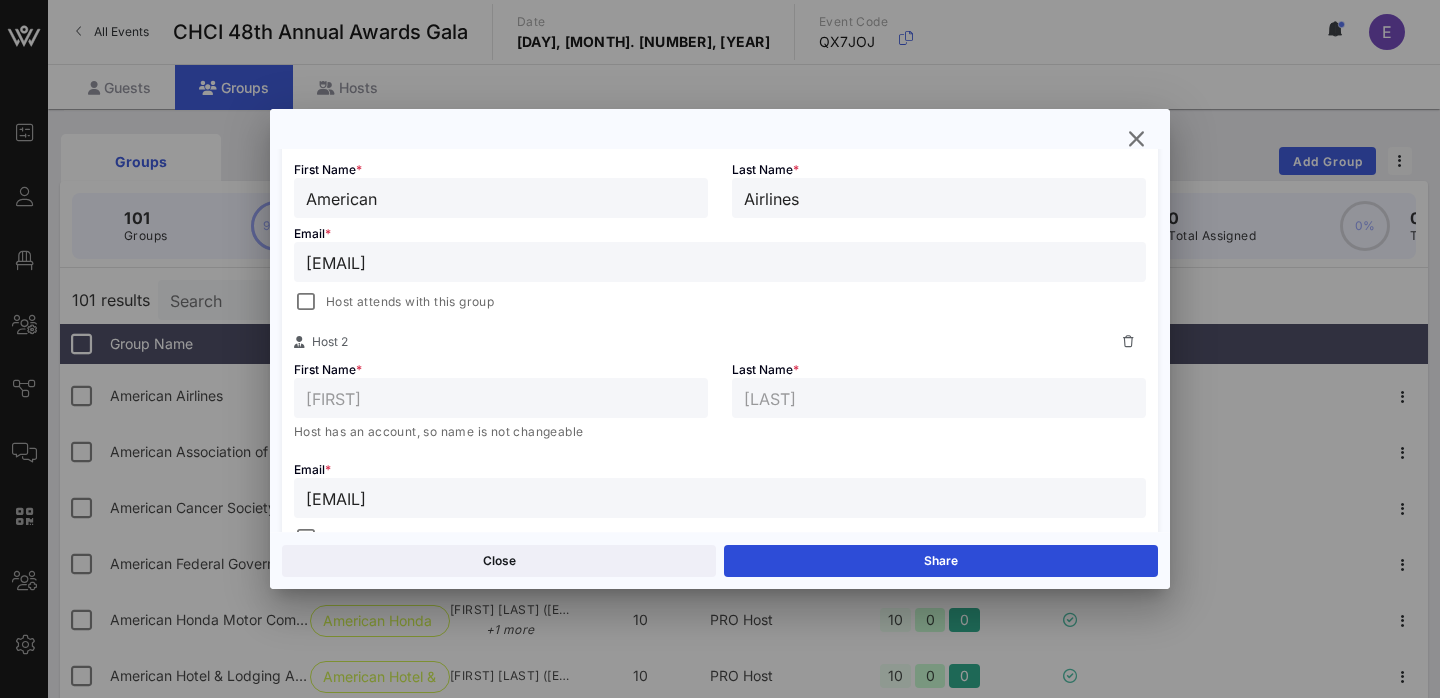 click on "American" at bounding box center [501, 198] 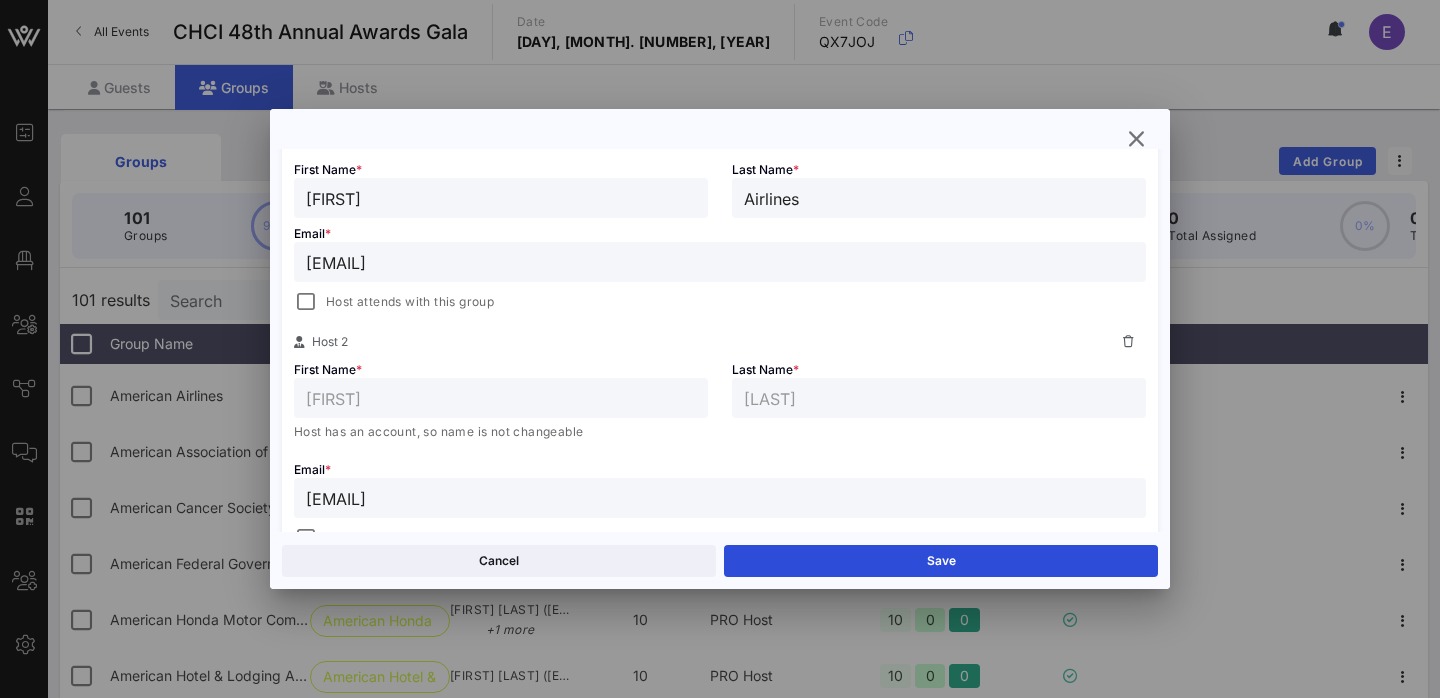 type on "[FIRST]" 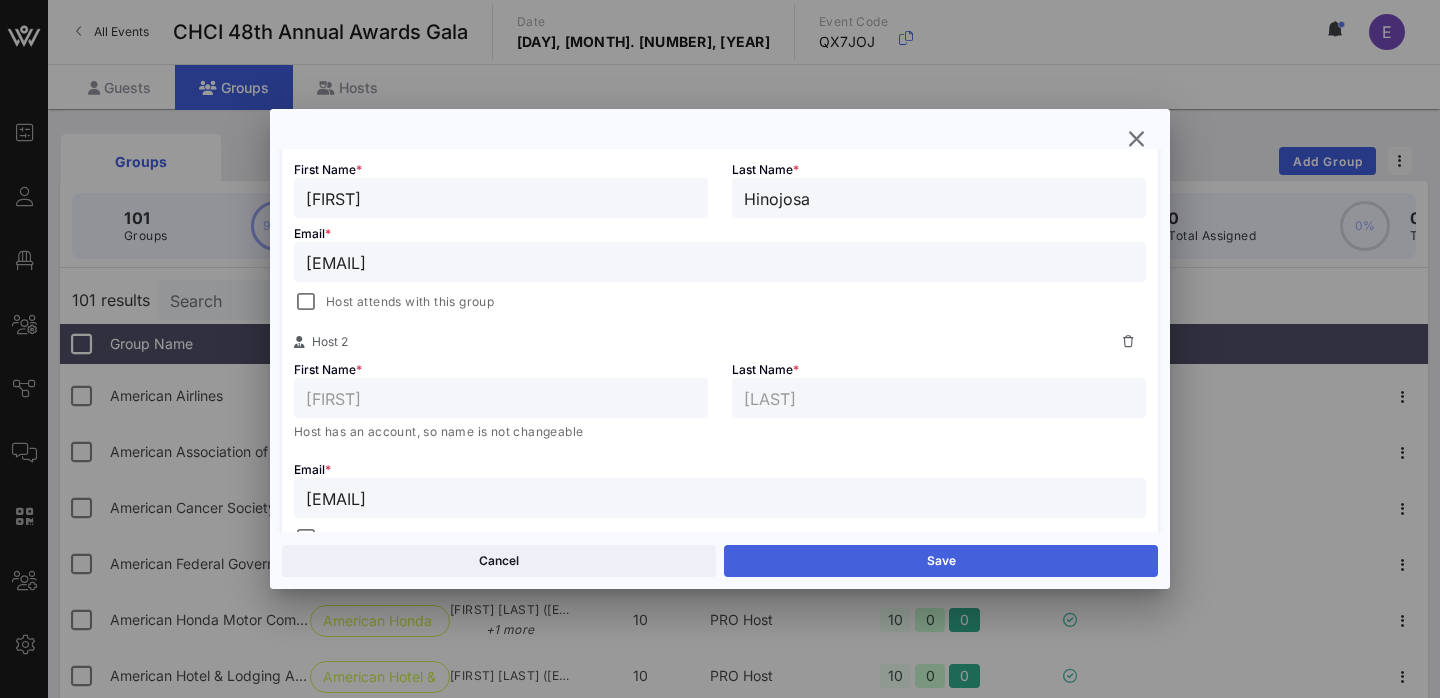 type on "Hinojosa" 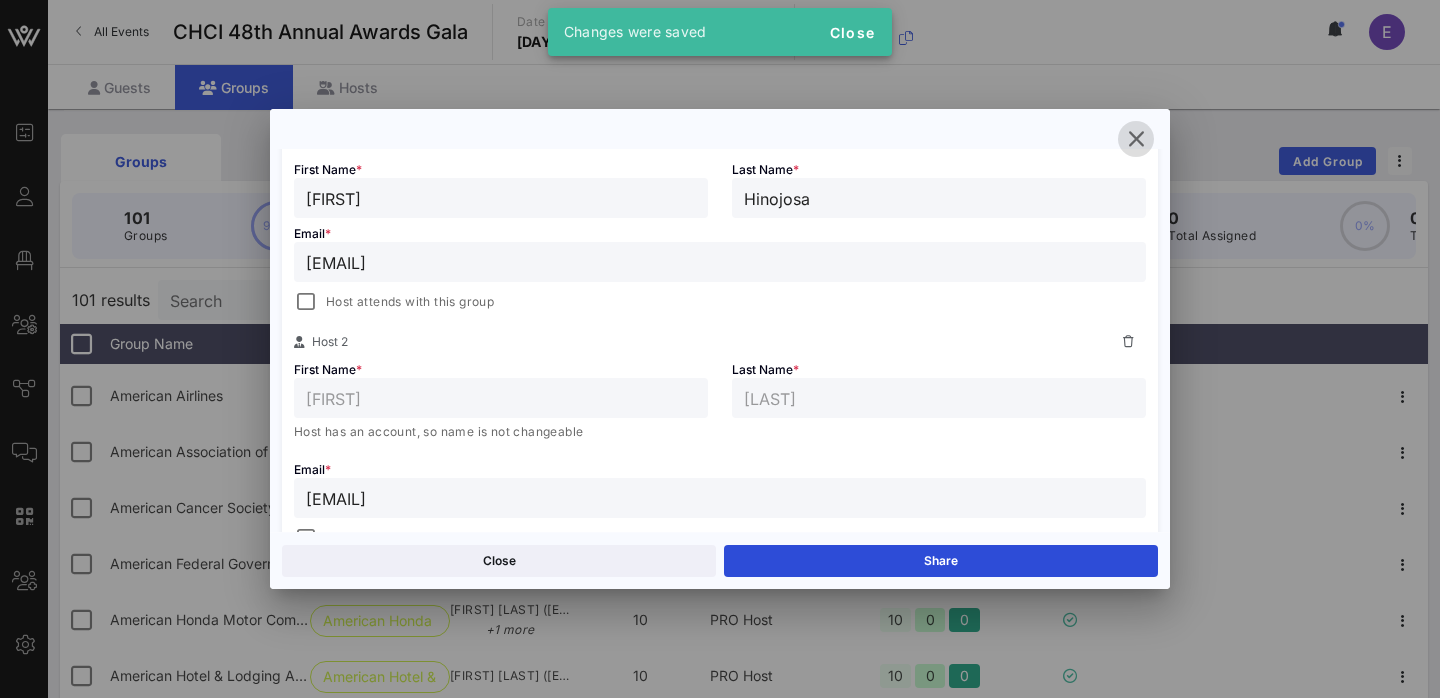 click at bounding box center [1136, 139] 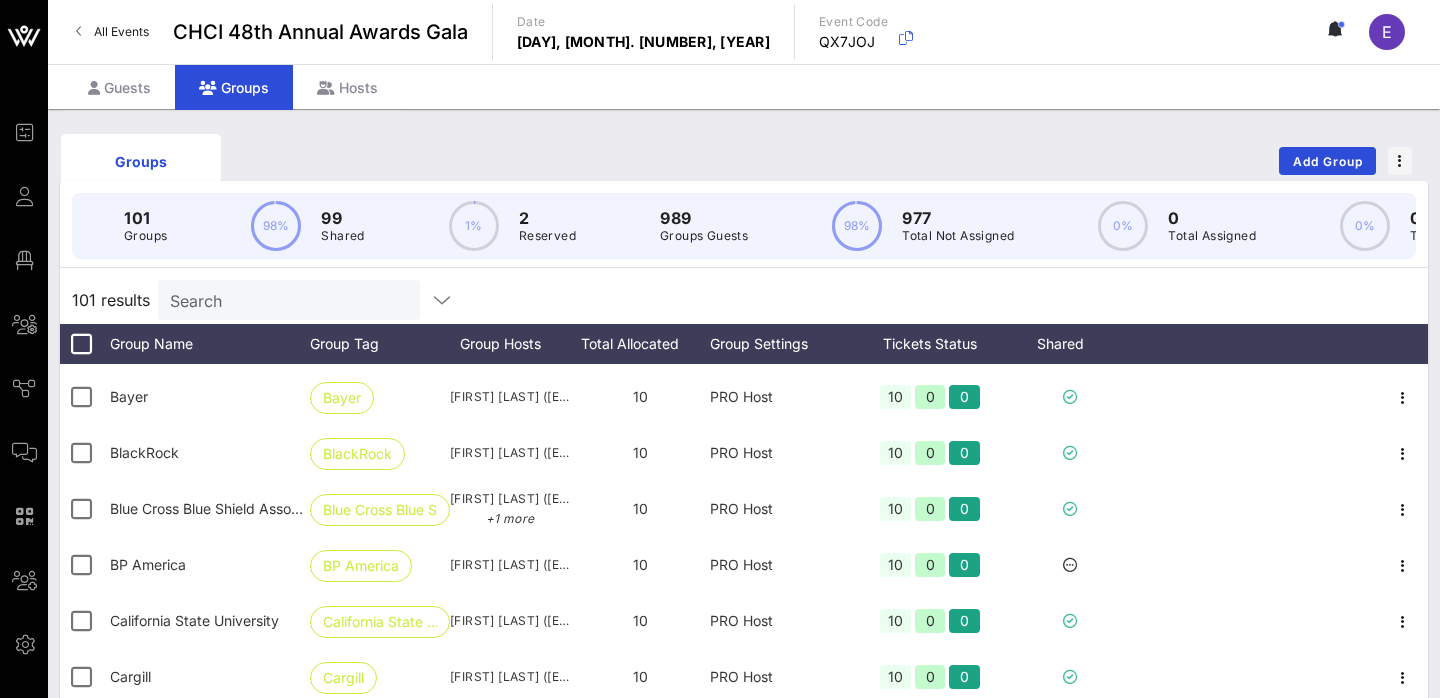 scroll, scrollTop: 1070, scrollLeft: 0, axis: vertical 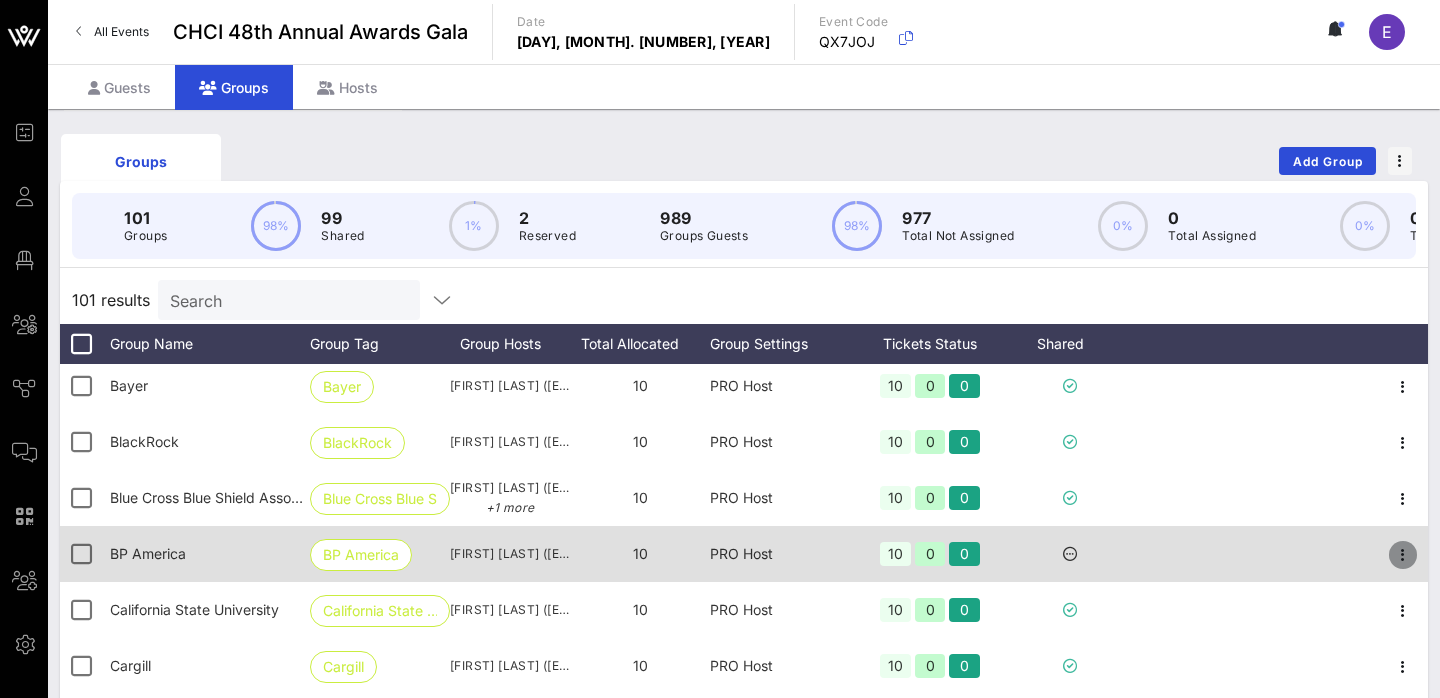 click at bounding box center [1403, 555] 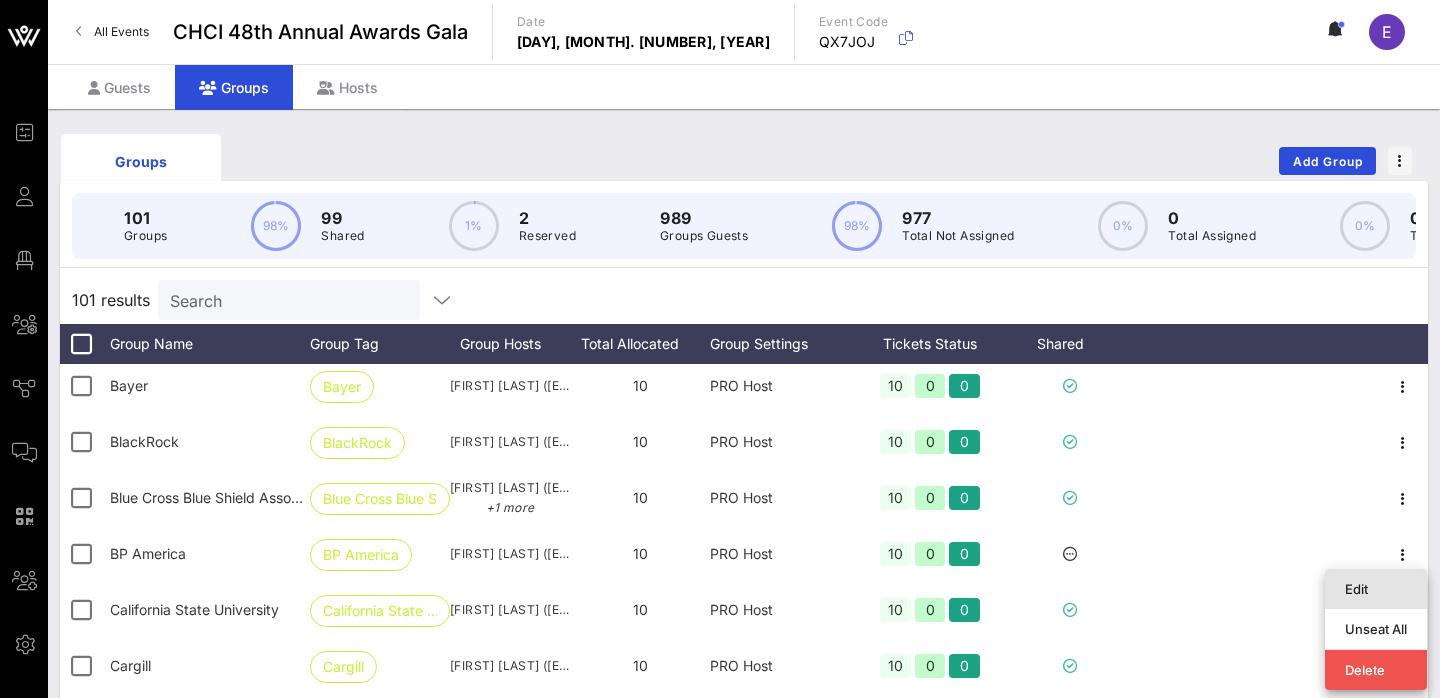 click on "Edit" at bounding box center (1376, 589) 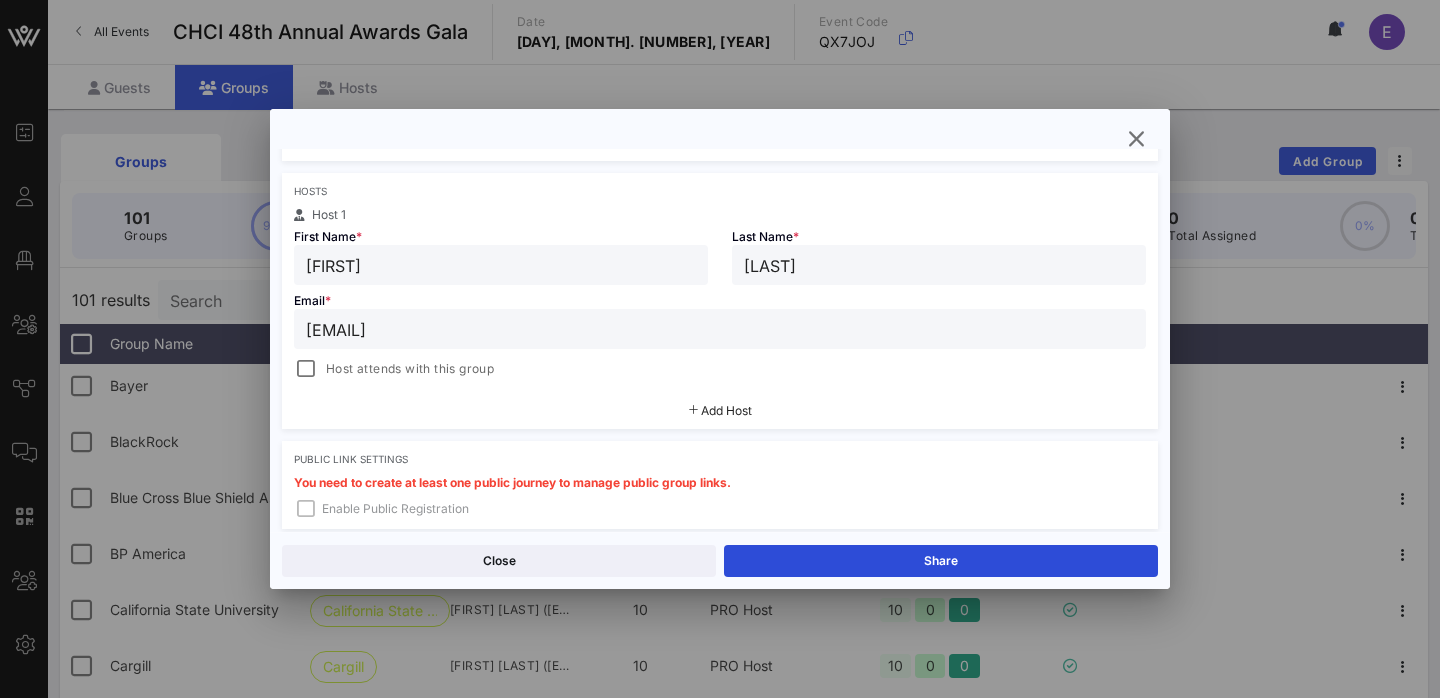 scroll, scrollTop: 307, scrollLeft: 0, axis: vertical 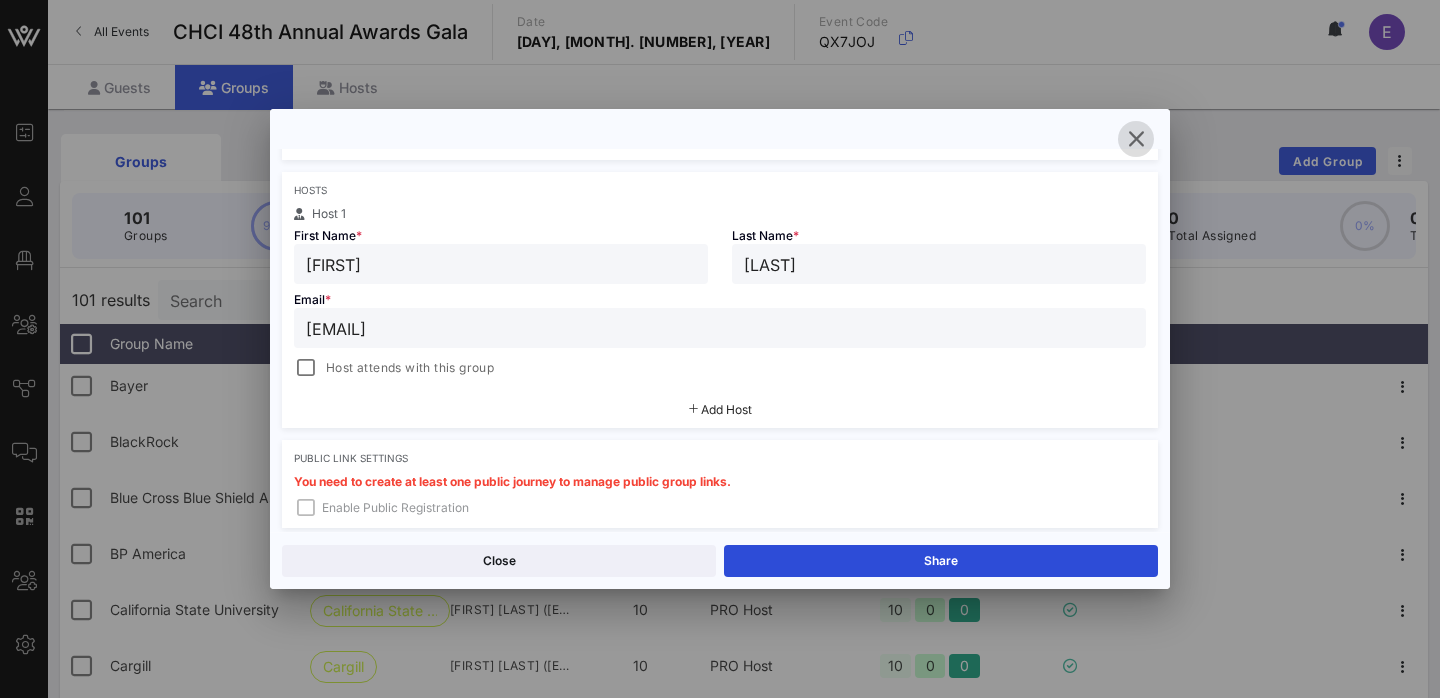 click at bounding box center [1136, 139] 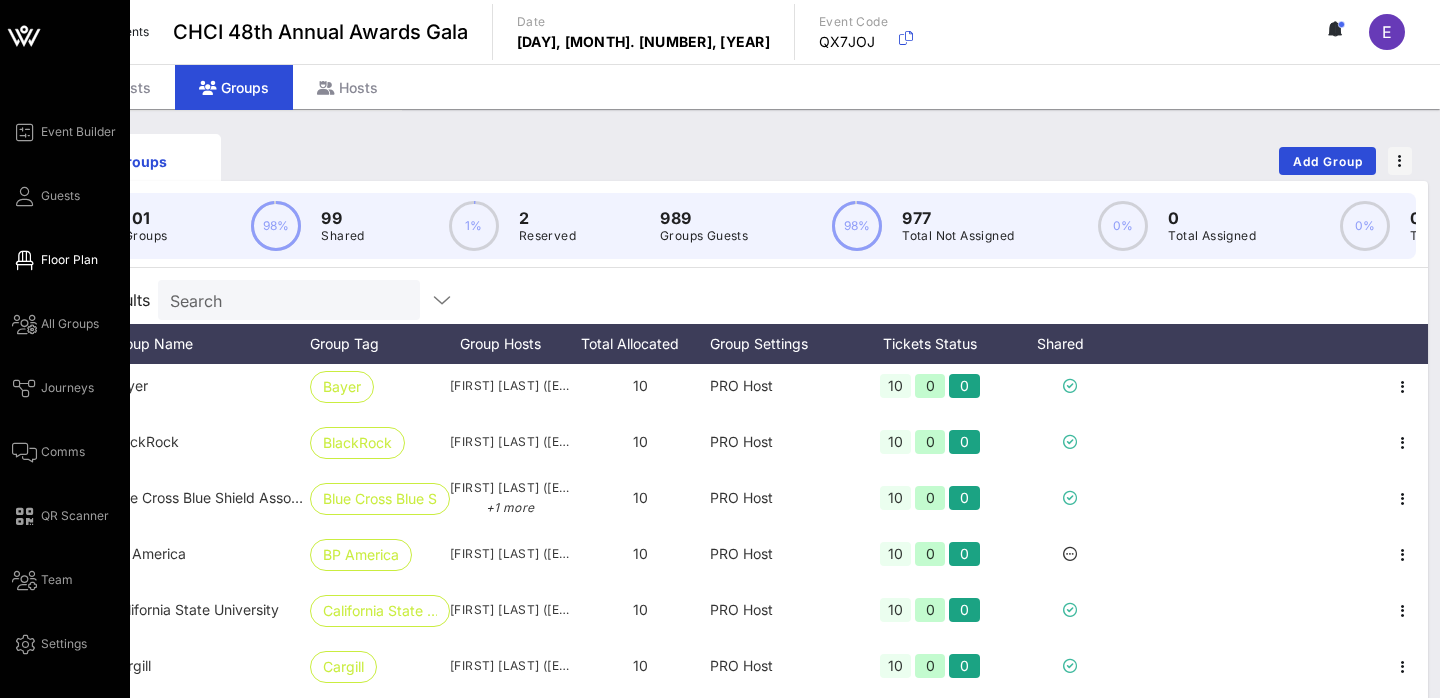click on "Floor Plan" at bounding box center [69, 260] 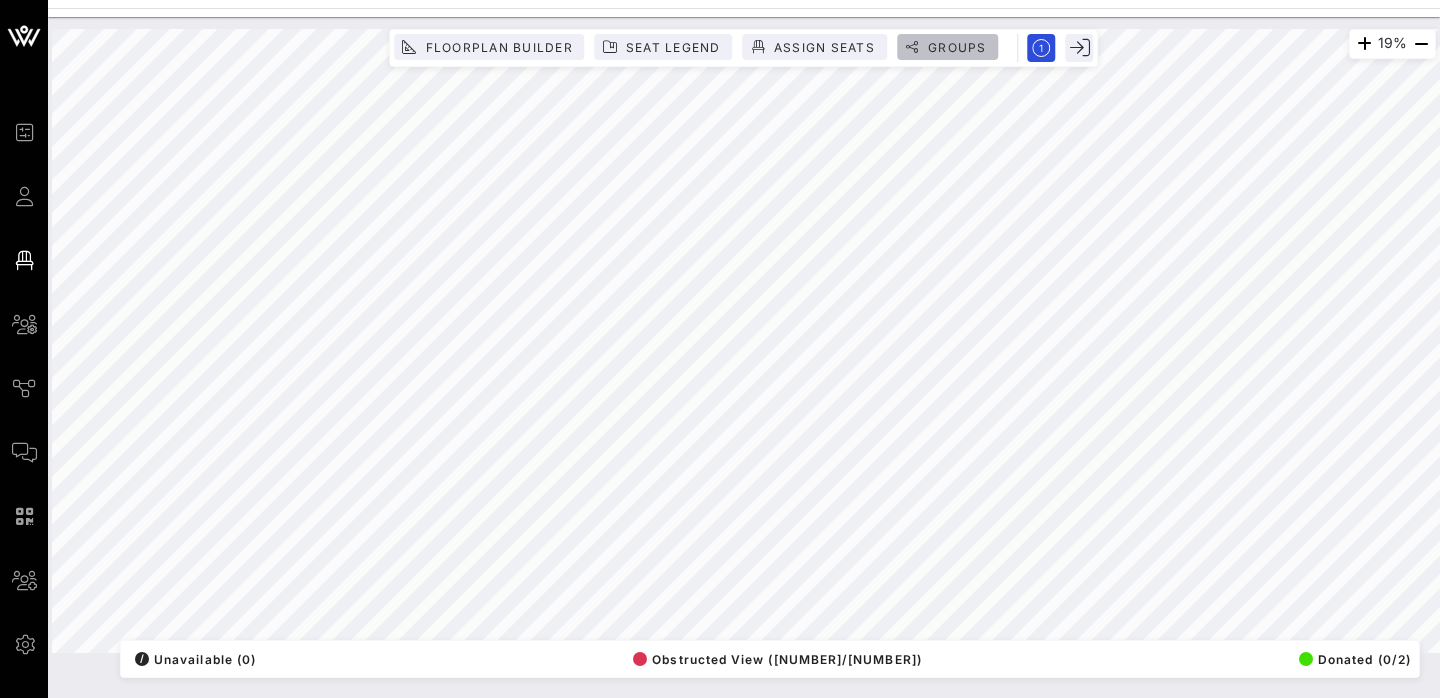 click on "Groups" at bounding box center [957, 47] 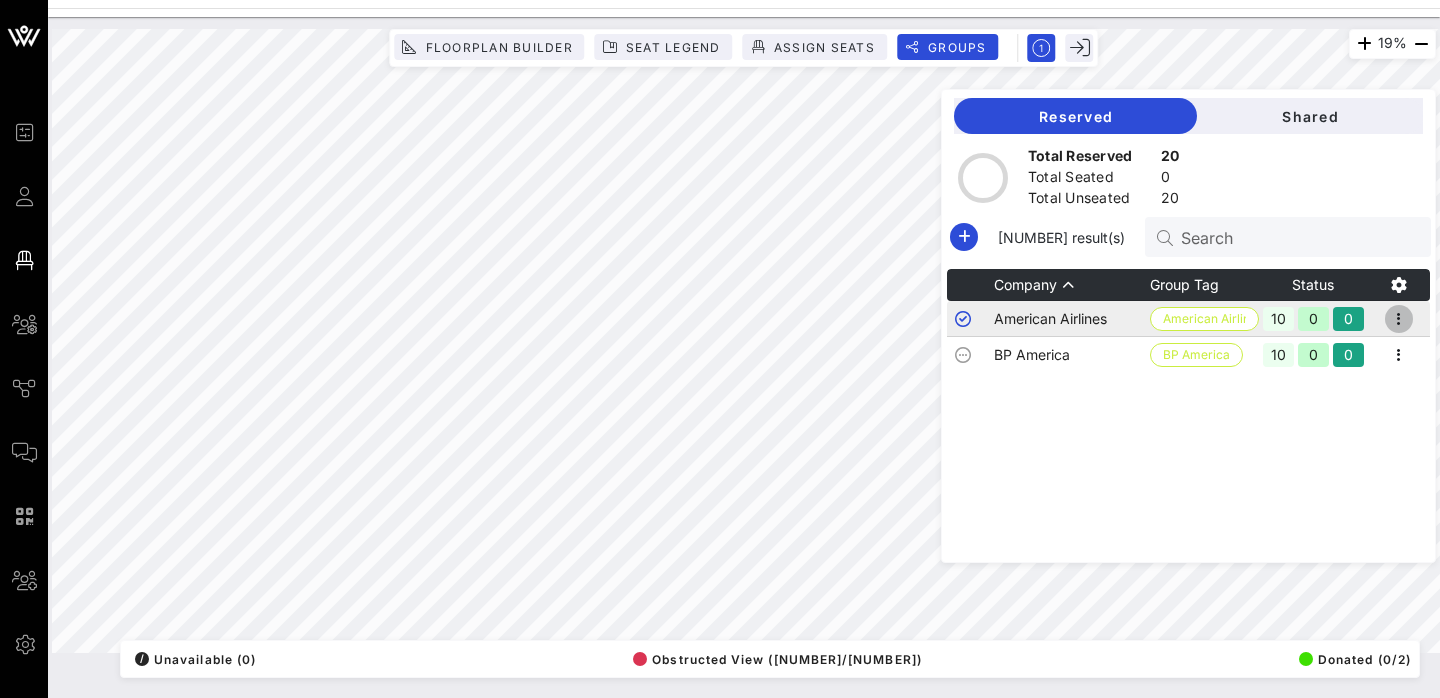 click at bounding box center [1399, 319] 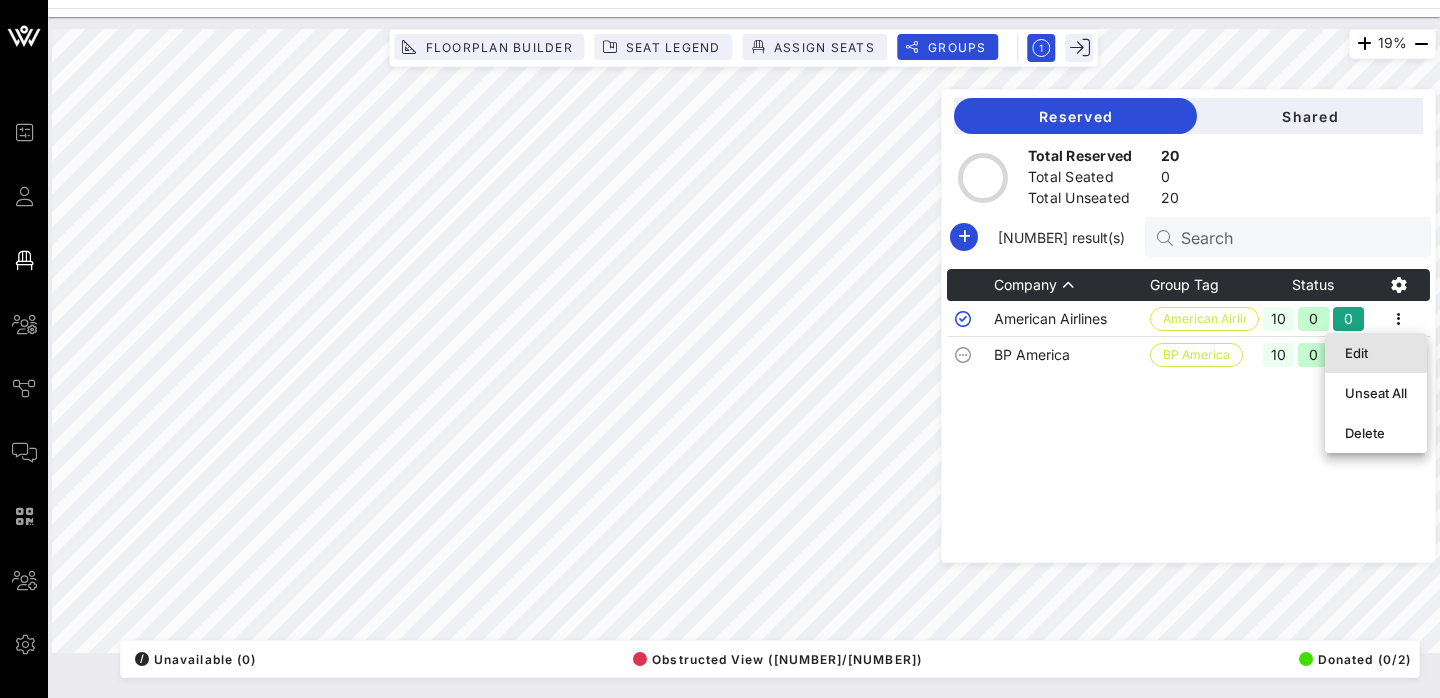 click on "Edit" at bounding box center (1376, 353) 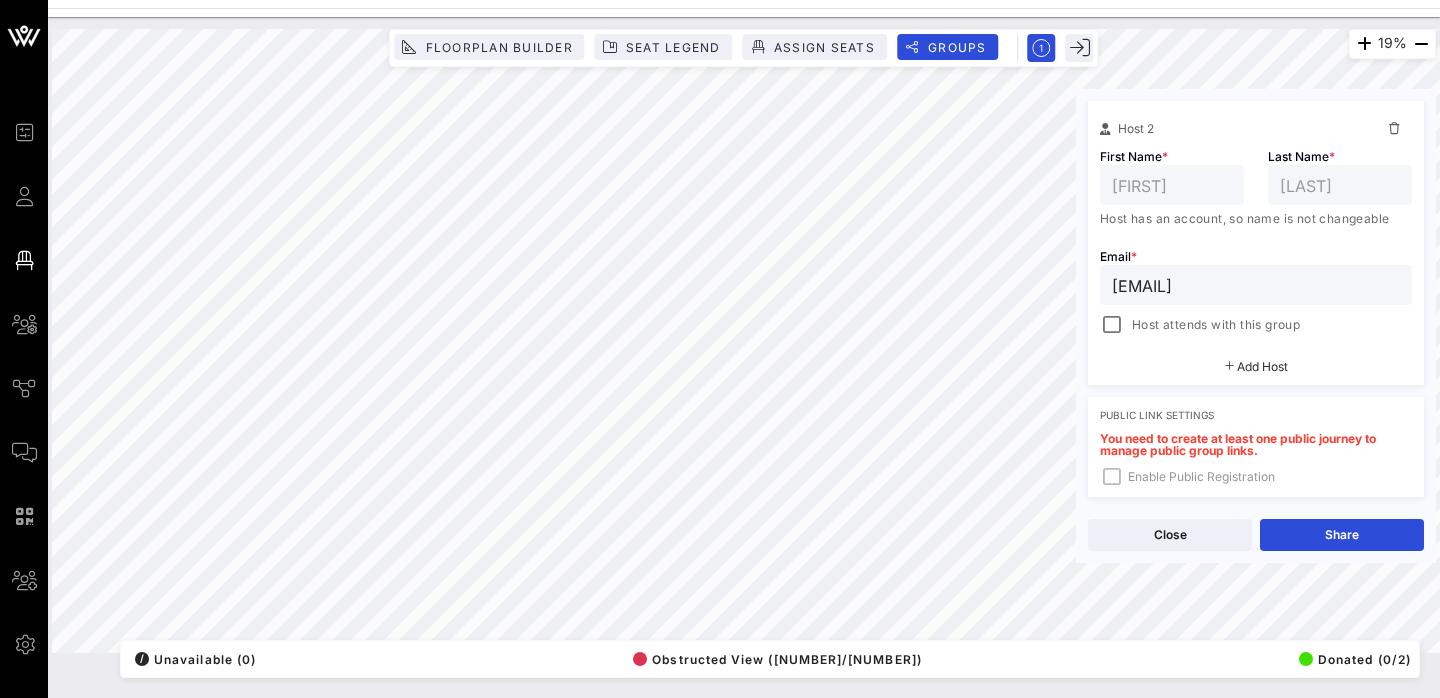 scroll, scrollTop: 565, scrollLeft: 0, axis: vertical 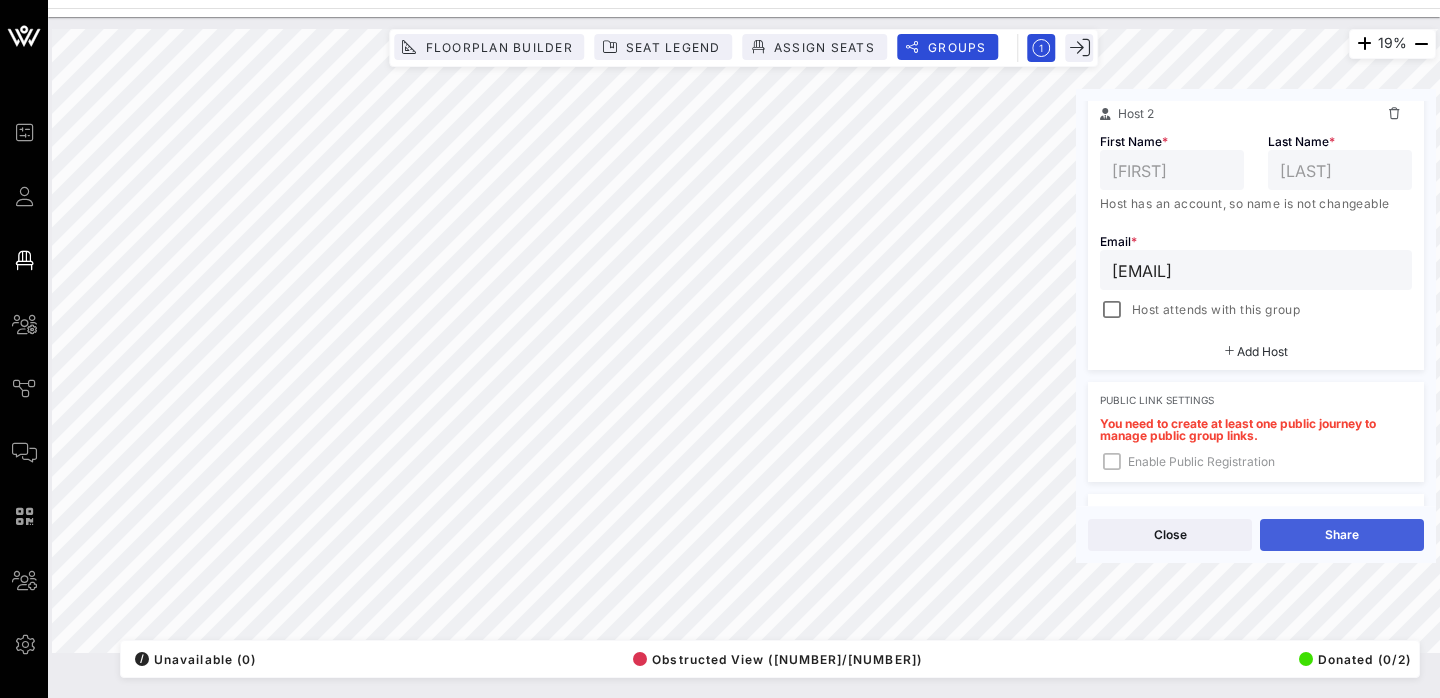 click on "Share" at bounding box center [1342, 535] 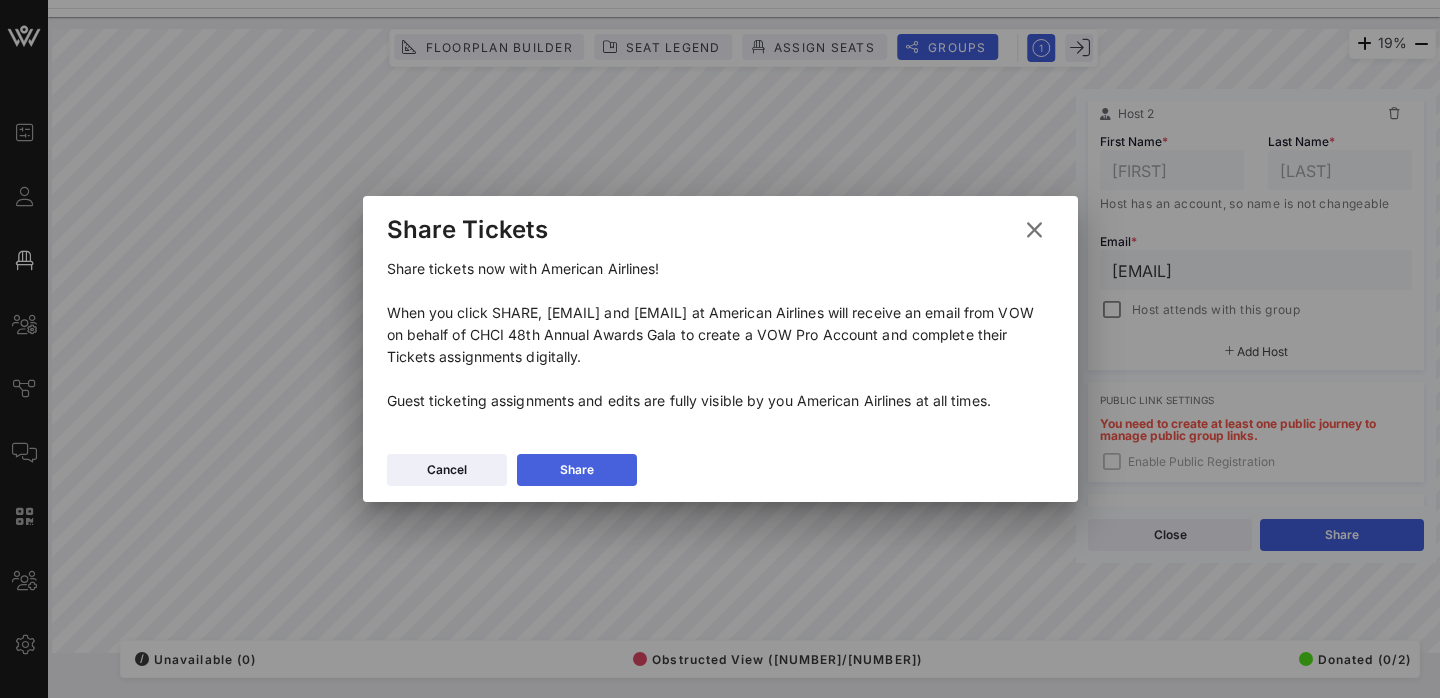 click on "Share" at bounding box center (577, 470) 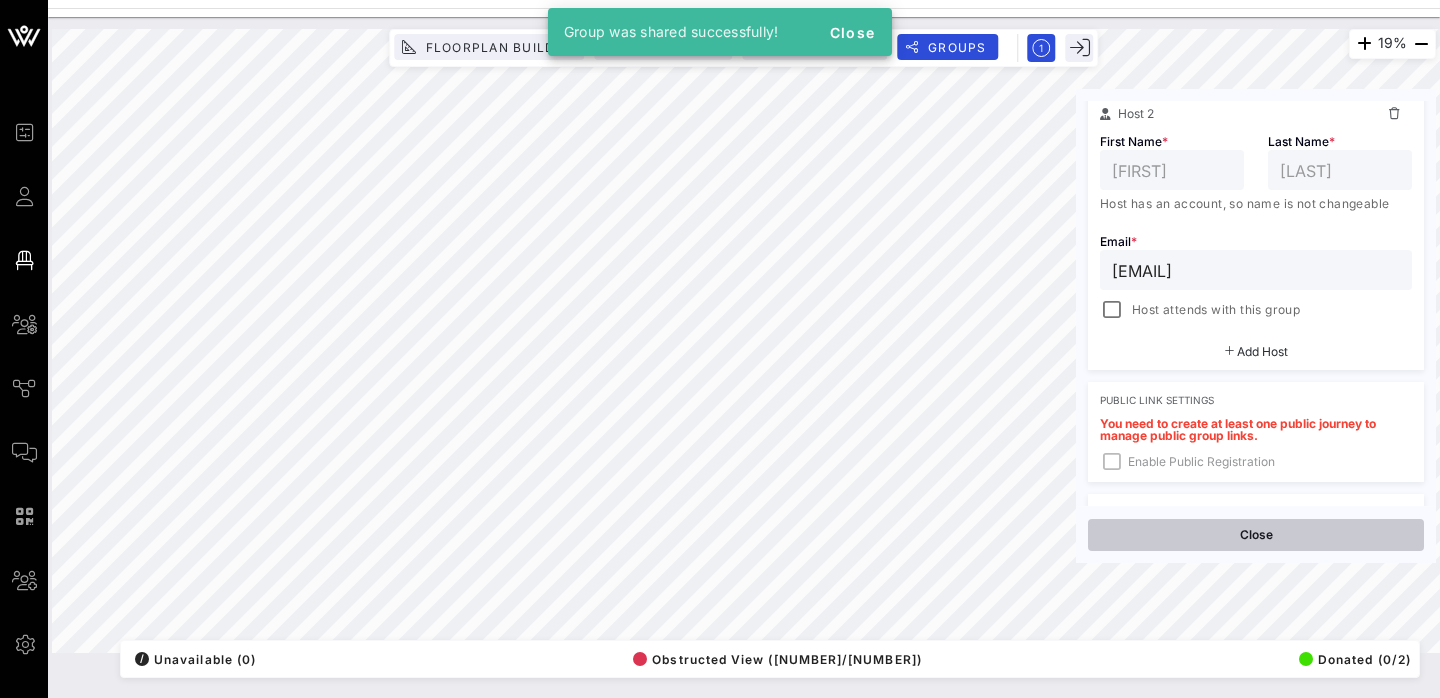 click on "Close" at bounding box center [1256, 535] 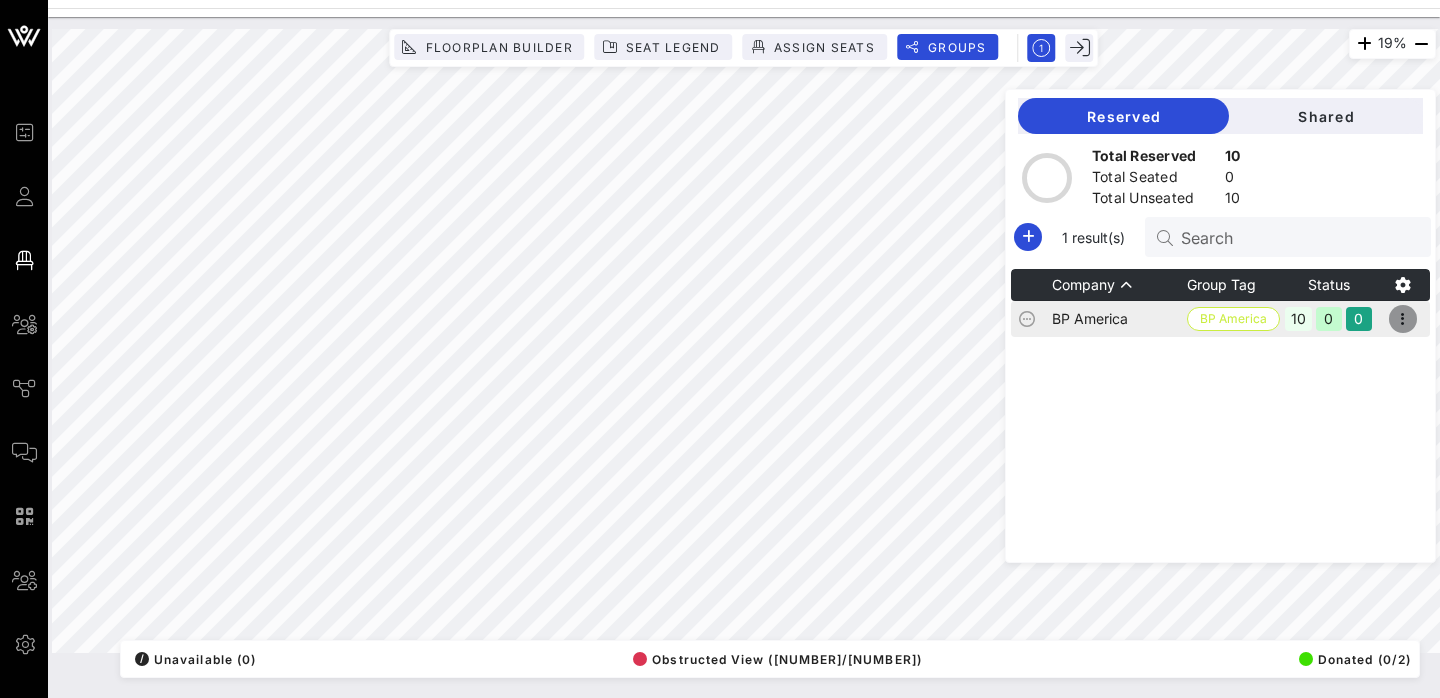 click at bounding box center (1403, 319) 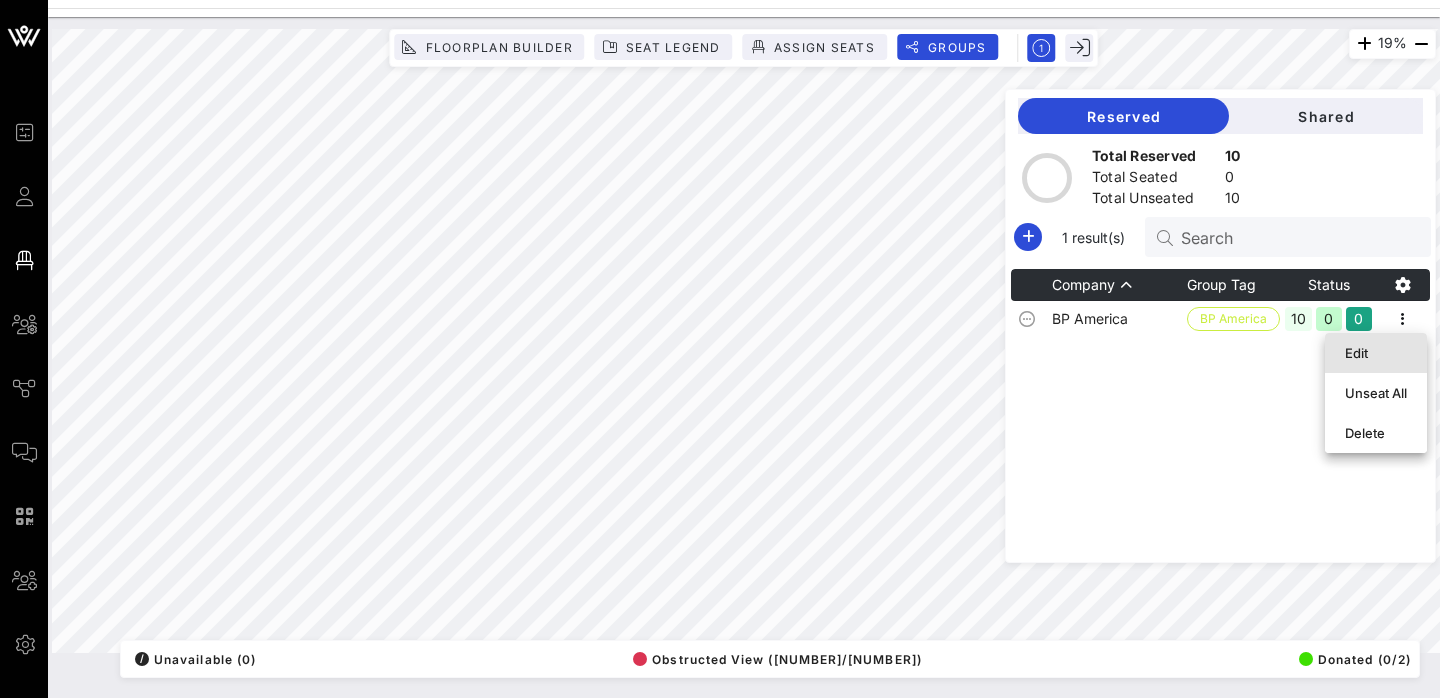 click on "Edit" at bounding box center (1376, 353) 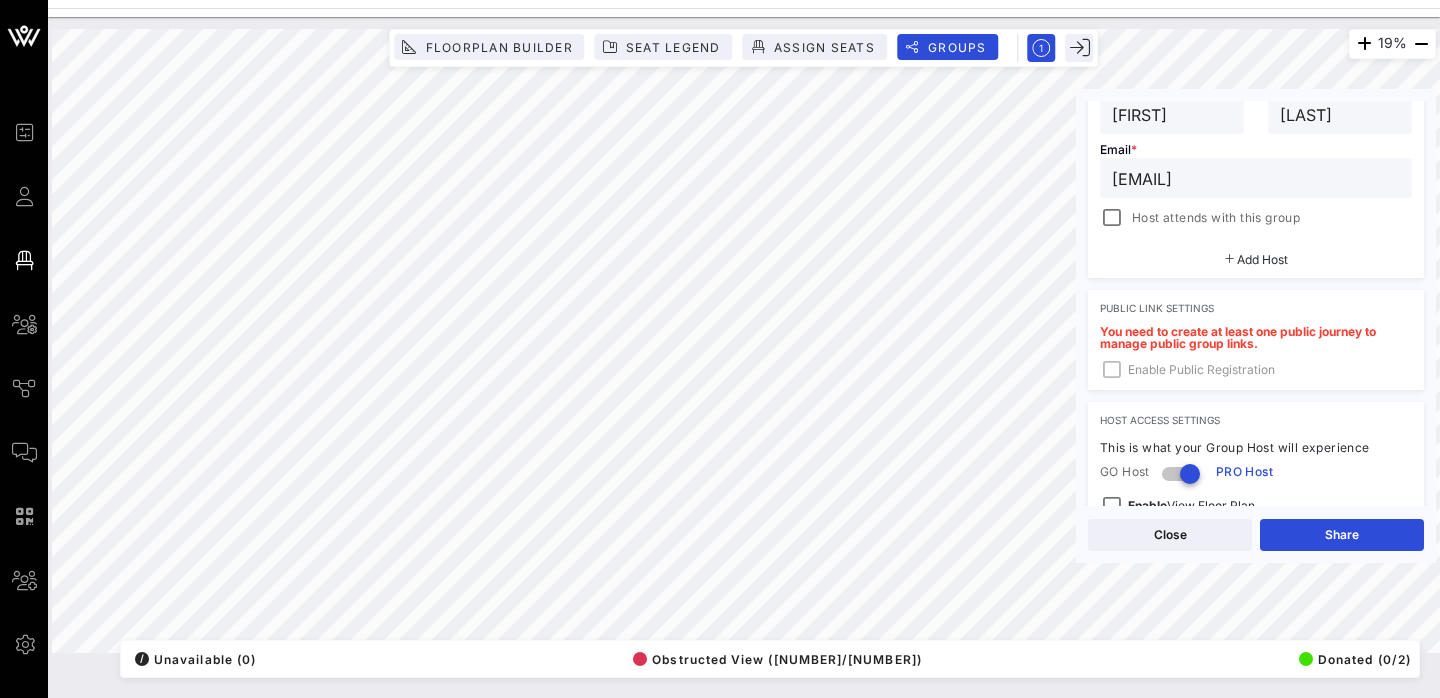 scroll, scrollTop: 421, scrollLeft: 0, axis: vertical 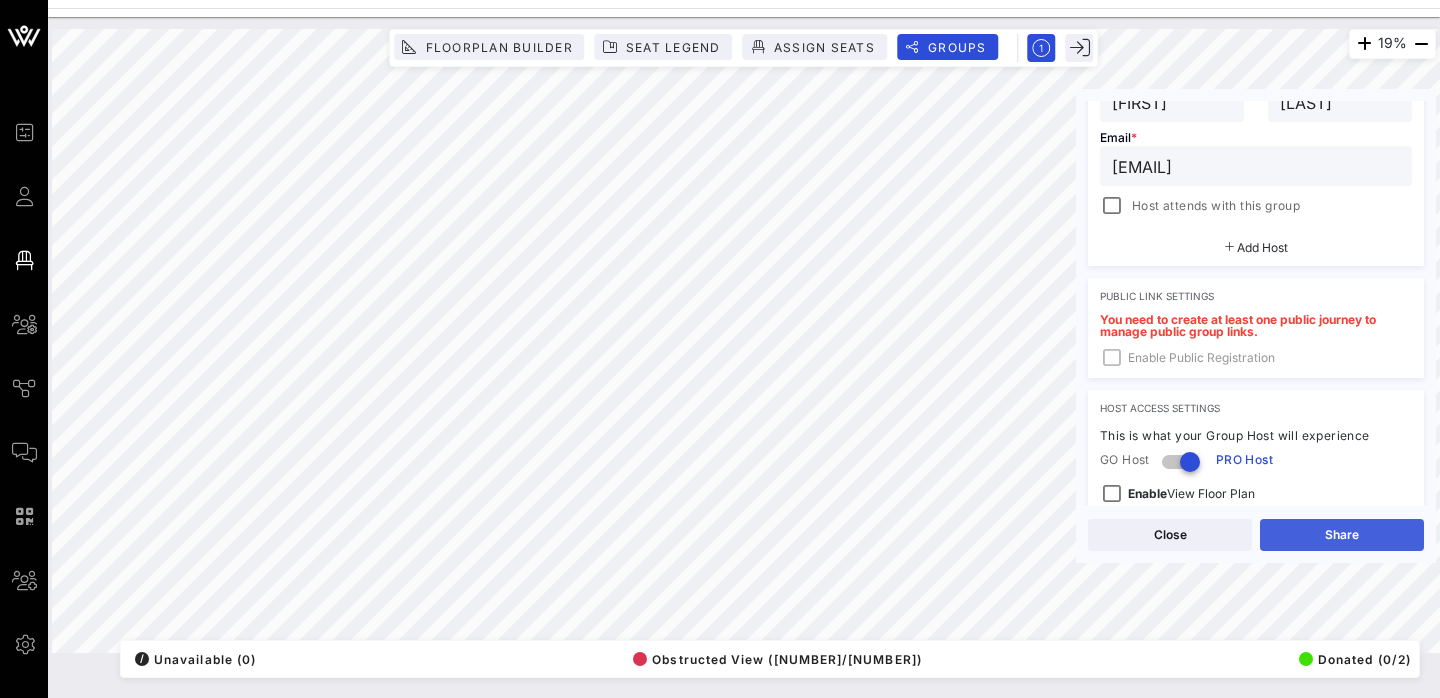 click on "Share" at bounding box center (1342, 535) 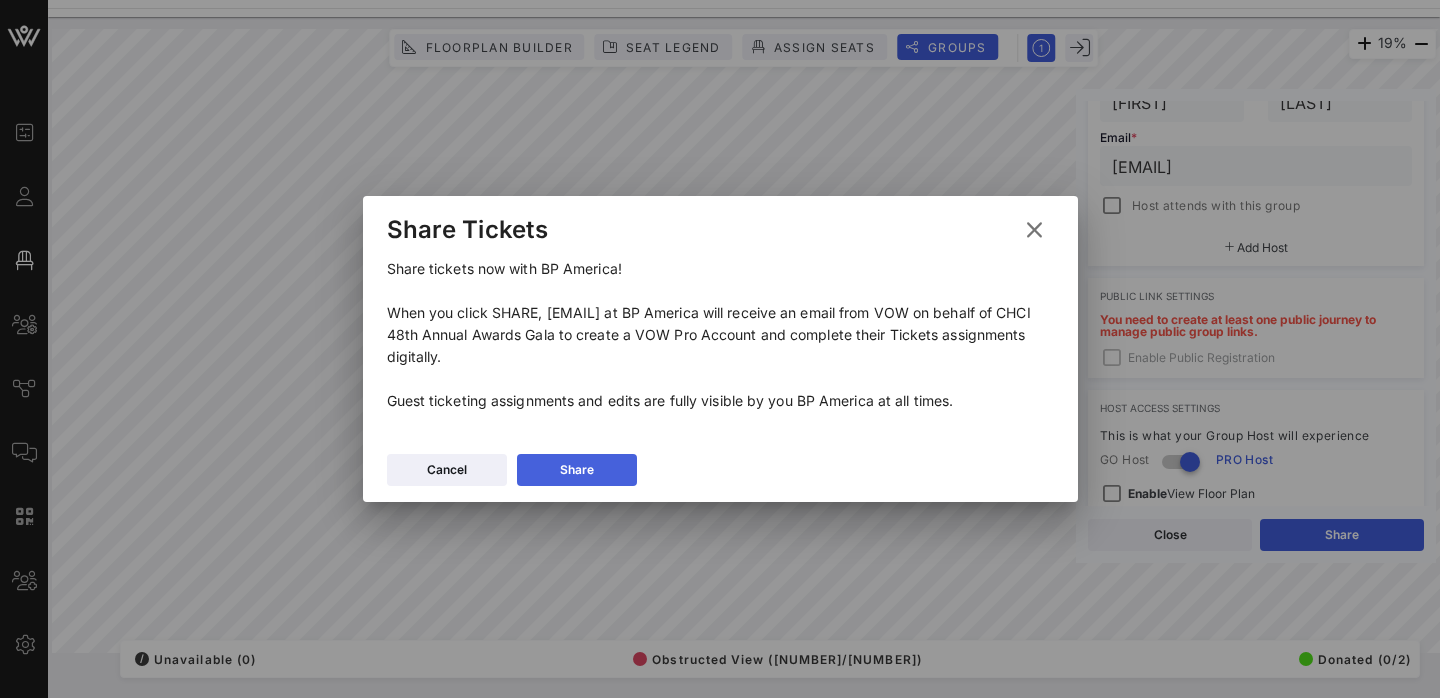 click on "Share" at bounding box center (577, 470) 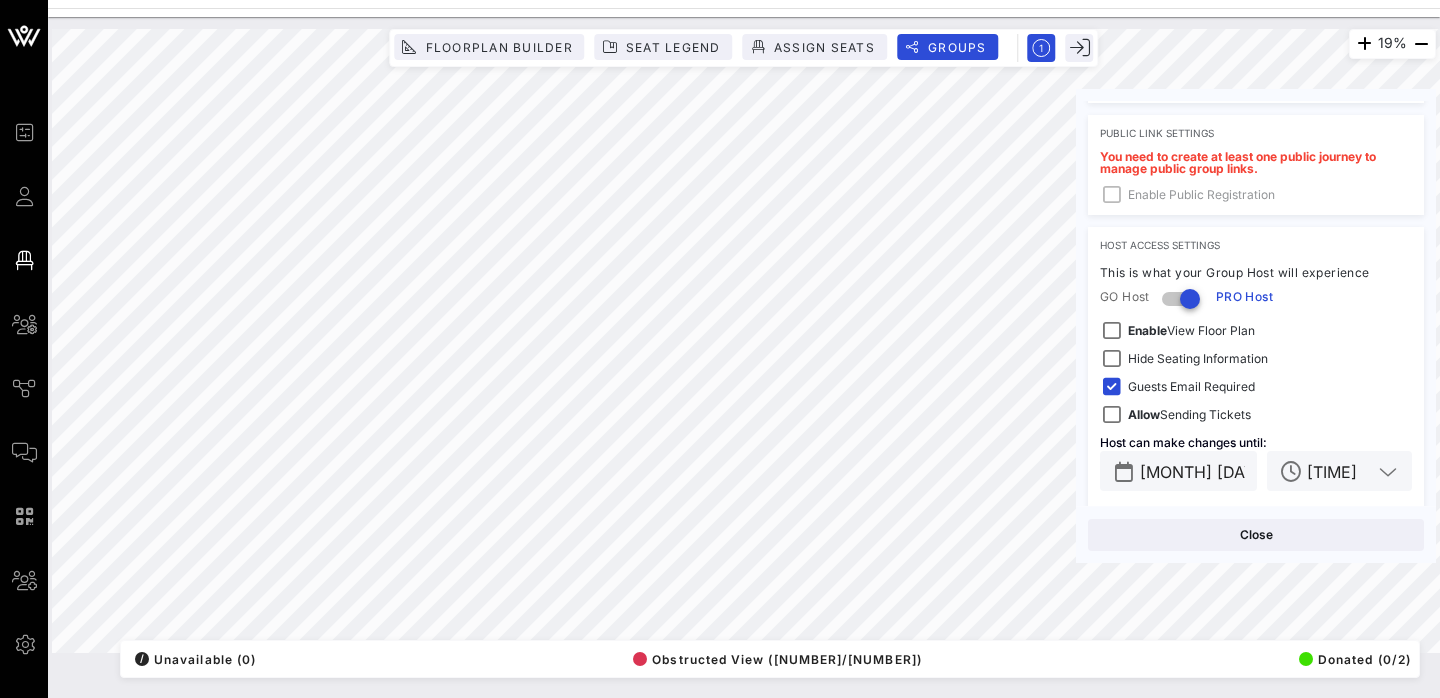 scroll, scrollTop: 601, scrollLeft: 0, axis: vertical 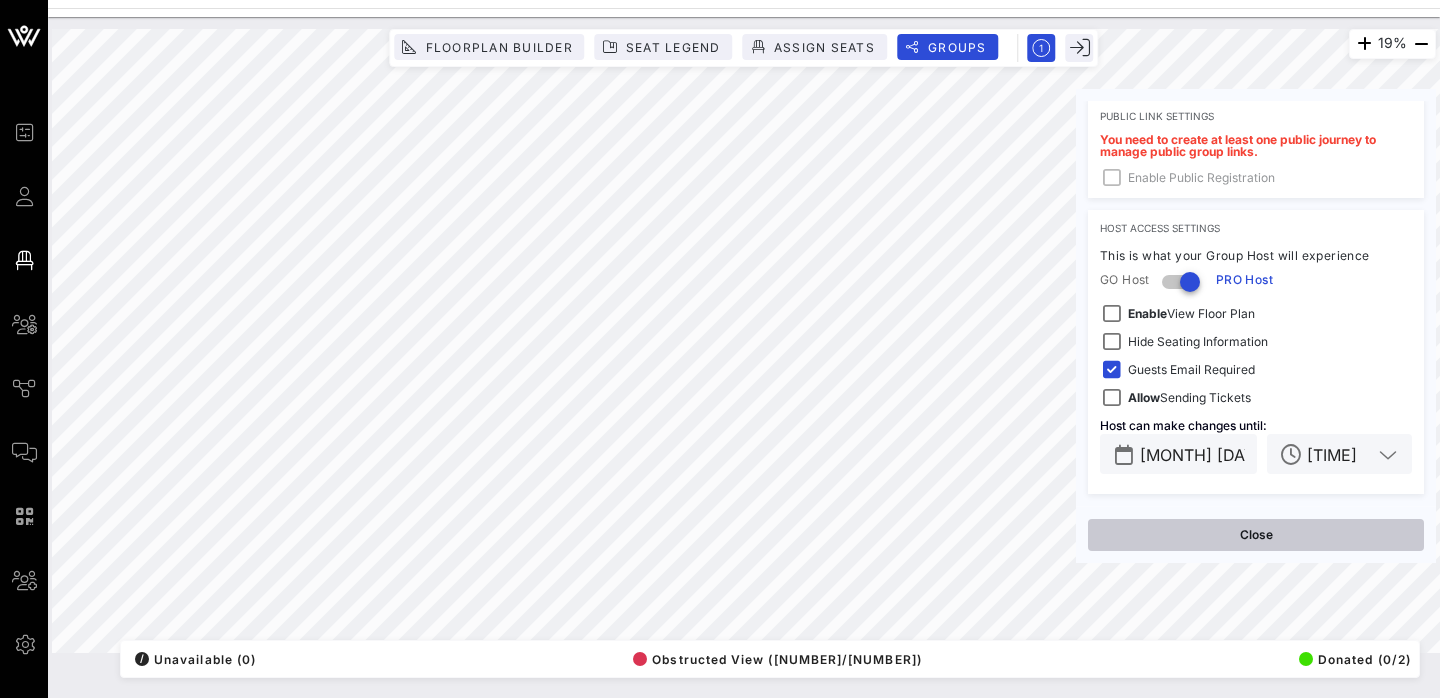 click on "Close" at bounding box center [1256, 535] 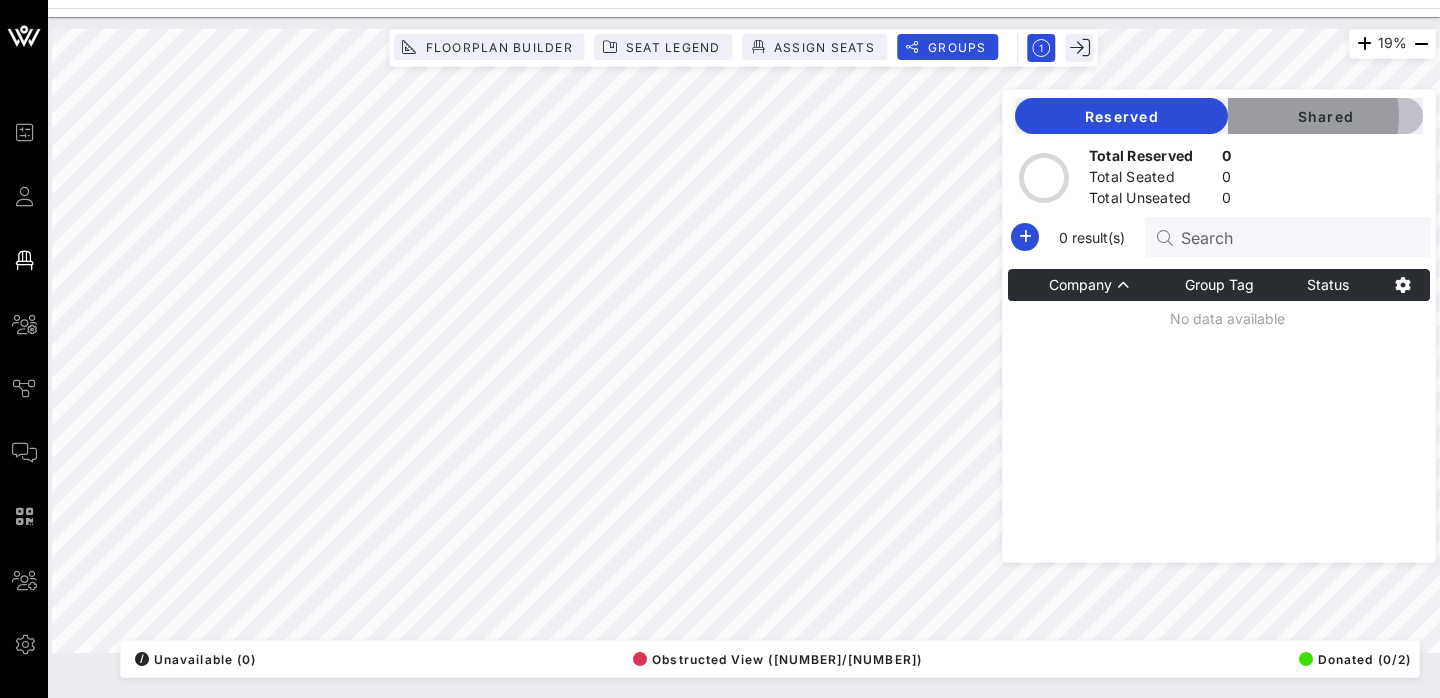 click on "Shared" at bounding box center [1325, 116] 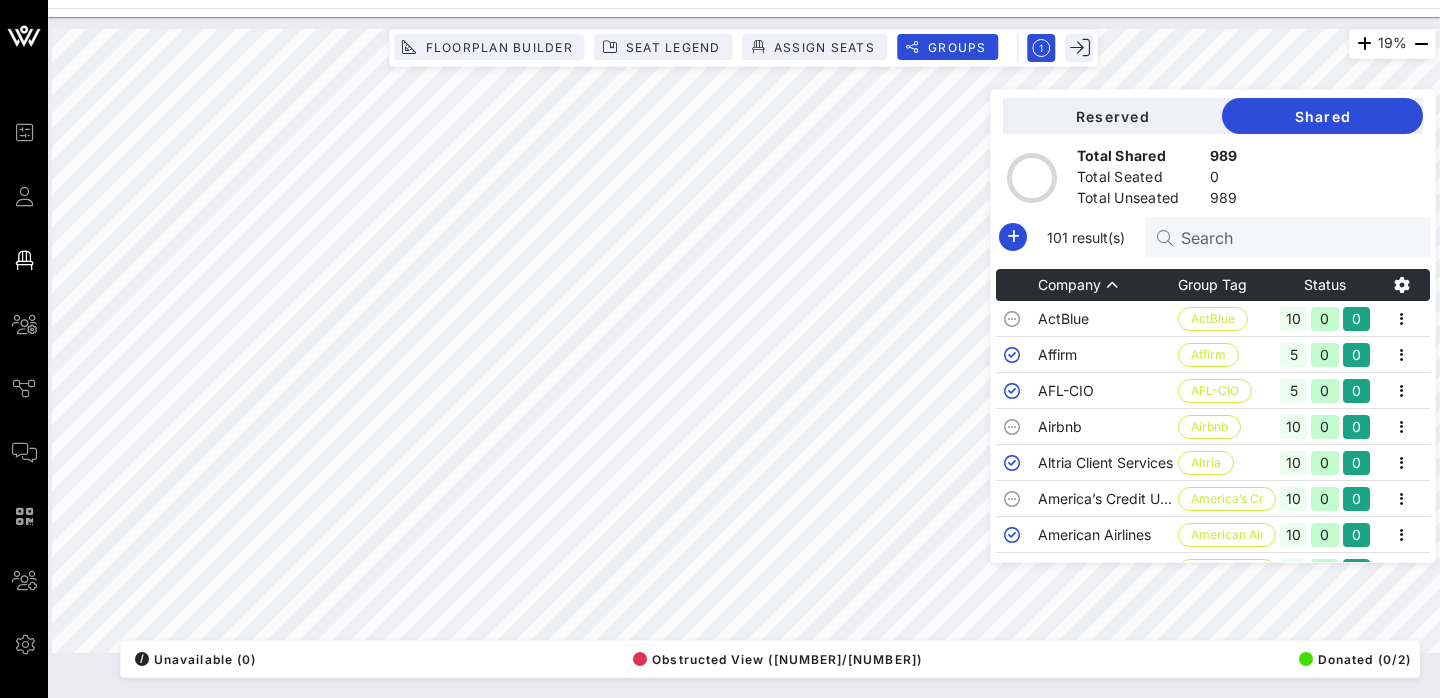 click on "Status" at bounding box center [1325, 285] 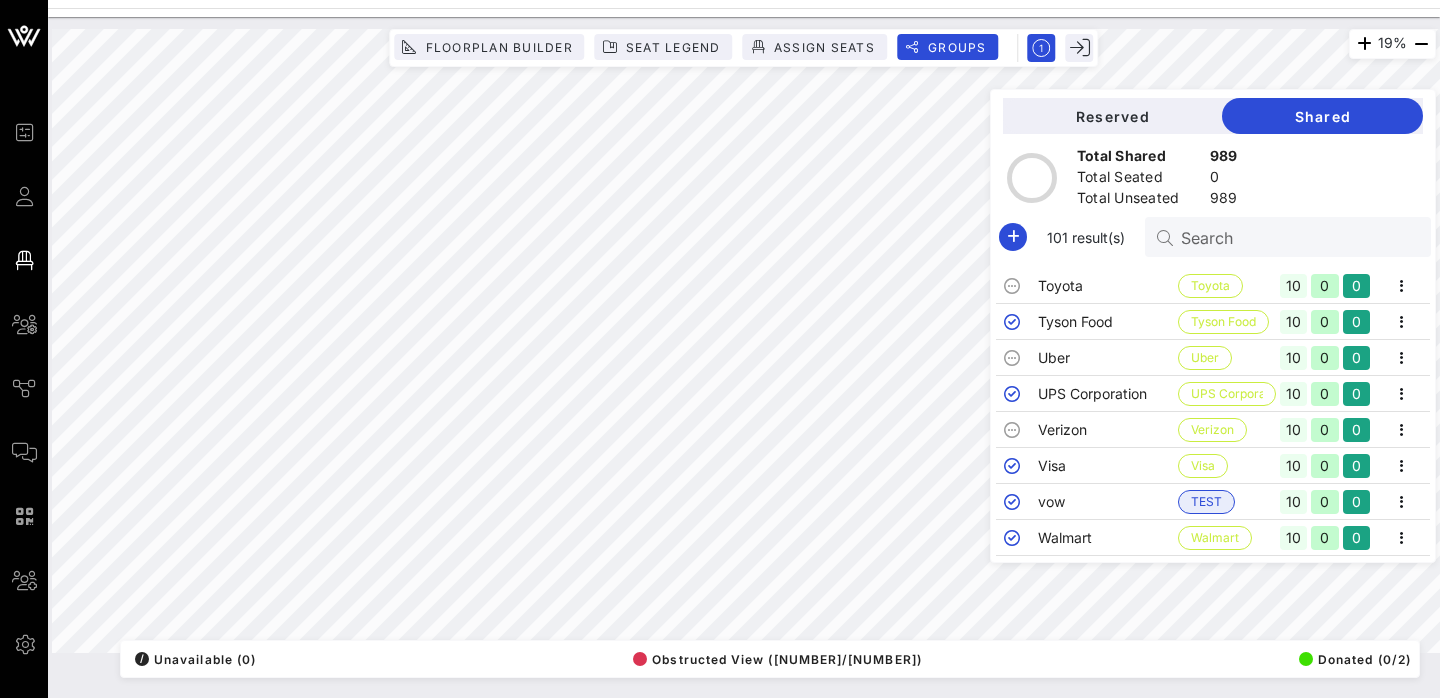 scroll, scrollTop: 3375, scrollLeft: 0, axis: vertical 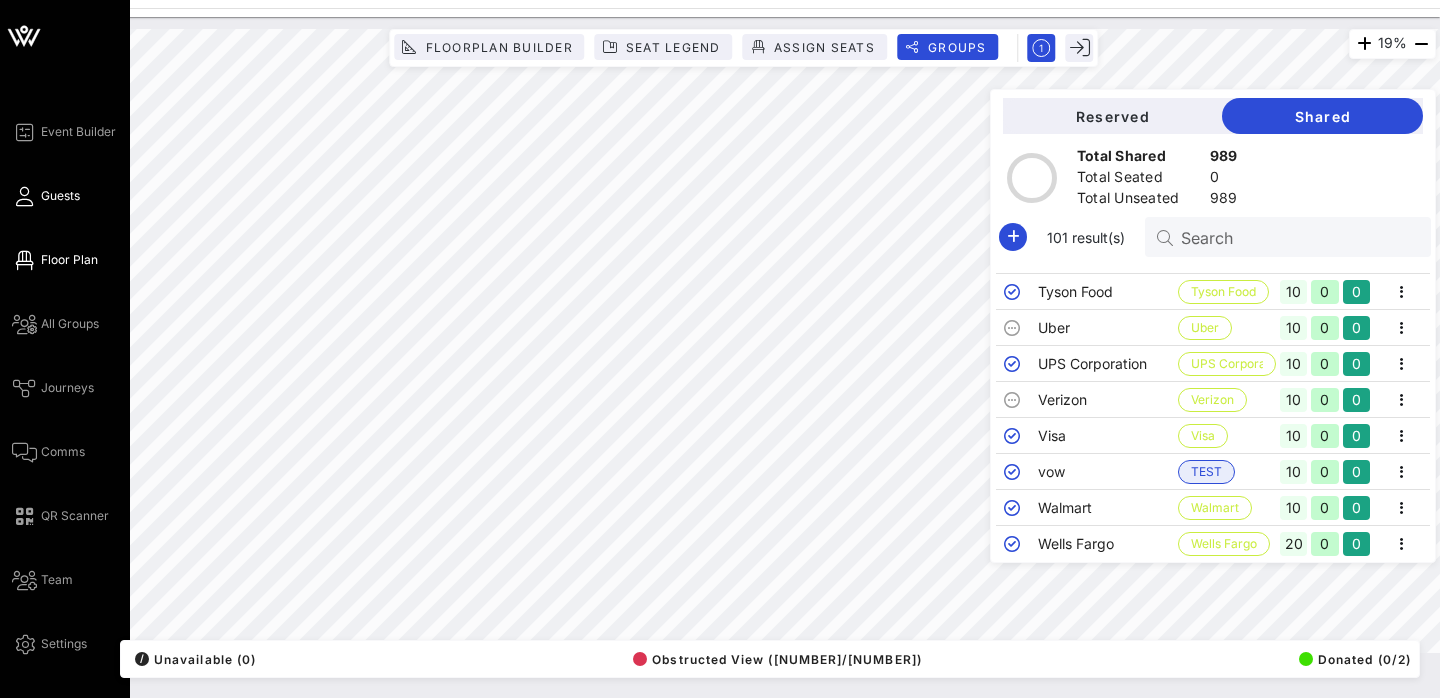 click on "Guests" at bounding box center [46, 196] 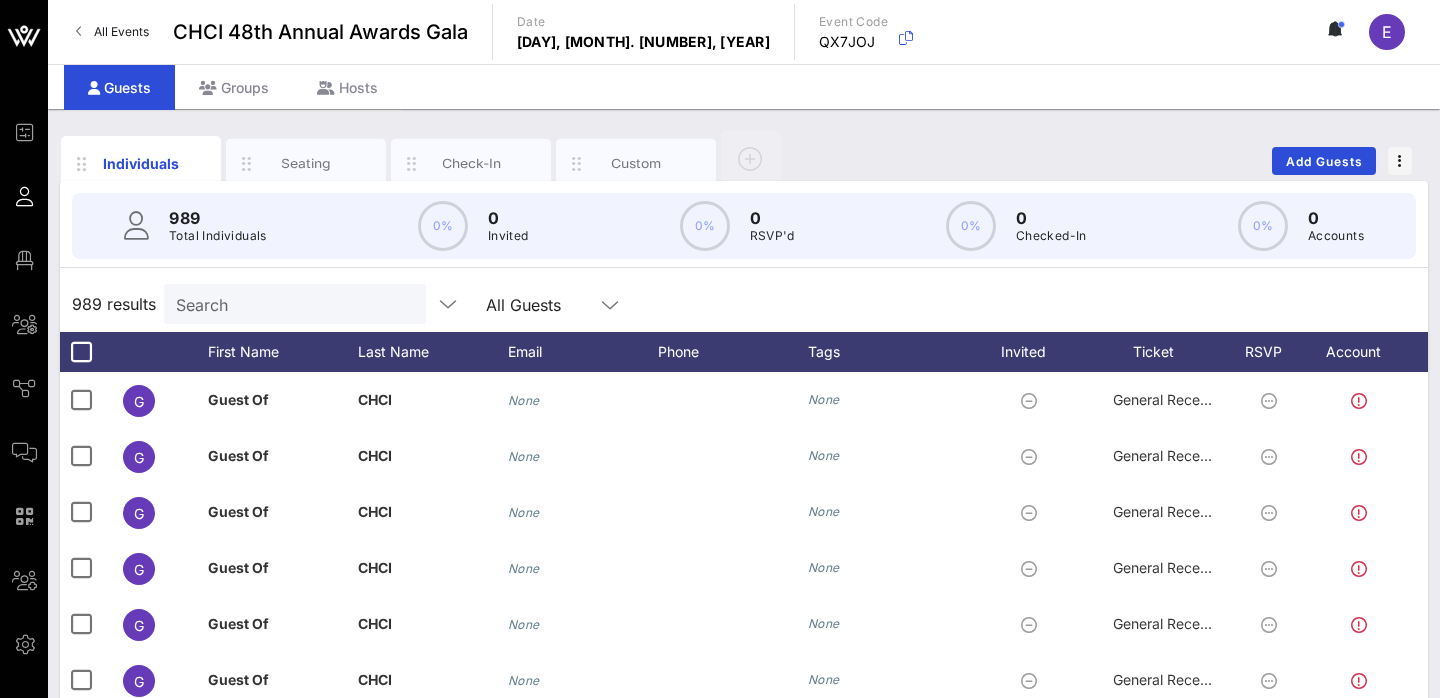 click on "Search" at bounding box center (293, 304) 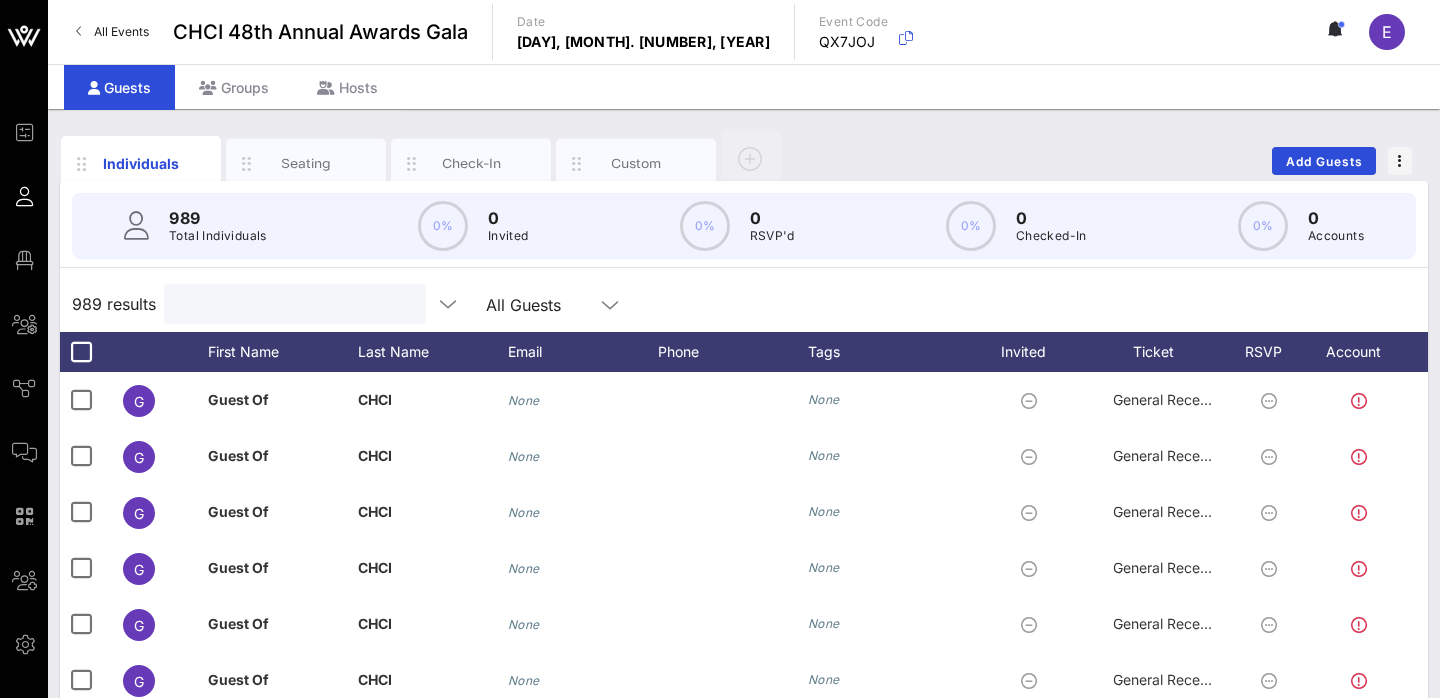 click at bounding box center [293, 304] 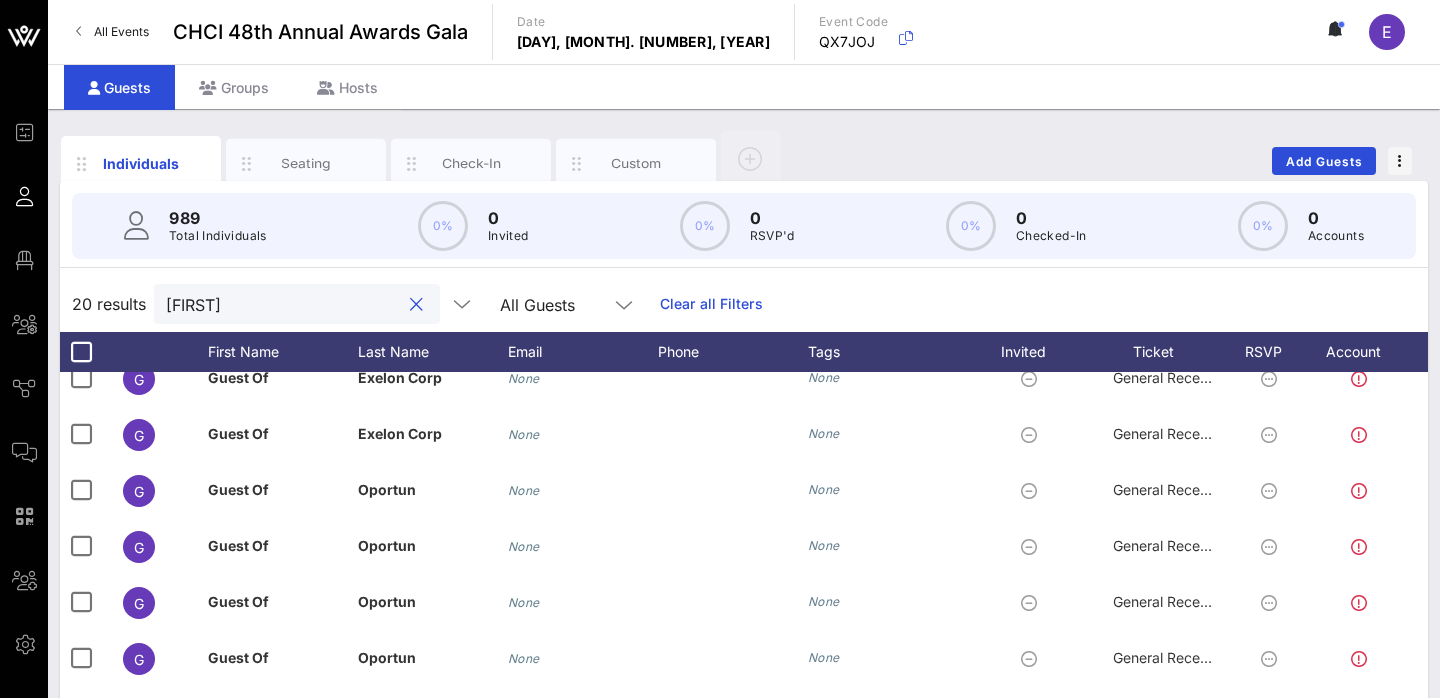 scroll, scrollTop: 520, scrollLeft: 0, axis: vertical 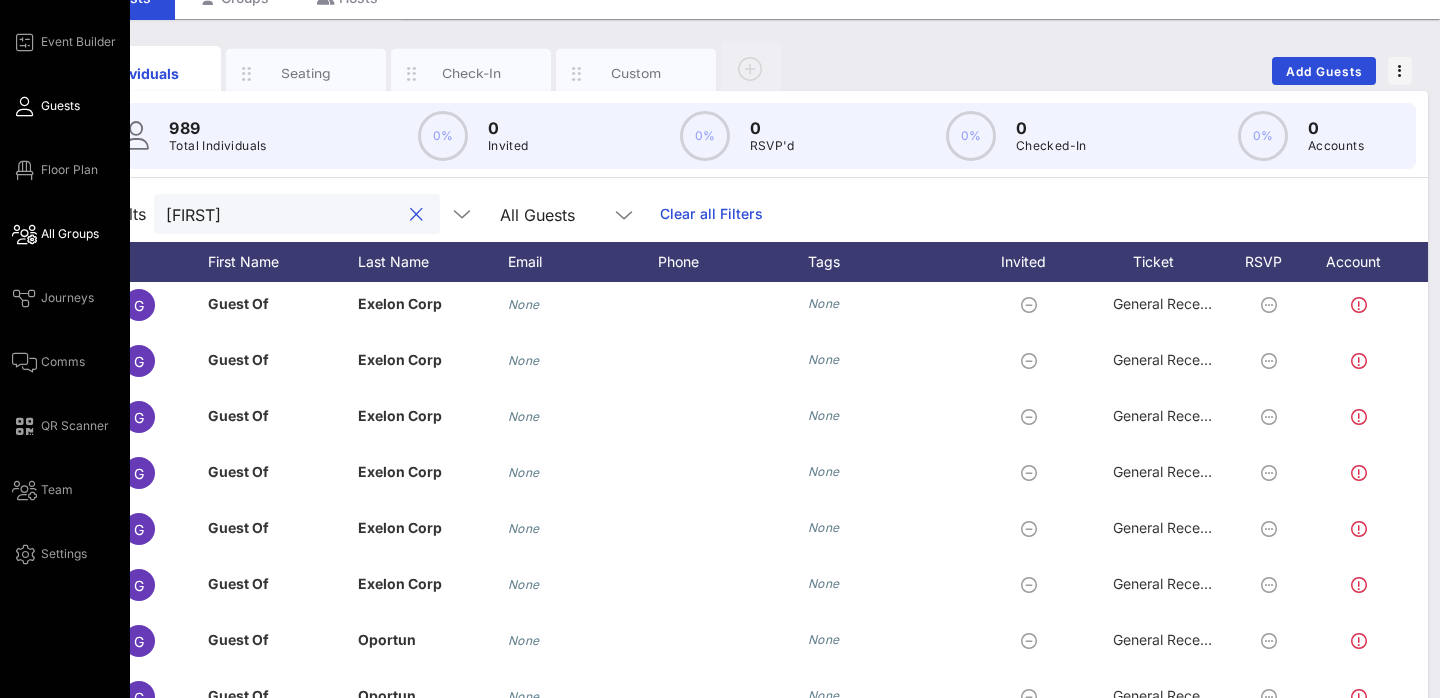 type on "[FIRST]" 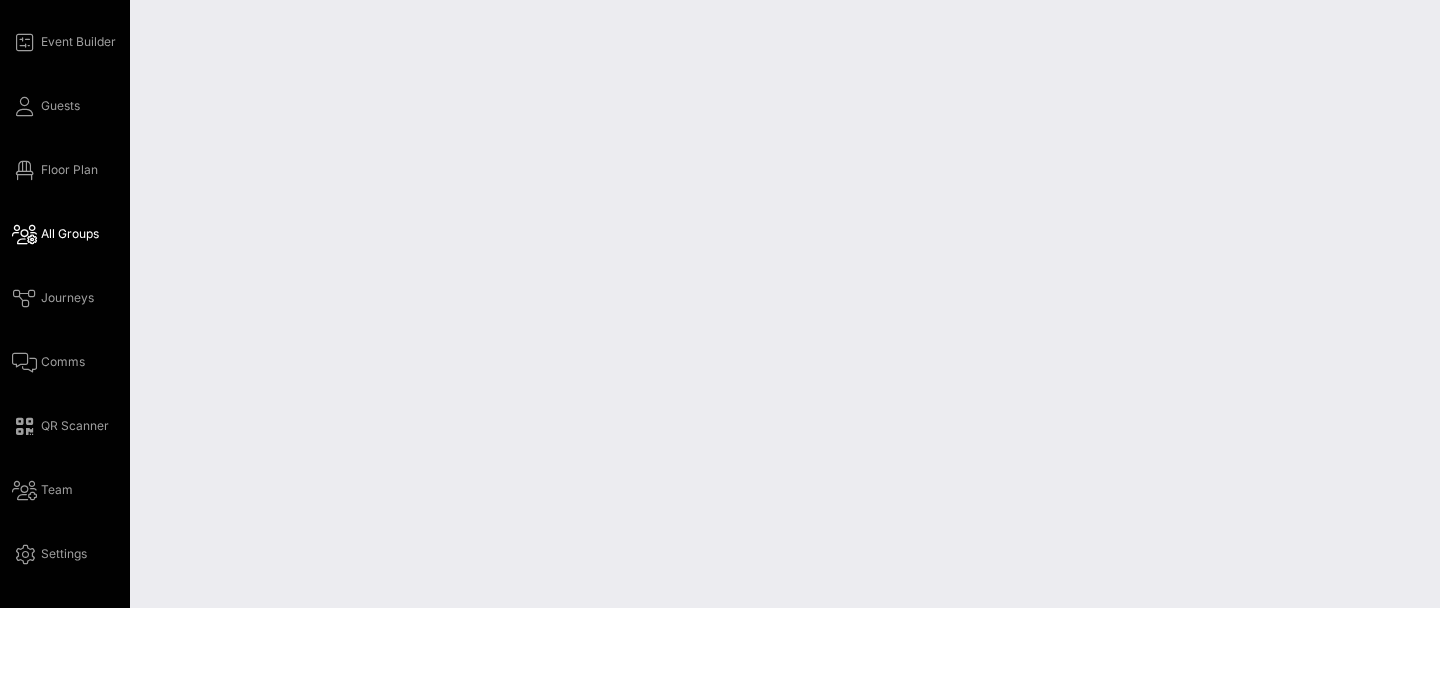 scroll, scrollTop: 0, scrollLeft: 0, axis: both 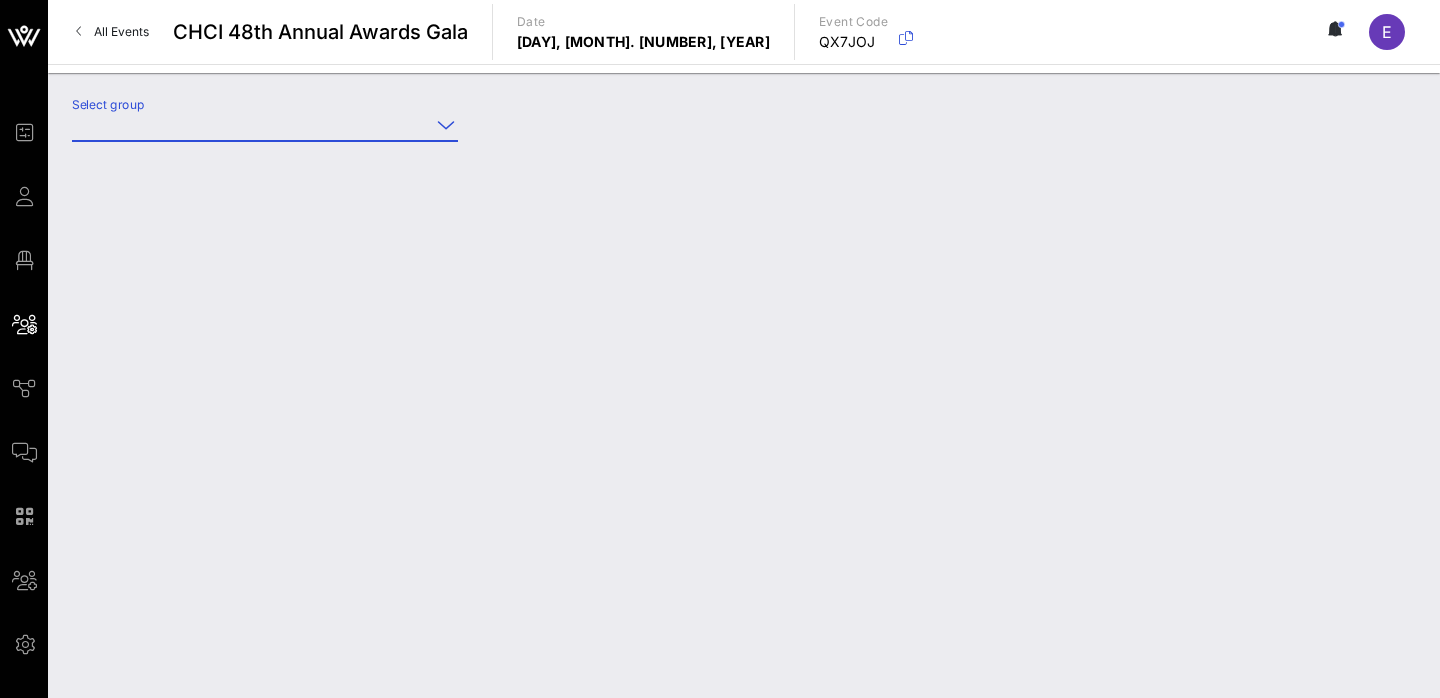 click on "Select group" at bounding box center (251, 125) 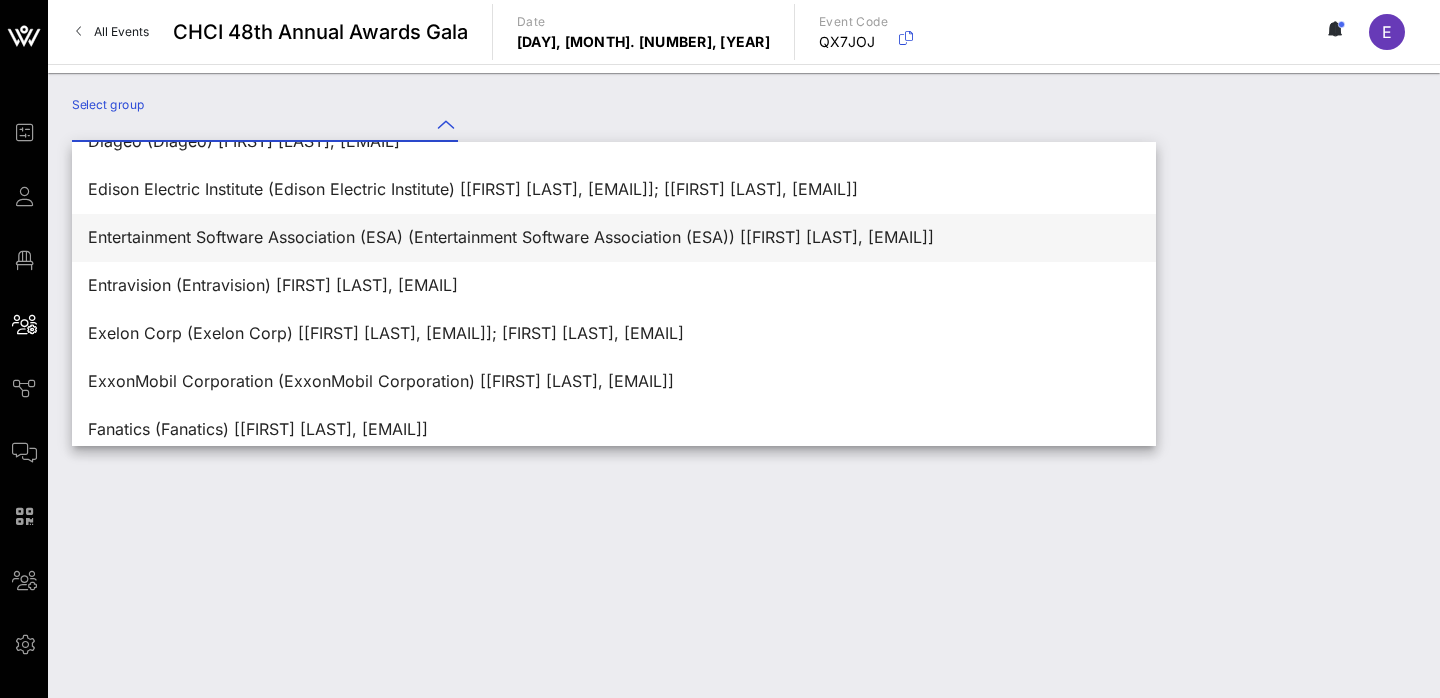 scroll, scrollTop: 1706, scrollLeft: 0, axis: vertical 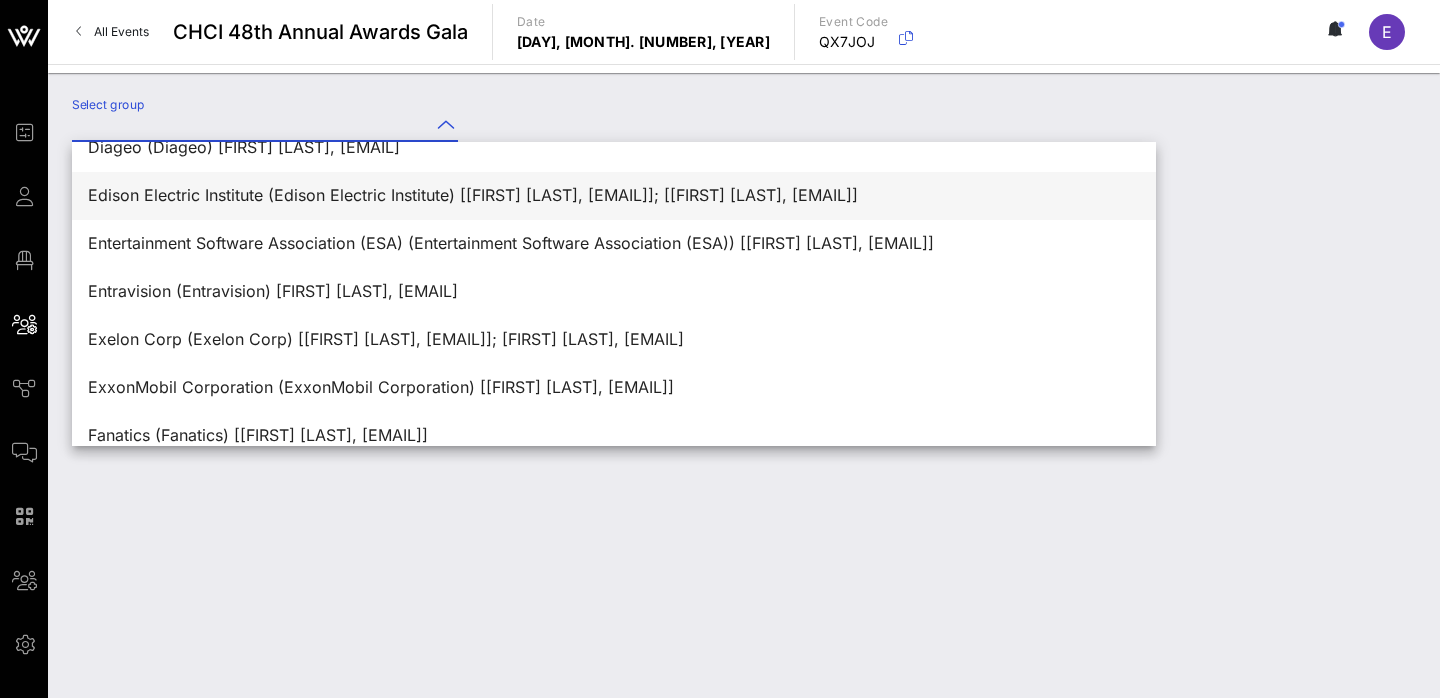 click on "Edison Electric Institute (Edison Electric Institute) [[FIRST] [LAST], [EMAIL]];  [[FIRST] [LAST], [EMAIL]]" at bounding box center [614, 195] 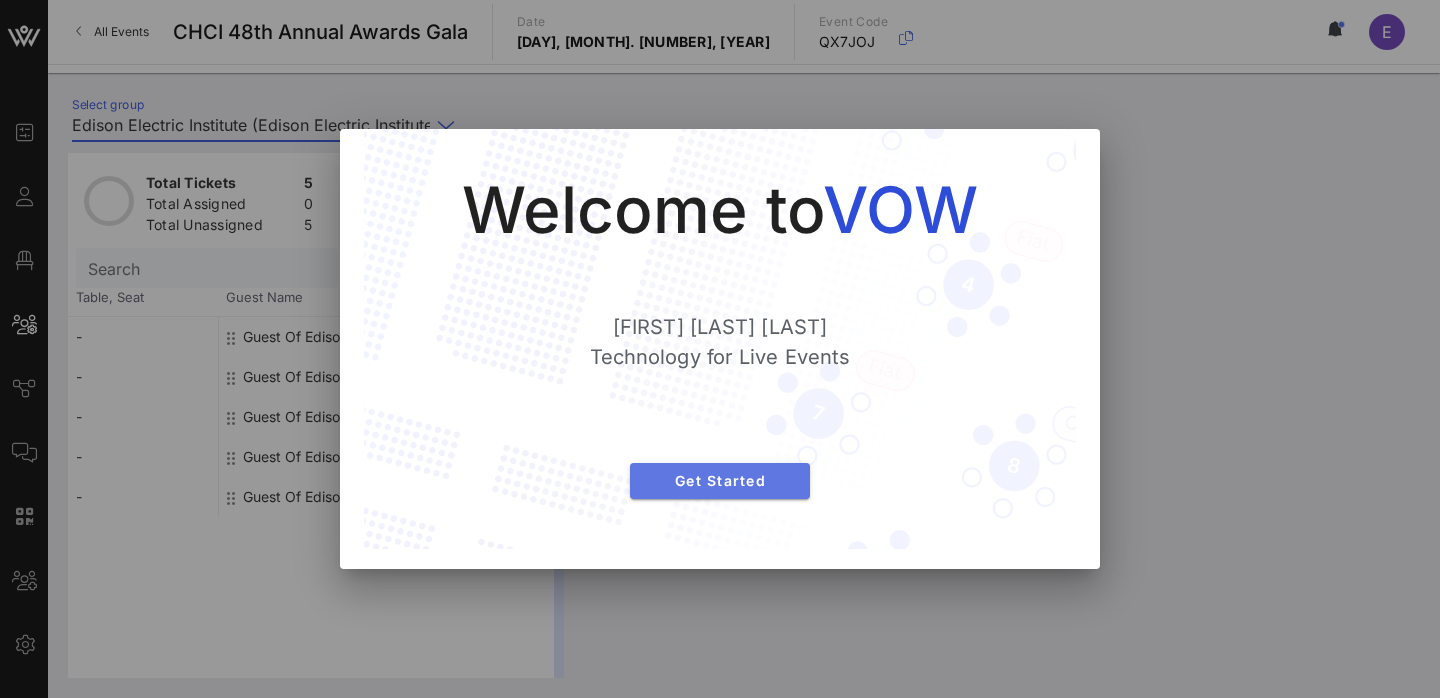 click on "Get Started" at bounding box center (720, 480) 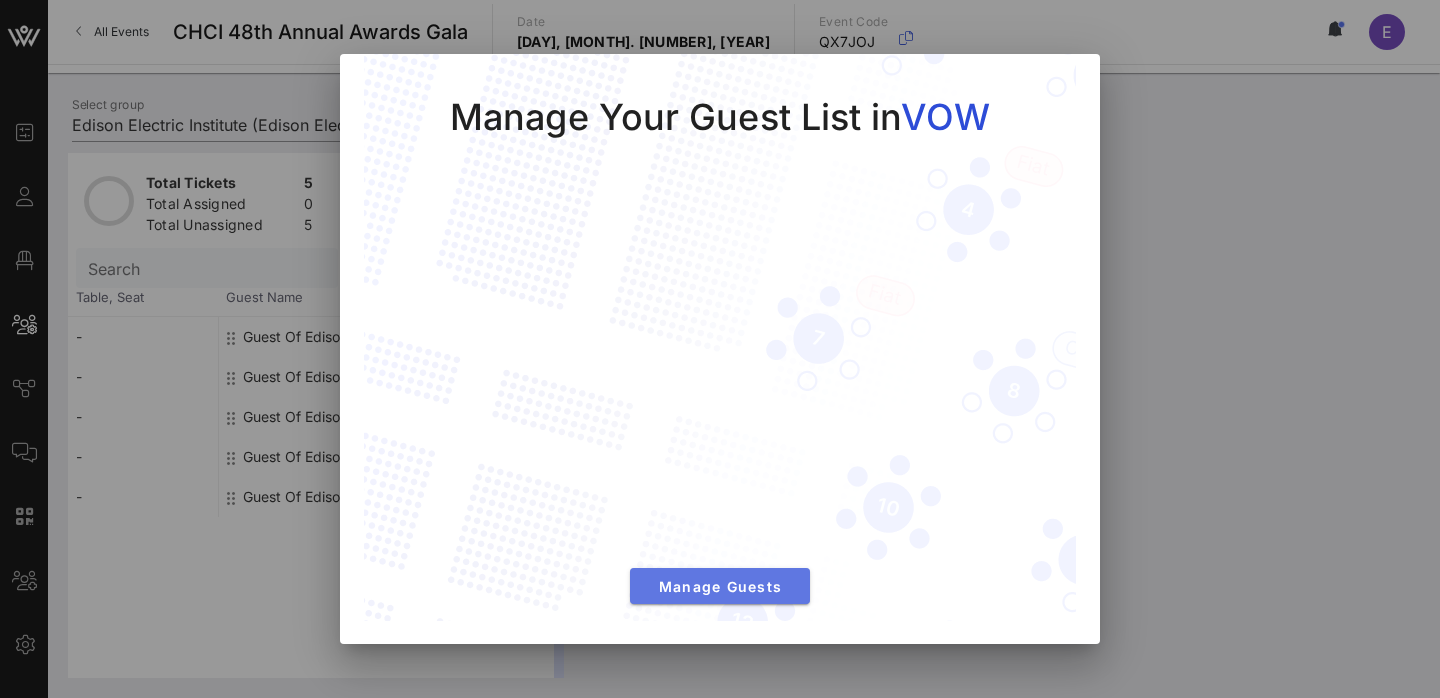 click on "Manage Guests" at bounding box center [720, 586] 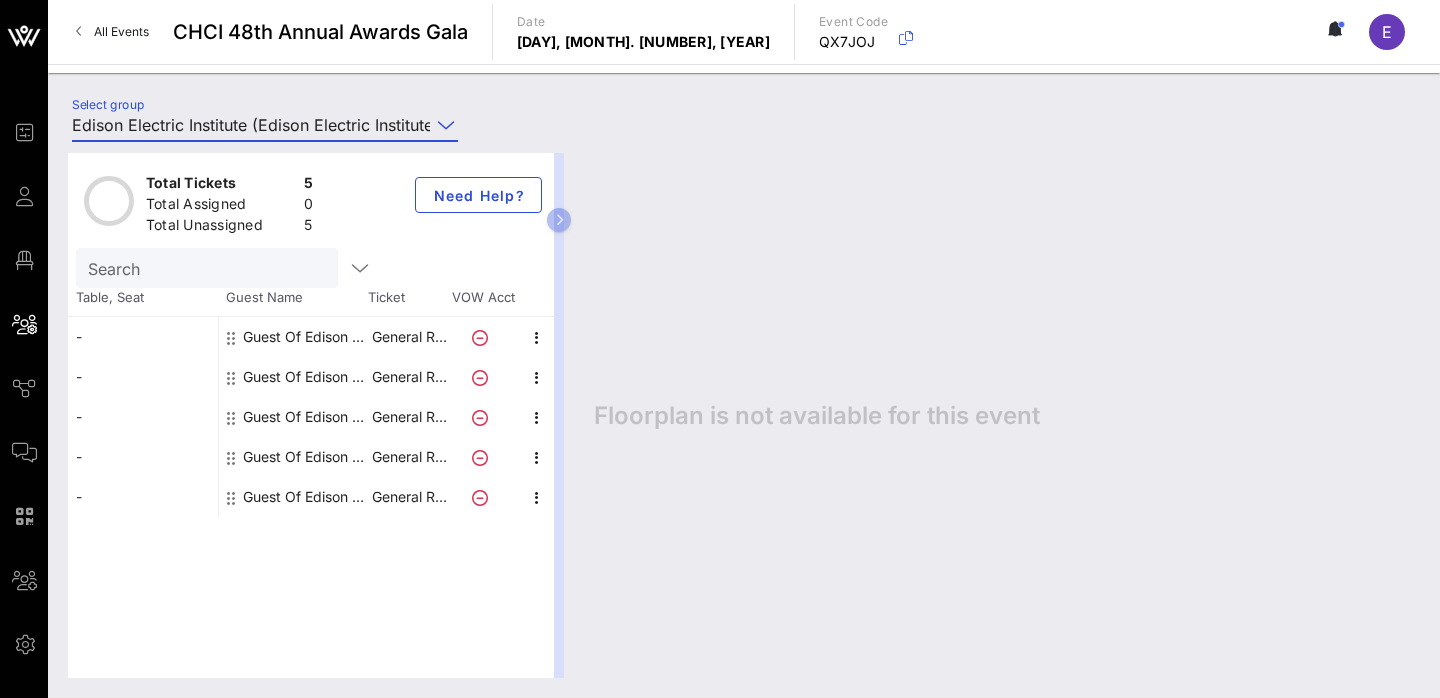 scroll, scrollTop: 0, scrollLeft: 620, axis: horizontal 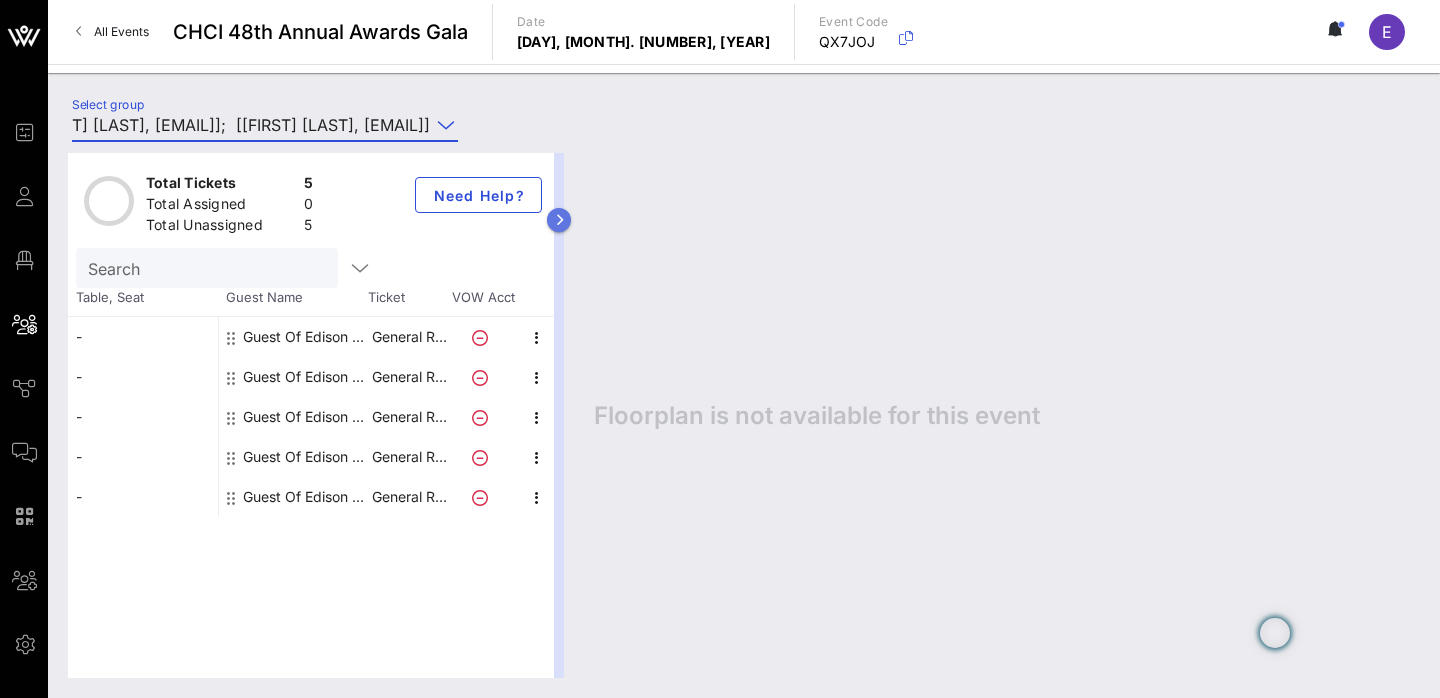 click at bounding box center (559, 220) 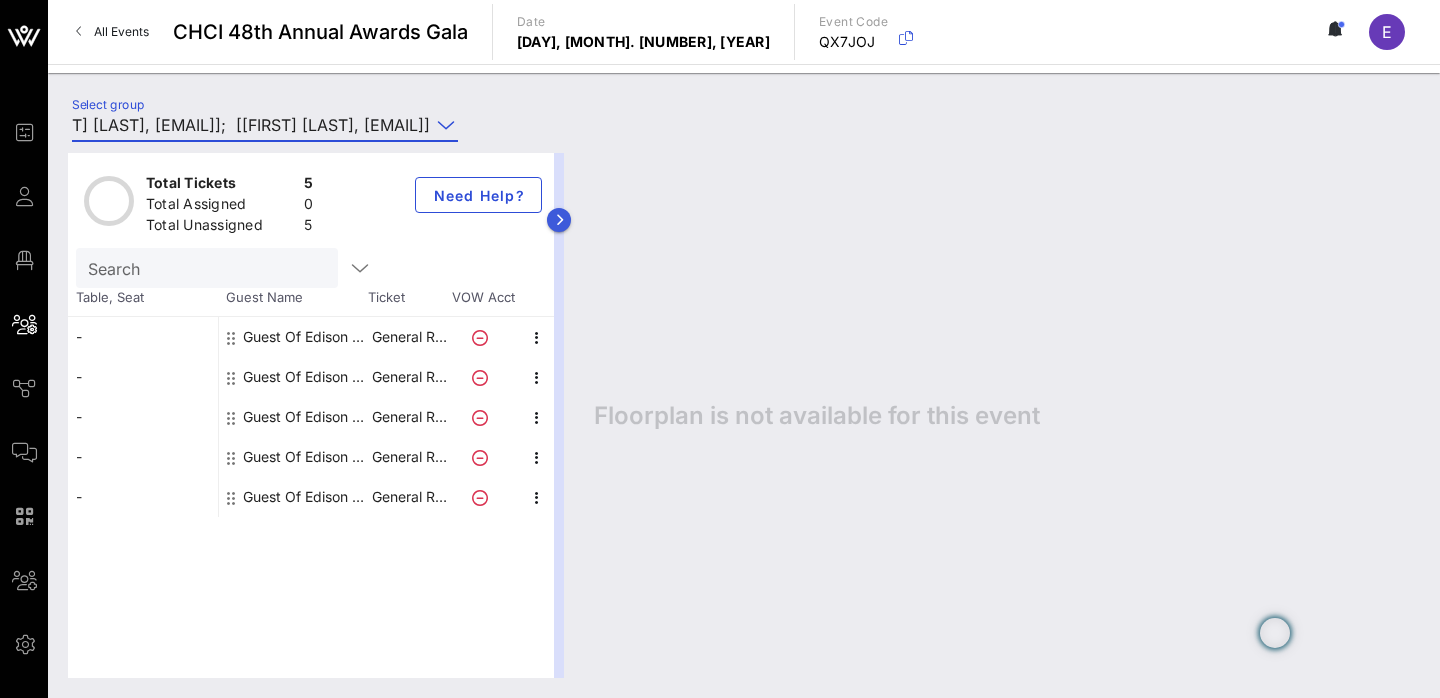 scroll, scrollTop: 0, scrollLeft: 0, axis: both 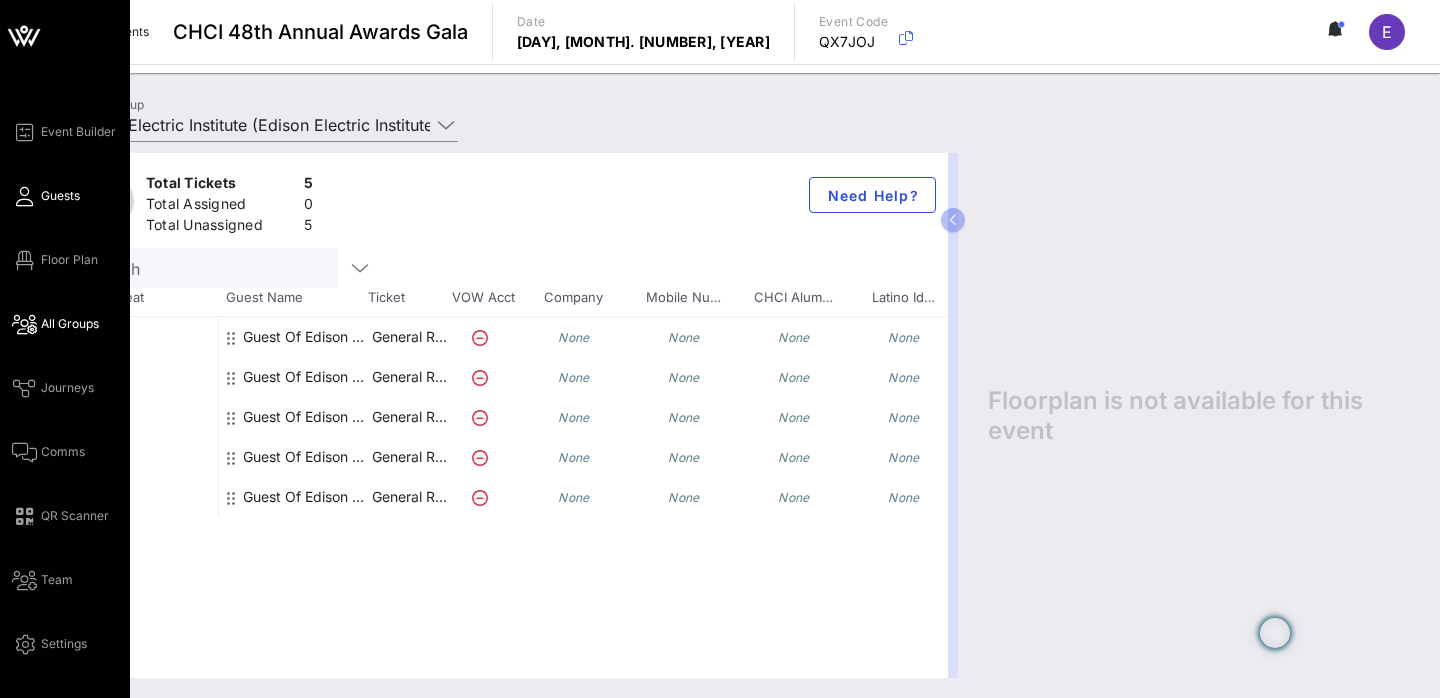 click on "Guests" at bounding box center (60, 196) 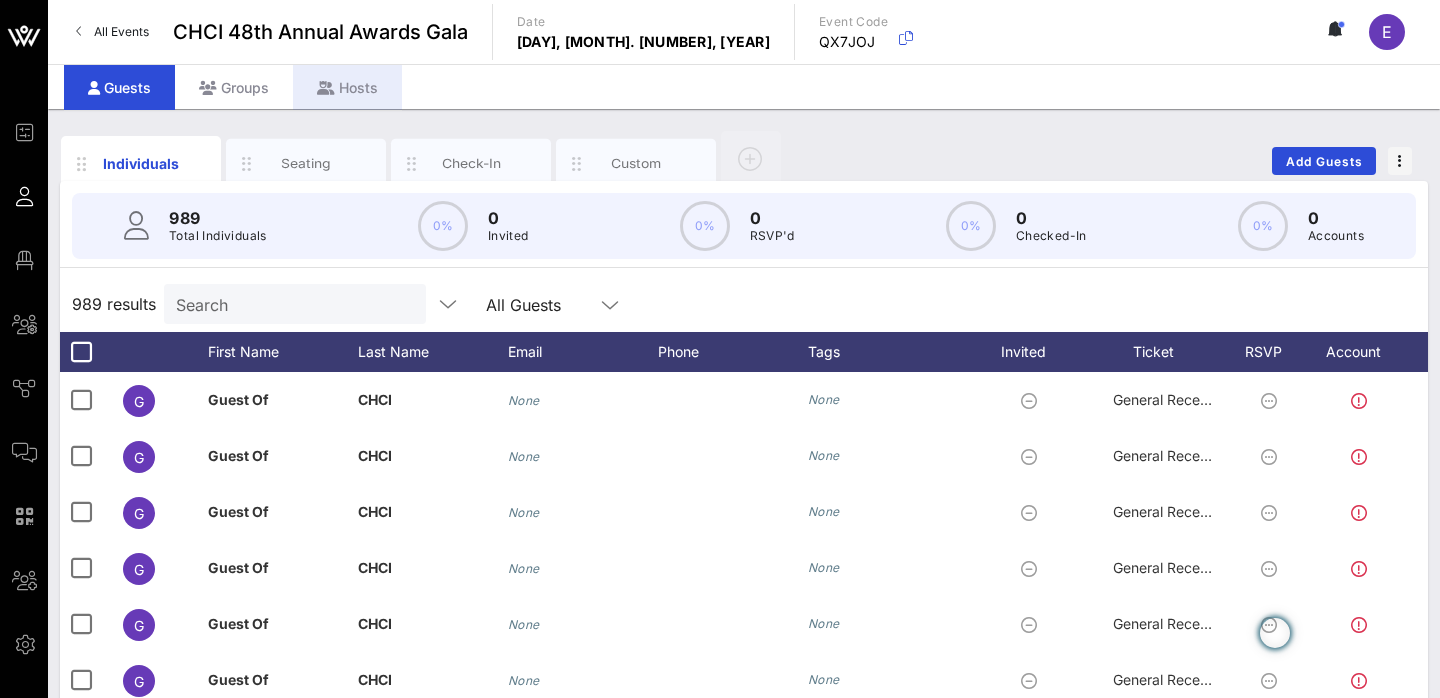 click on "Hosts" at bounding box center (347, 87) 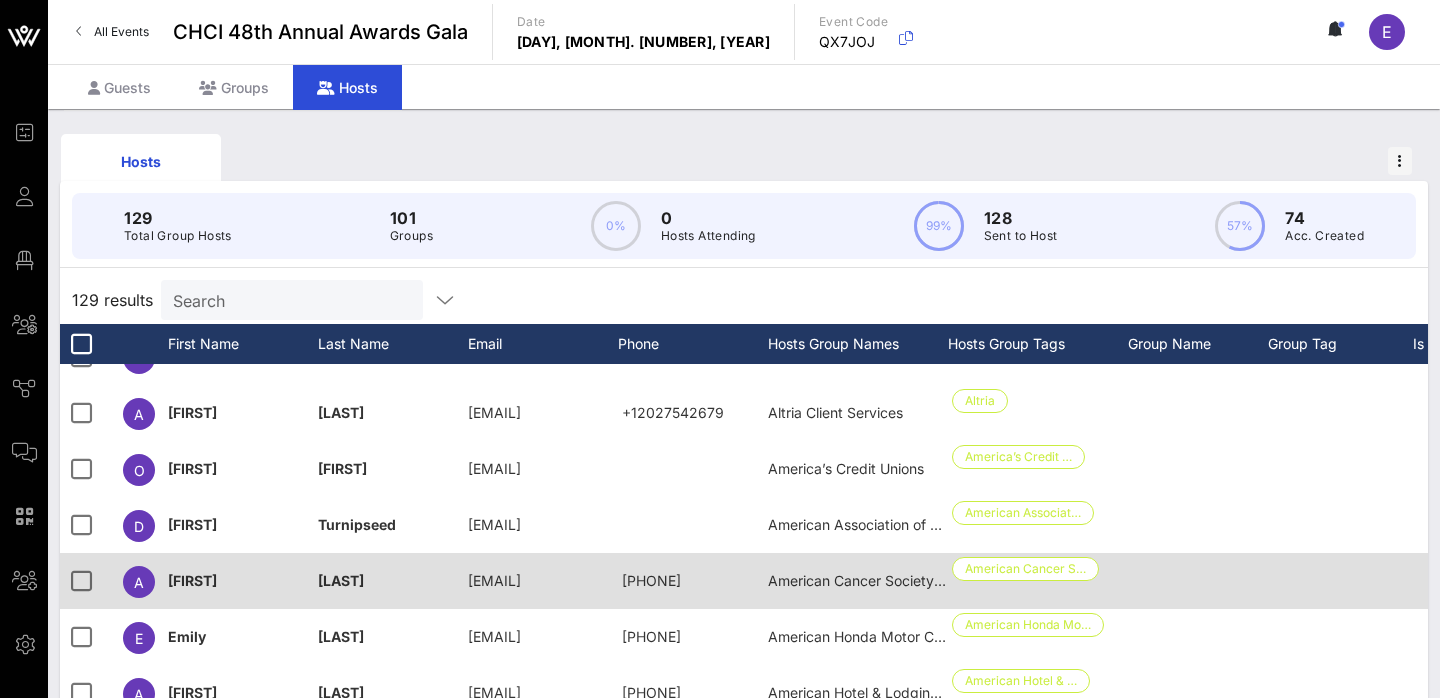 scroll, scrollTop: 91, scrollLeft: 137, axis: both 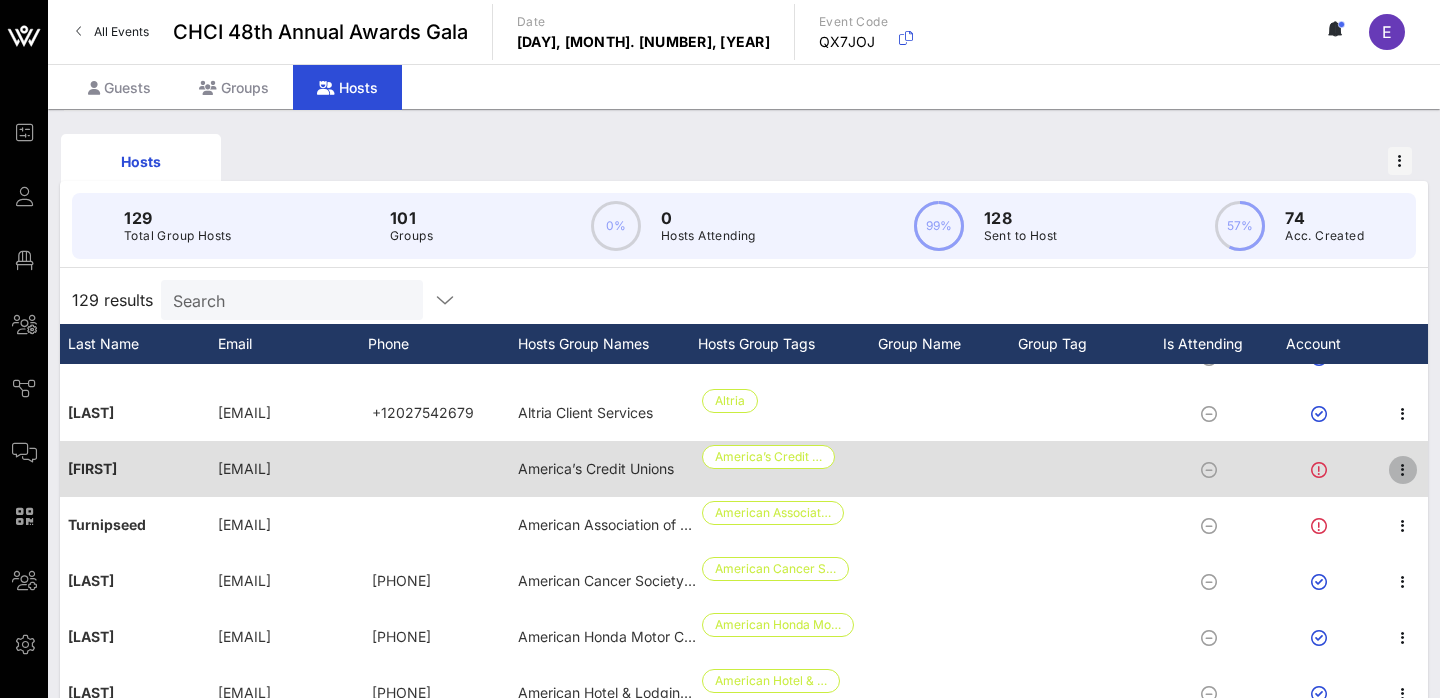 click at bounding box center (1403, 470) 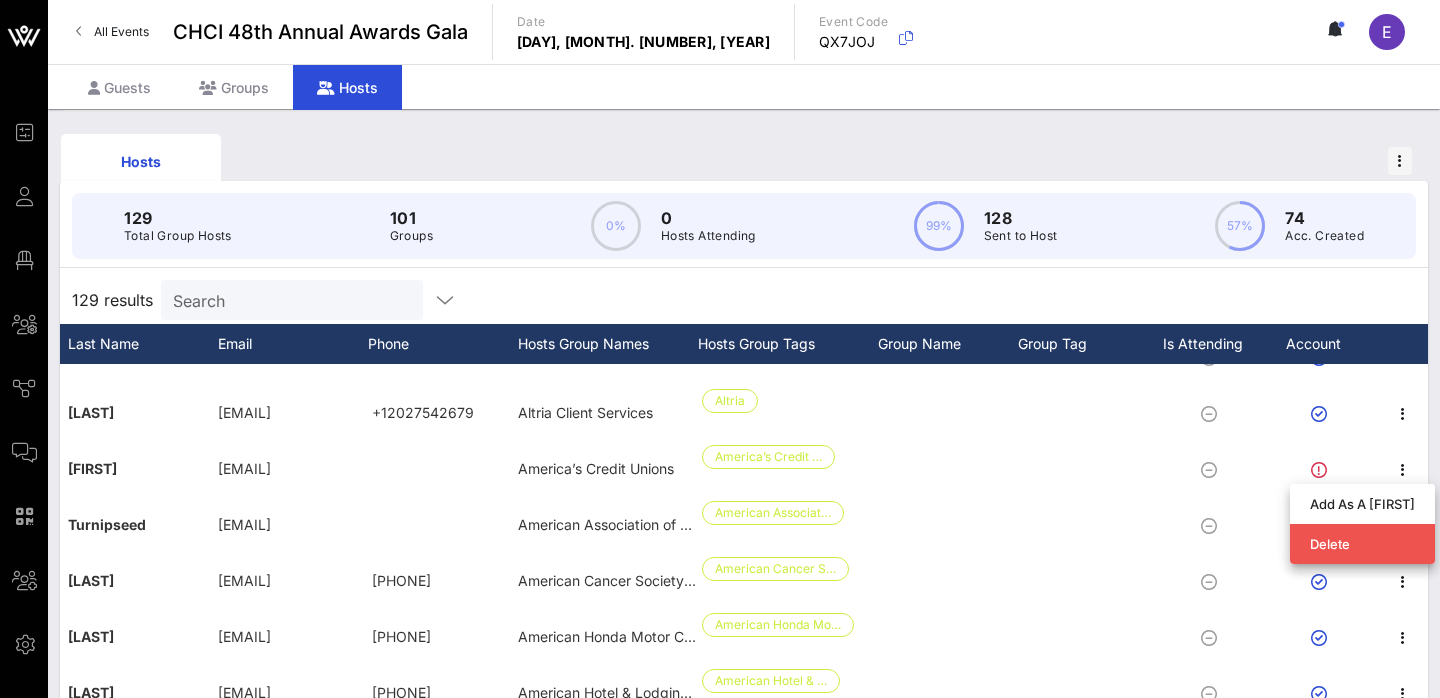 click on "129   Total Group Hosts   101   Groups   0%   0   Hosts Attending   99%   128   Sent to Host   57%   74   Acc. Created" at bounding box center [744, 226] 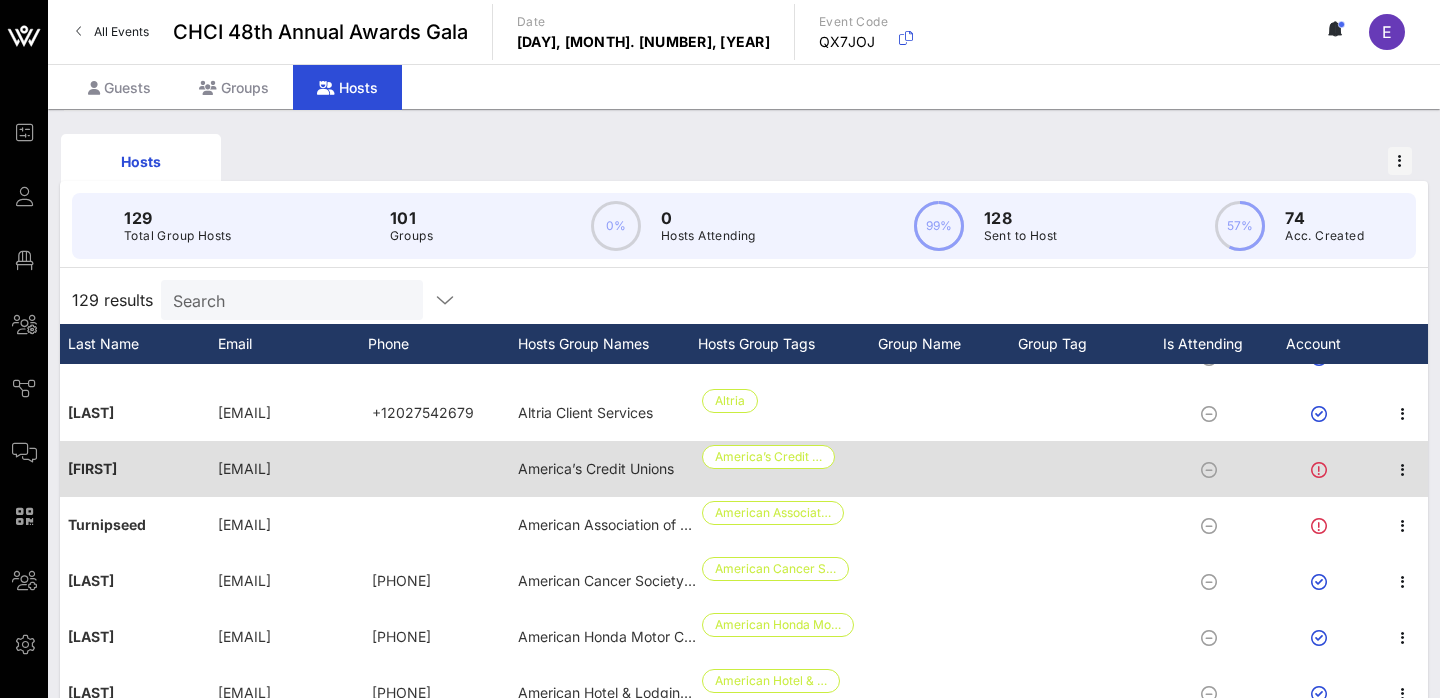 scroll, scrollTop: 91, scrollLeft: 123, axis: both 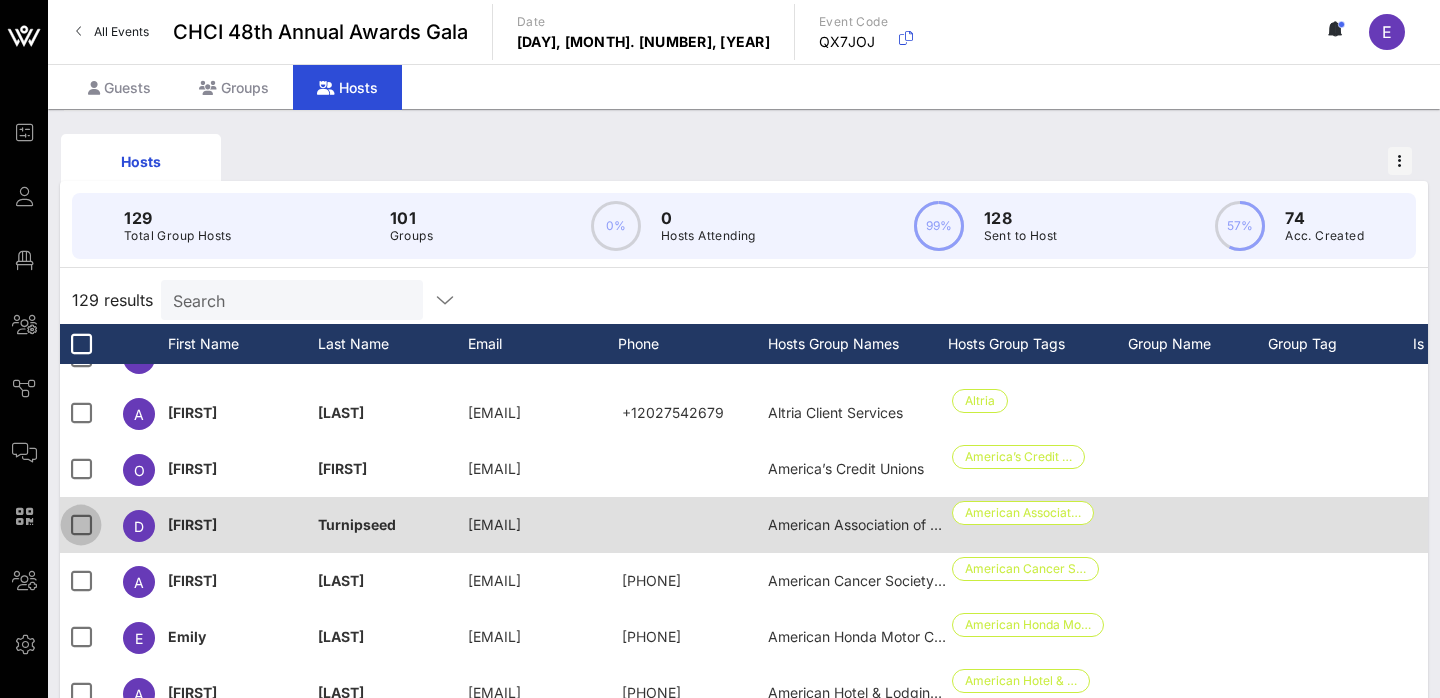 click at bounding box center (81, 525) 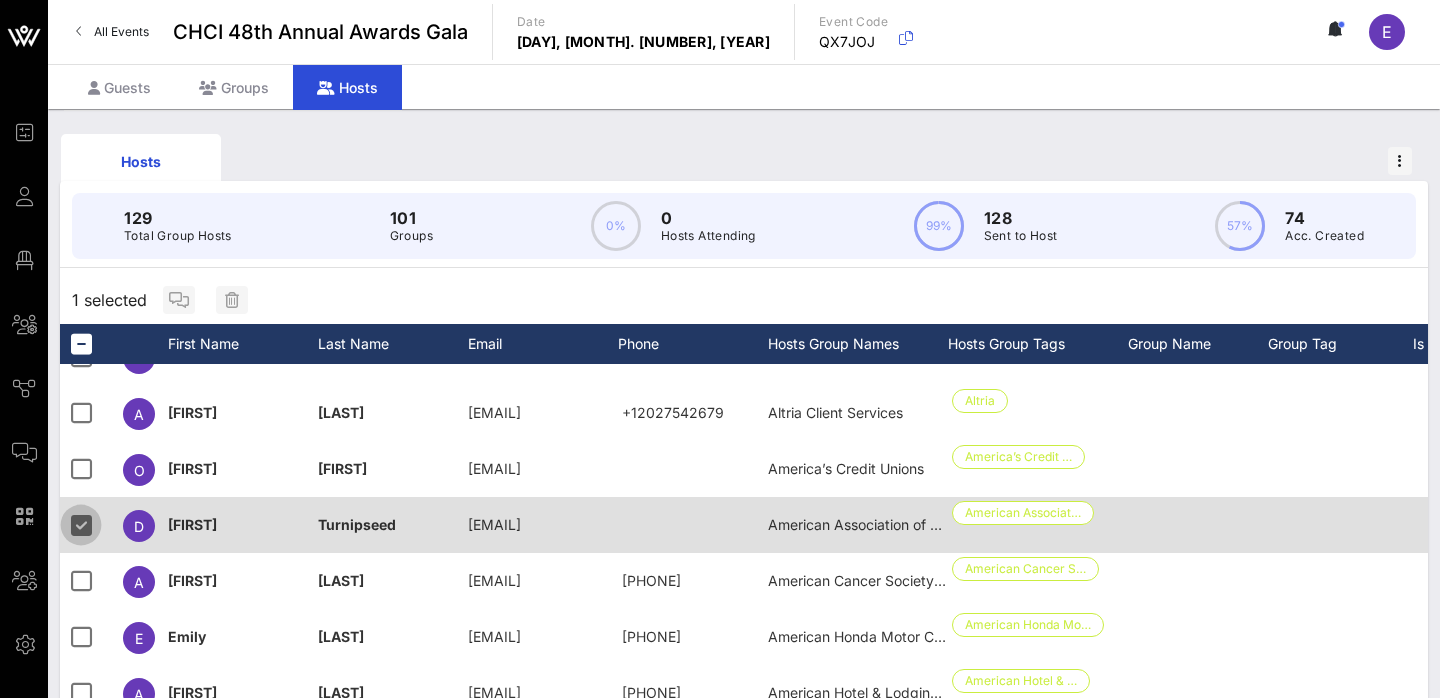 click at bounding box center [81, 525] 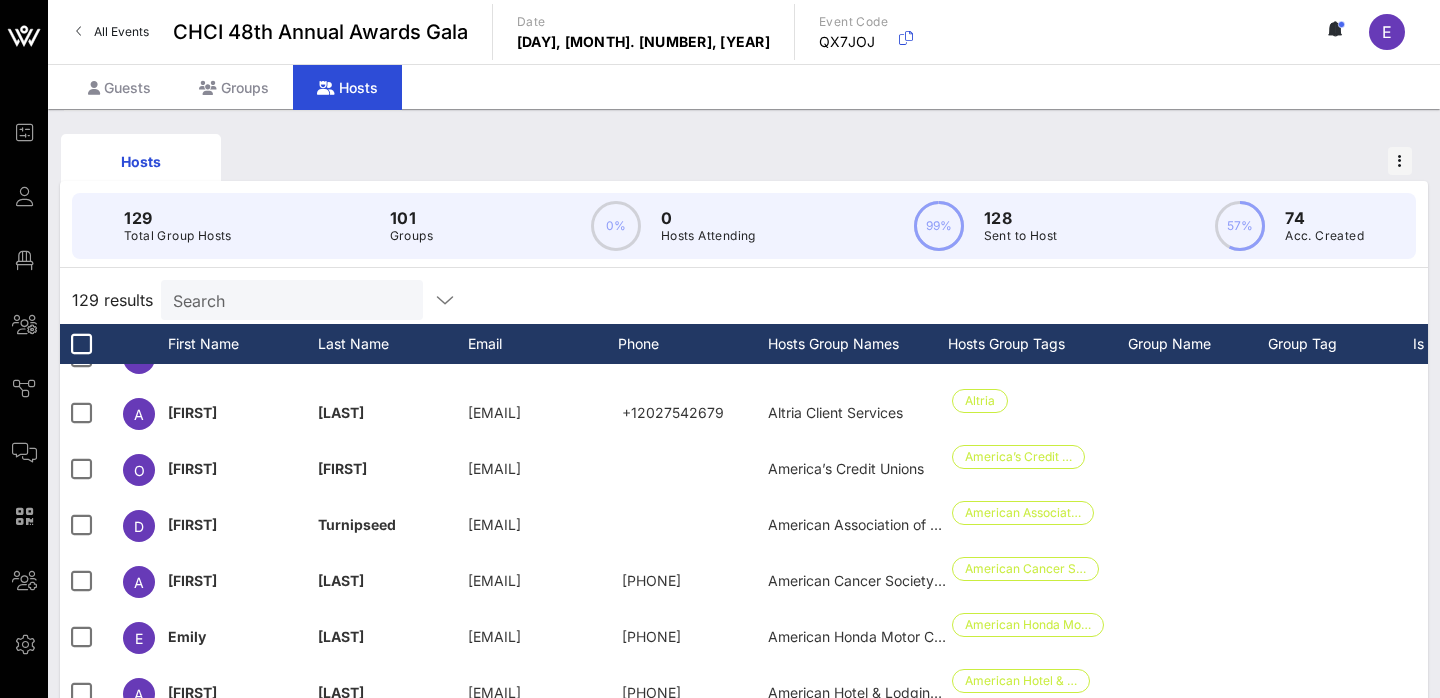 click on "Search" at bounding box center (290, 300) 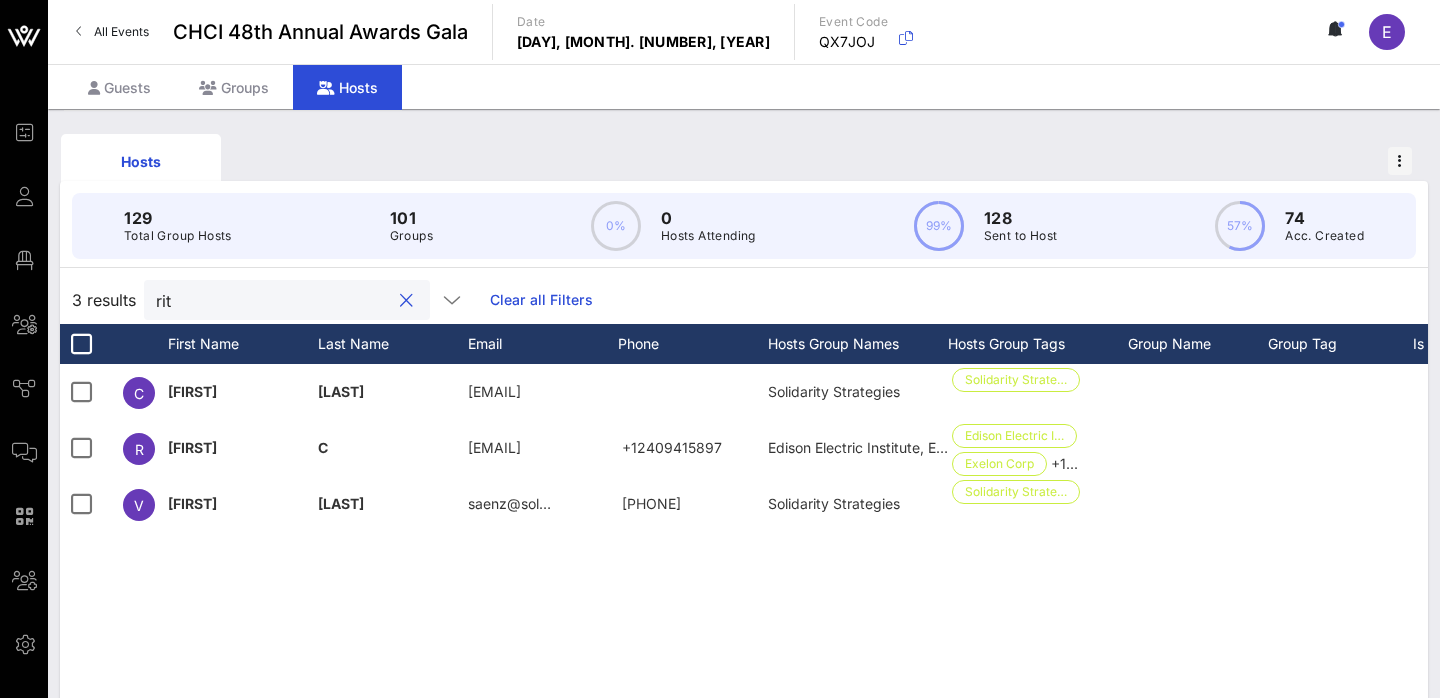type on "[FIRST]" 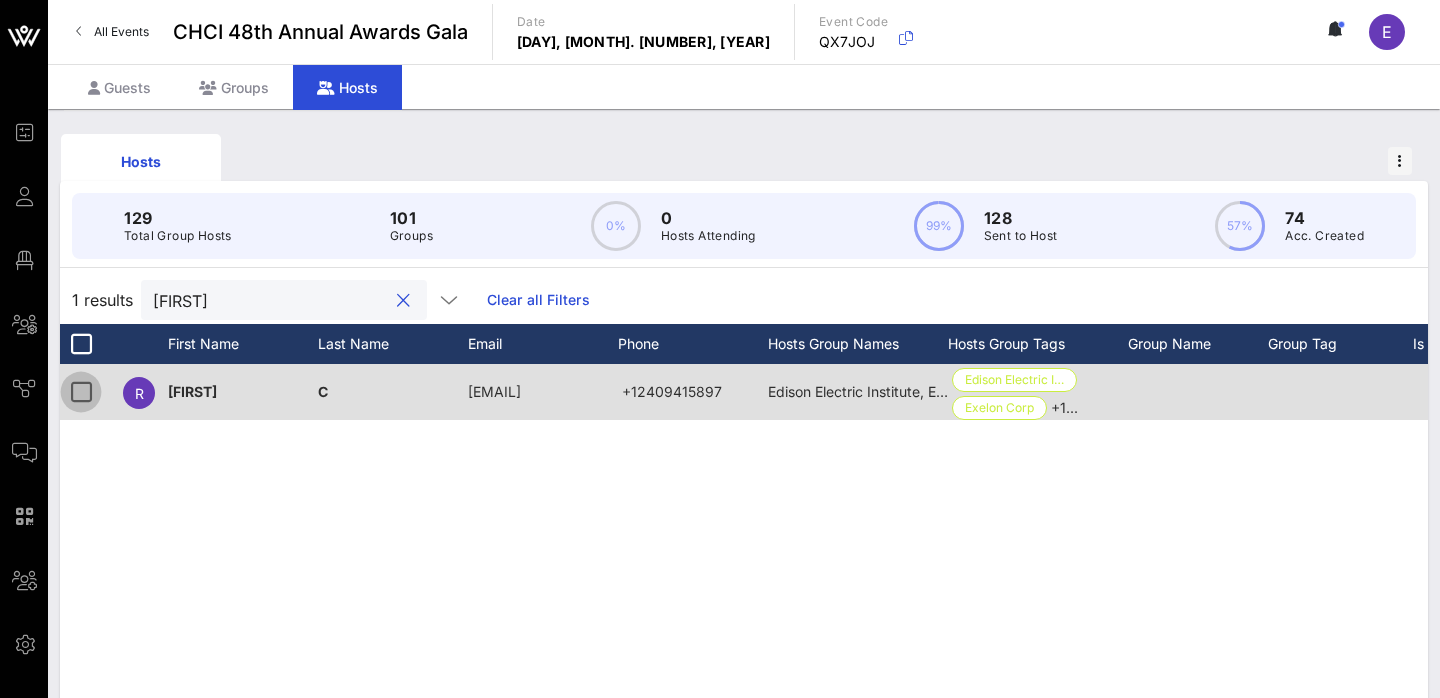 click at bounding box center [81, 392] 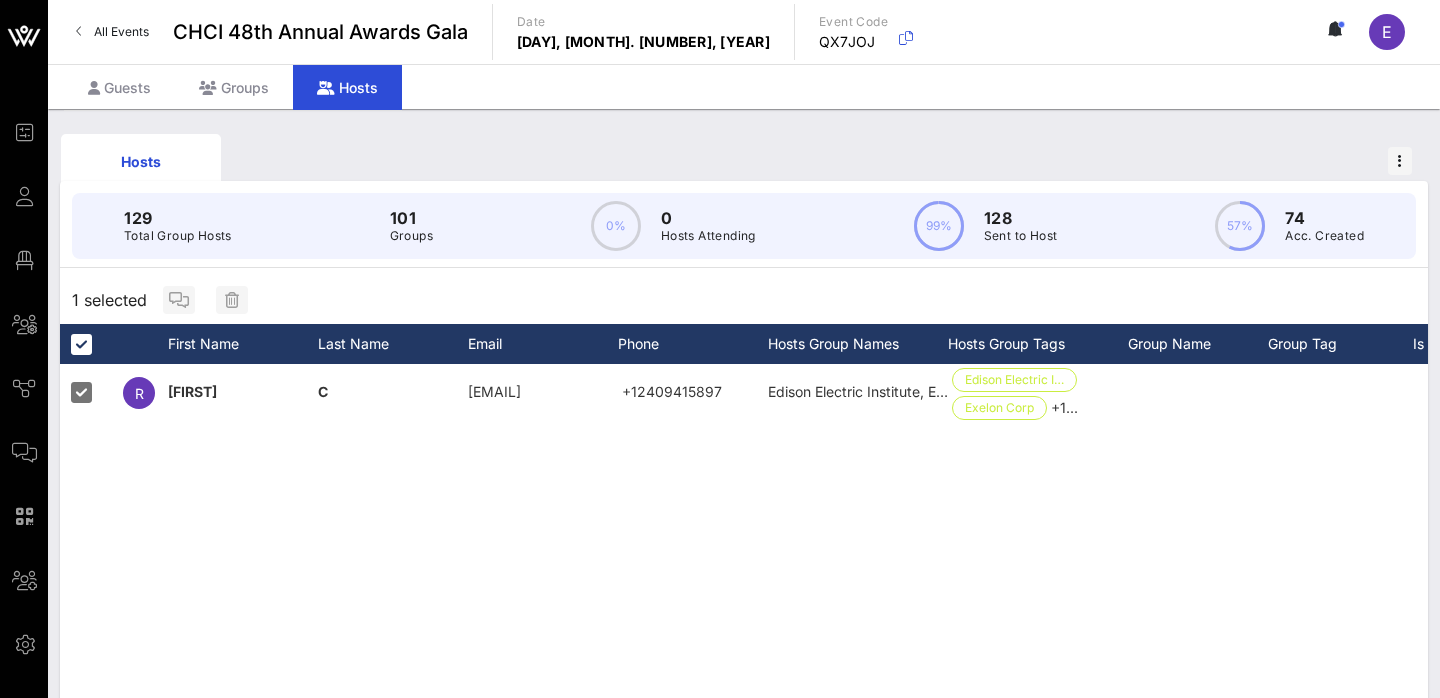 scroll, scrollTop: 0, scrollLeft: 238, axis: horizontal 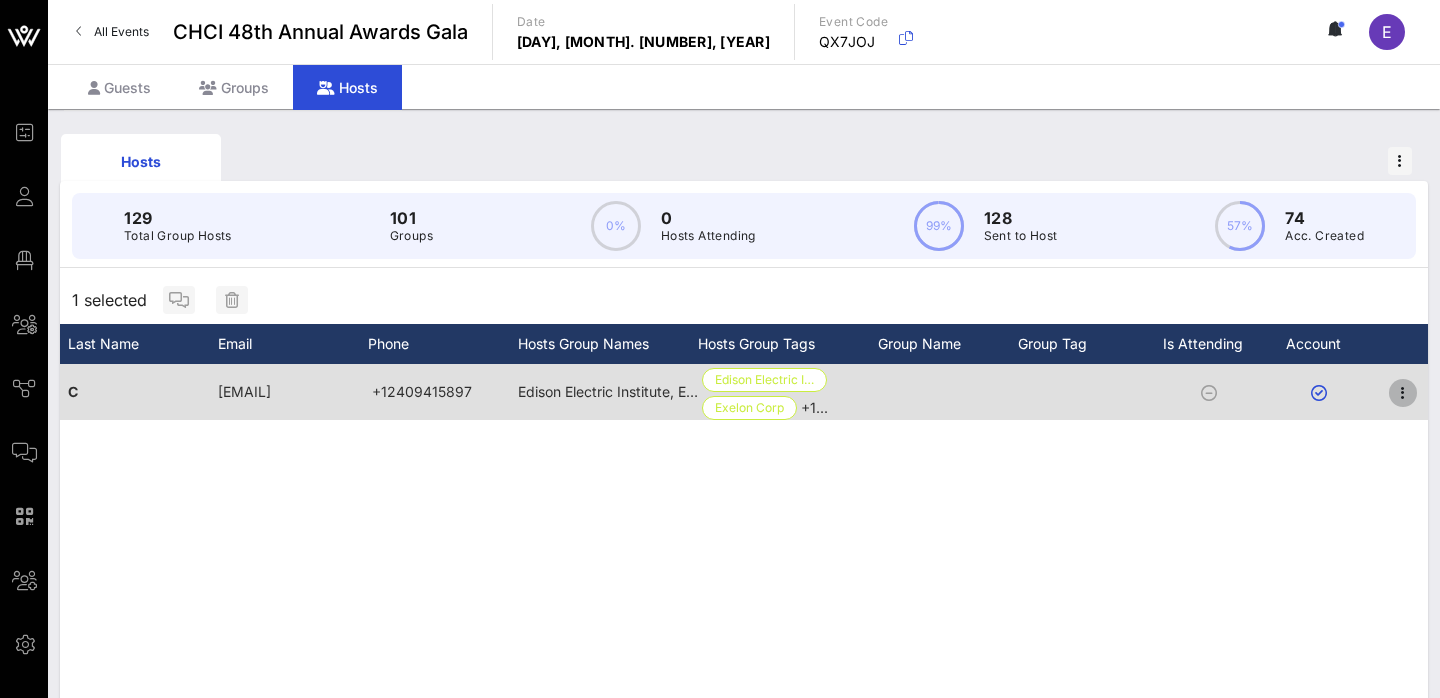 click at bounding box center (1403, 393) 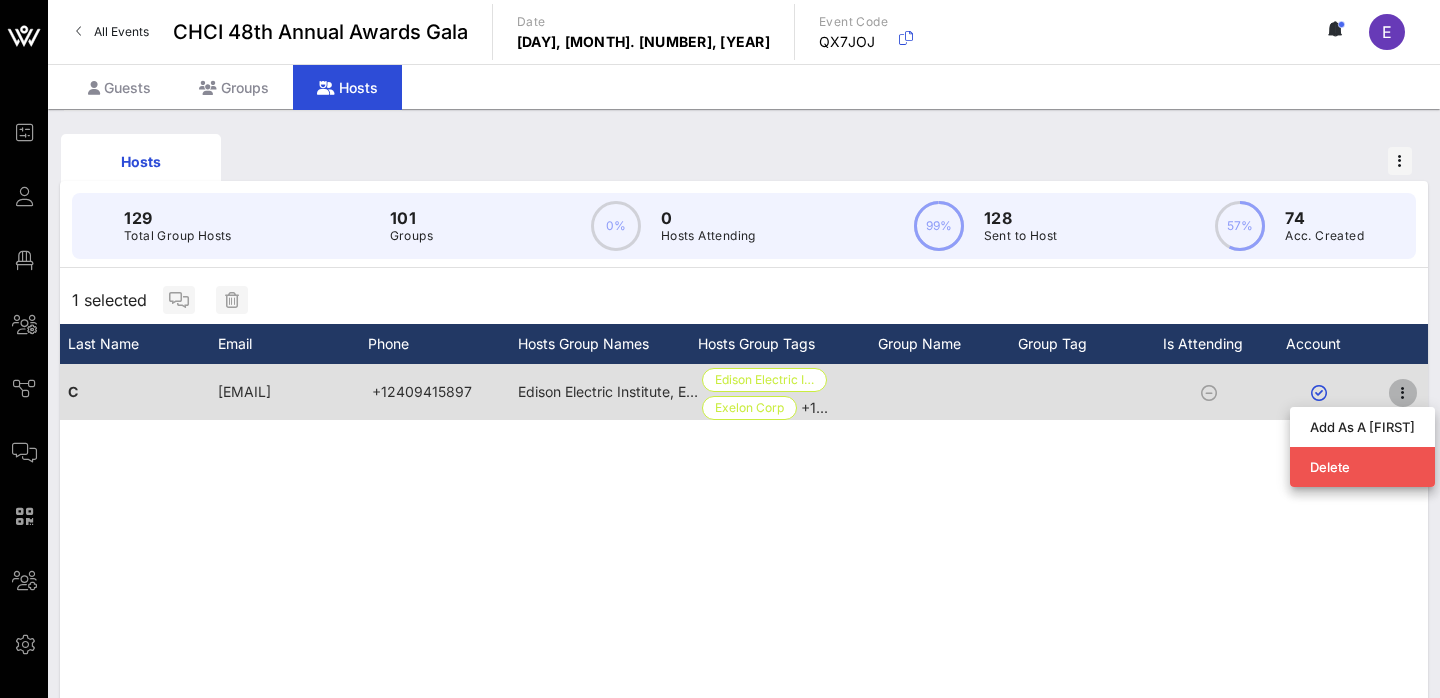 click at bounding box center [1403, 393] 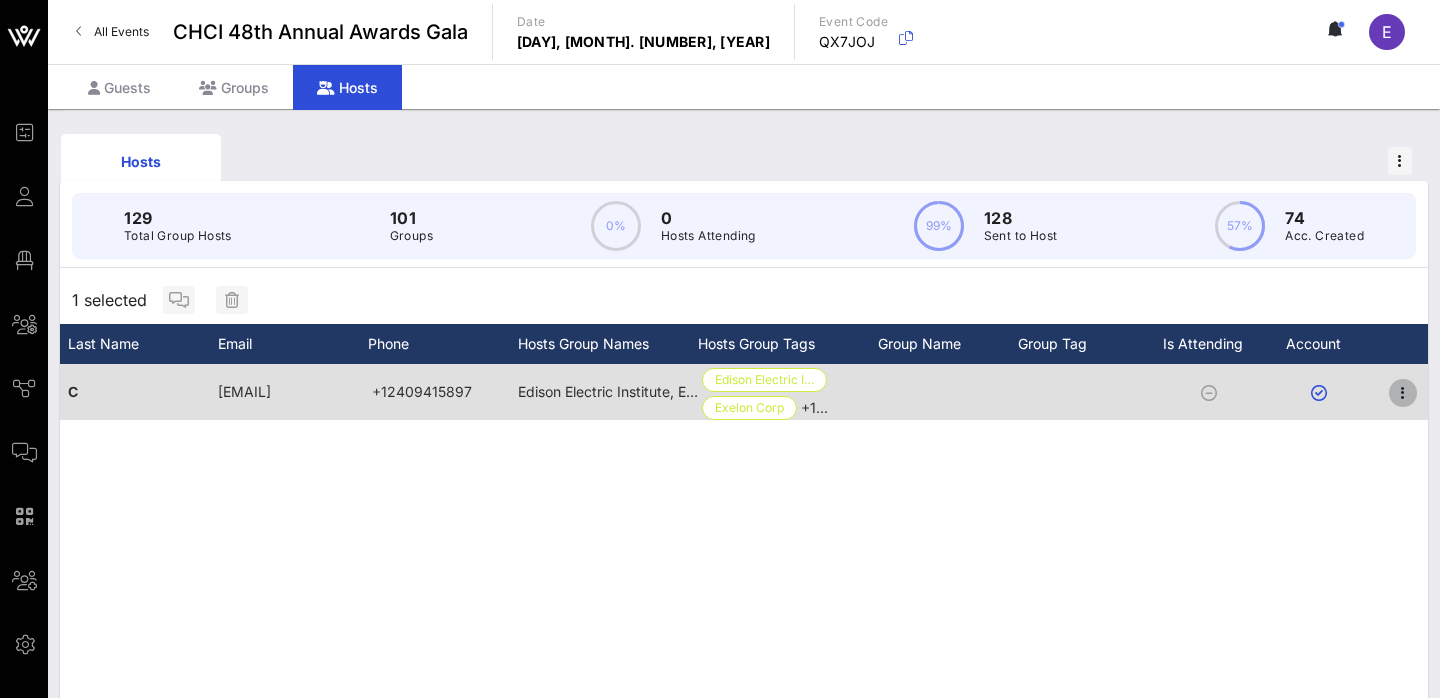 scroll, scrollTop: 0, scrollLeft: 0, axis: both 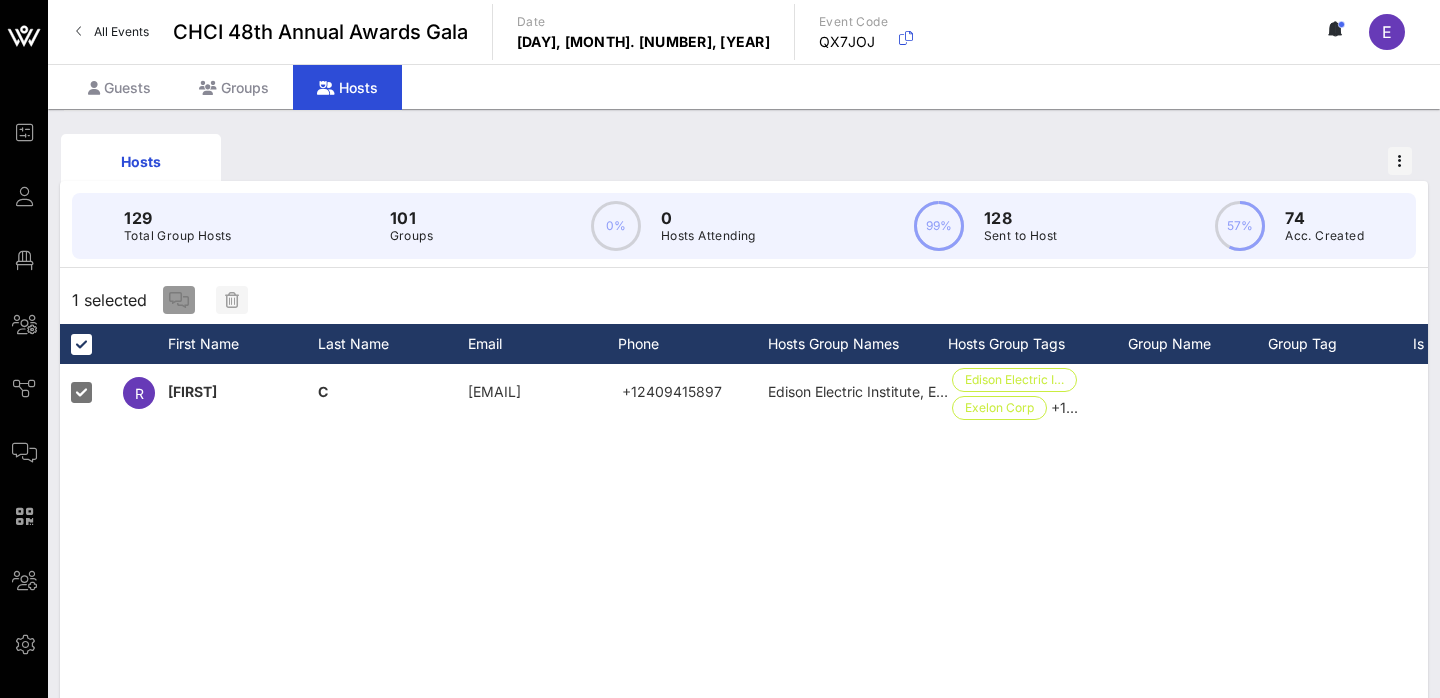 click at bounding box center [179, 300] 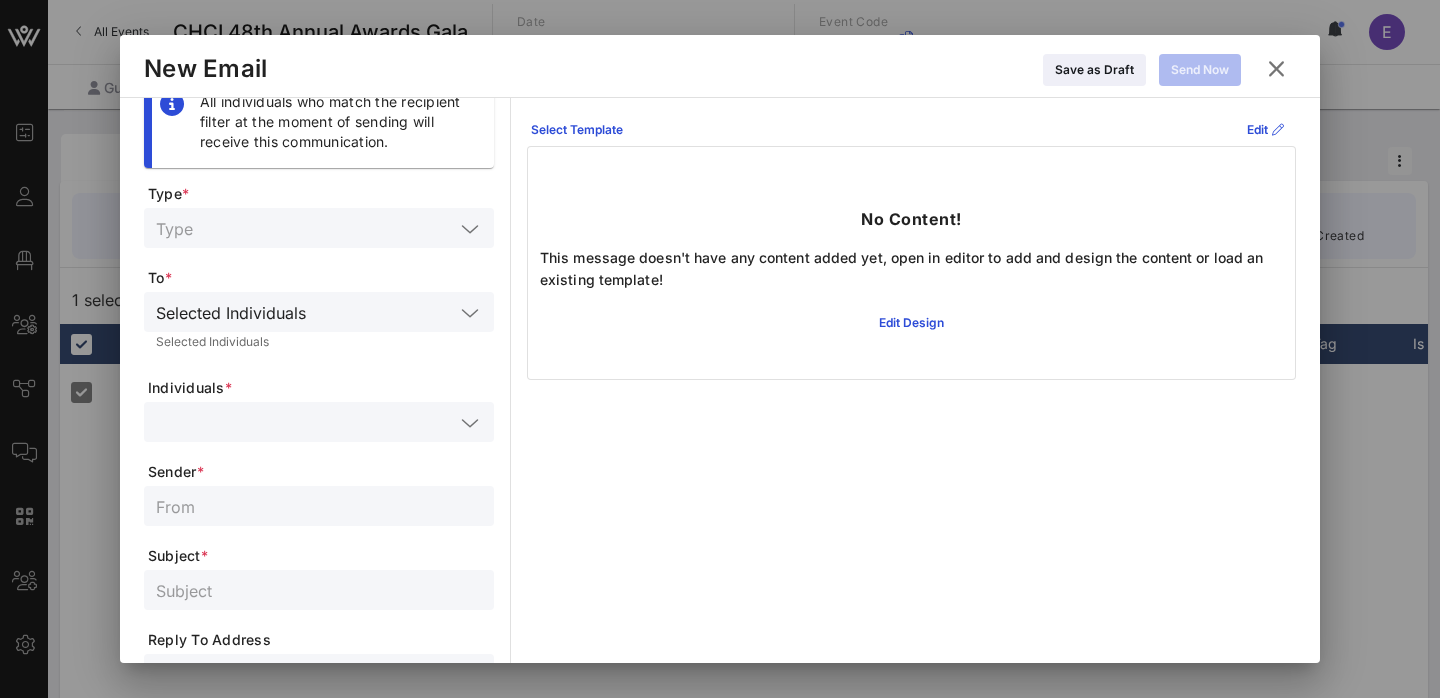 scroll, scrollTop: 23, scrollLeft: 0, axis: vertical 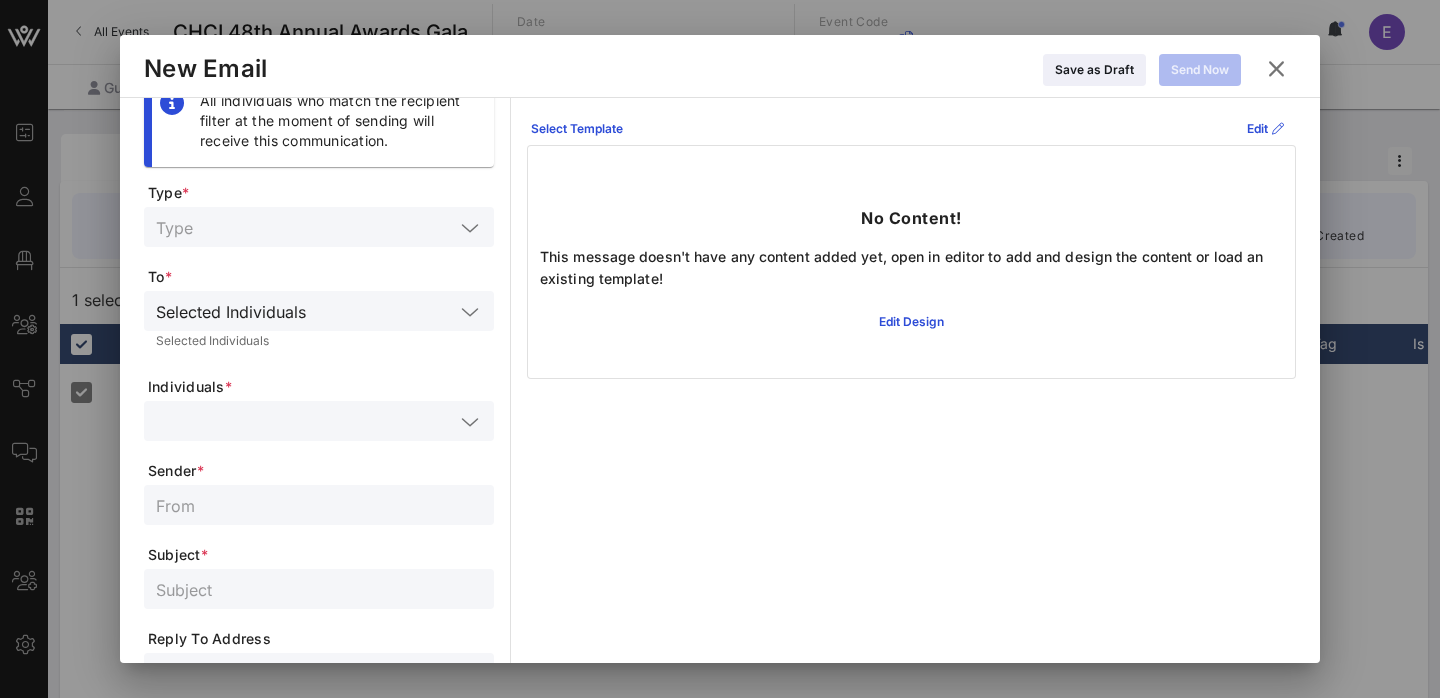 click at bounding box center (470, 228) 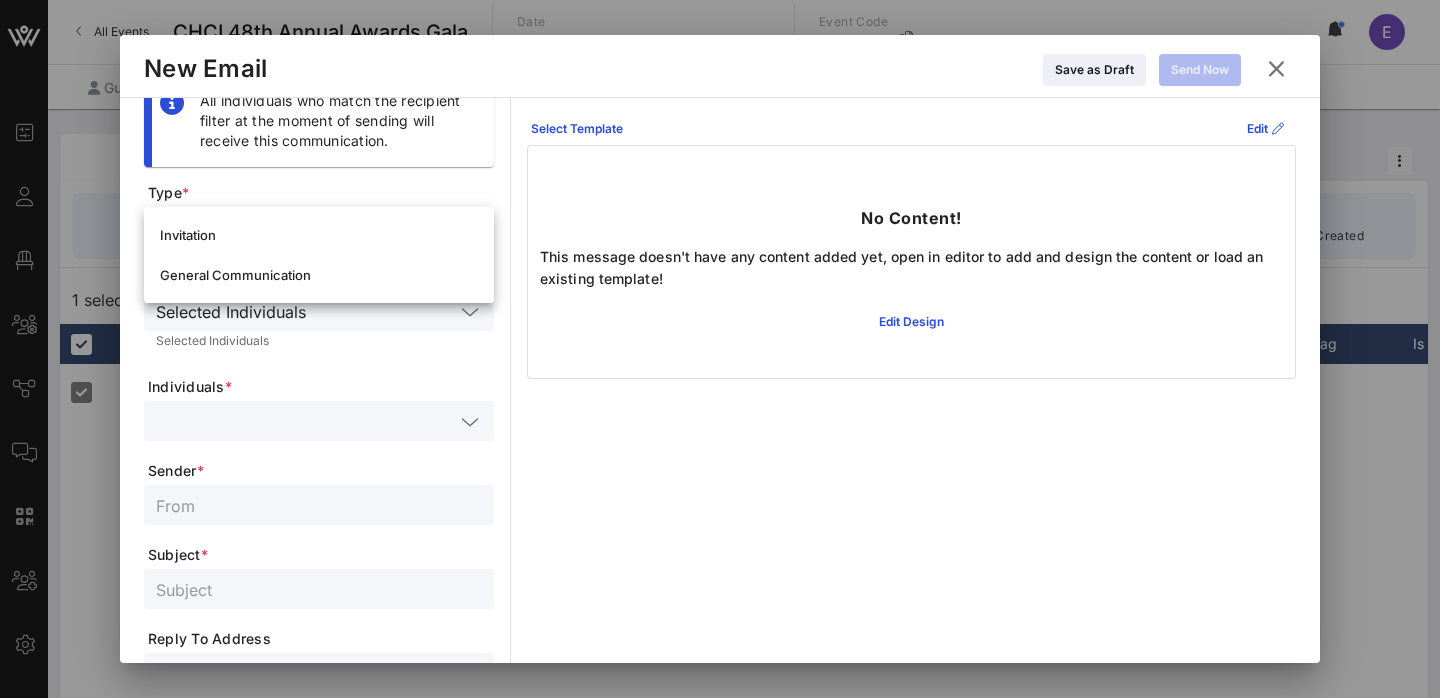 click on "All individuals who match the recipient filter at the moment of sending will receive this communication.
Type  *
To  *   Selected Individuals Selected Individuals
Individuals  *
Sender  *
Subject  *
Reply To Address
Send Now   Schedule For Later     *The time zone of this communication is the same as the time zone of the event (US/Eastern)   Continuous   Automatically send to guests who have been added after the scheduled date       Communication Preview
Select Template
Edit        No Content!   This message doesn't have any content added yet, open in editor to add and design the content or load an existing template!
Edit Design" at bounding box center (720, 504) 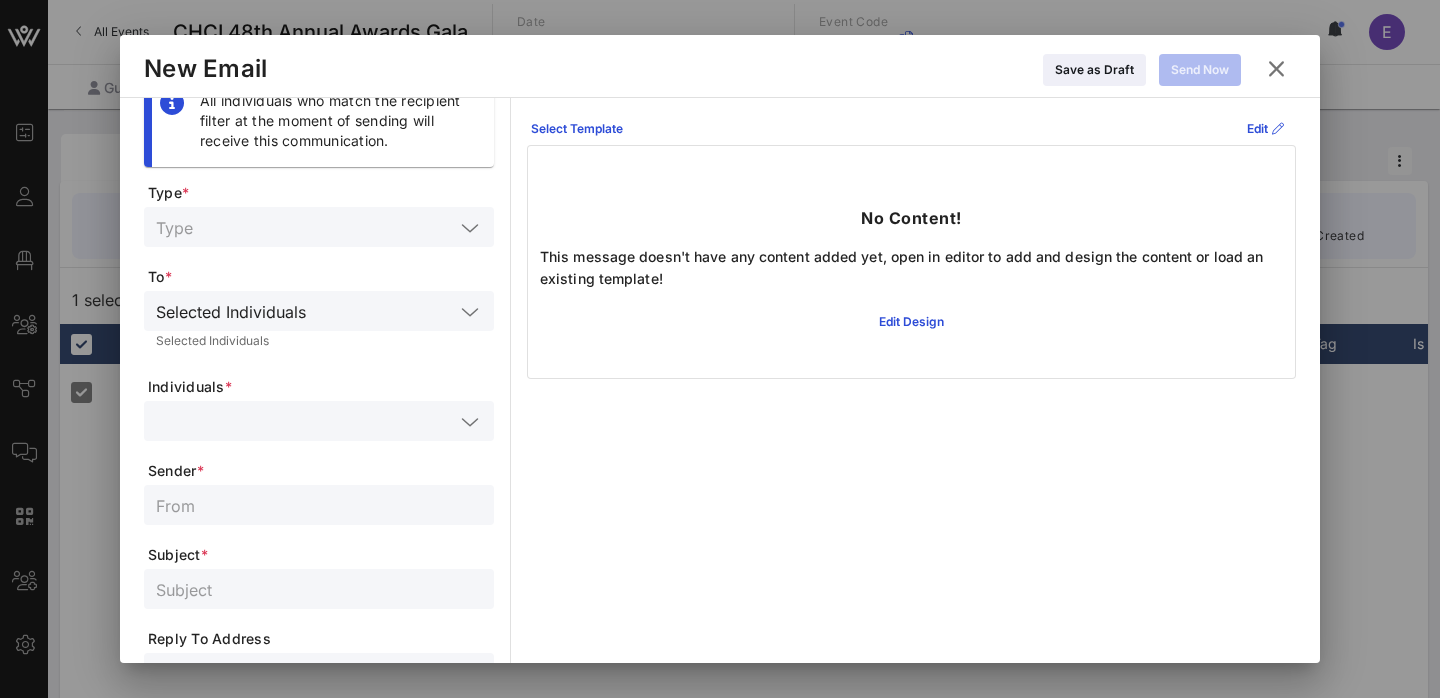 click at bounding box center [470, 312] 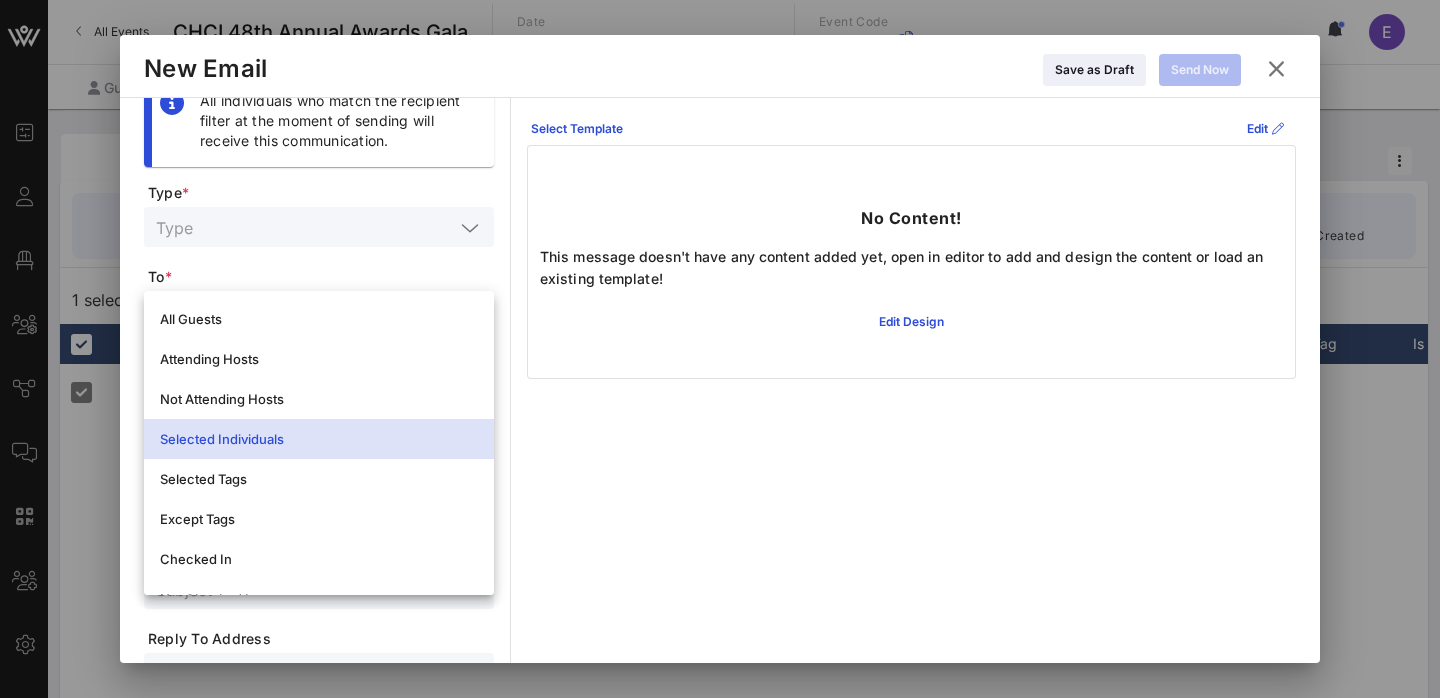 click on "All individuals who match the recipient filter at the moment of sending will receive this communication.
Type  *
To  *   Selected Individuals Selected Individuals
Individuals  *
Sender  *
Subject  *
Reply To Address
Send Now   Schedule For Later     *The time zone of this communication is the same as the time zone of the event (US/Eastern)   Continuous   Automatically send to guests who have been added after the scheduled date       Communication Preview
Select Template
Edit        No Content!   This message doesn't have any content added yet, open in editor to add and design the content or load an existing template!
Edit Design" at bounding box center (720, 504) 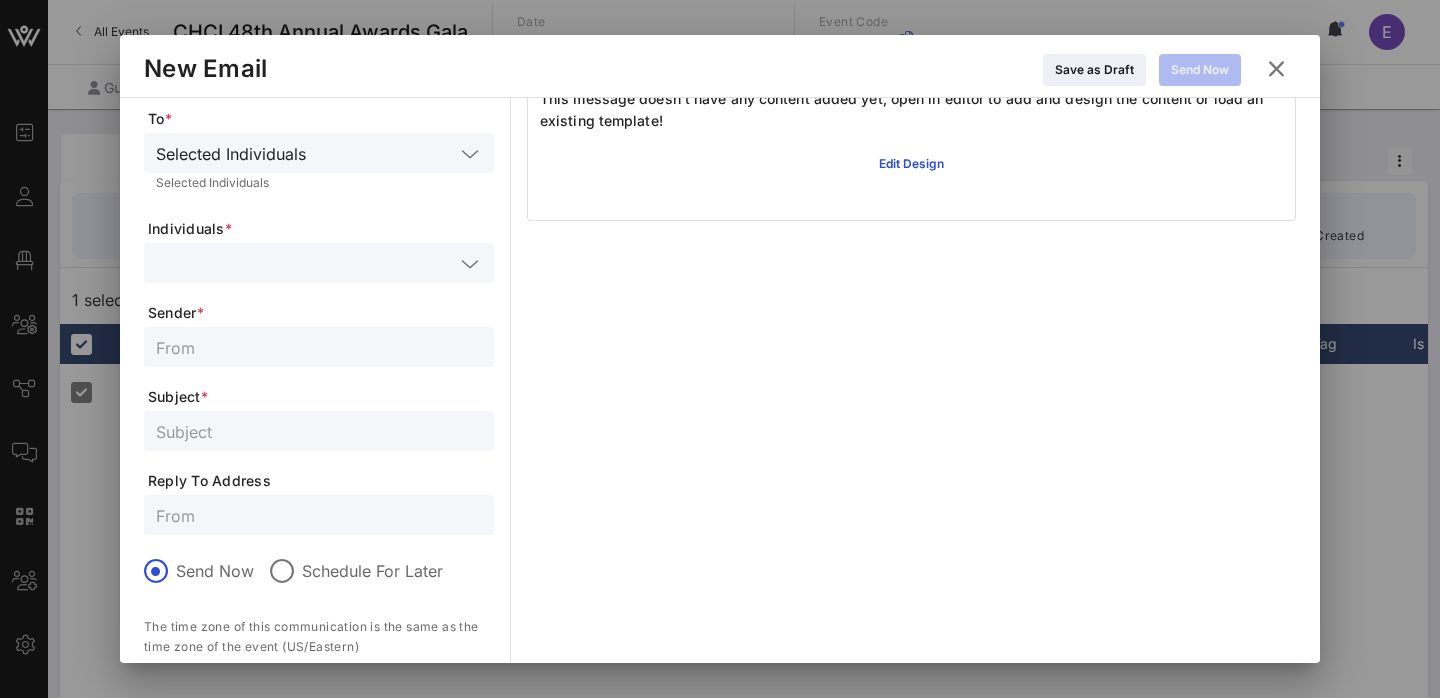 scroll, scrollTop: 183, scrollLeft: 0, axis: vertical 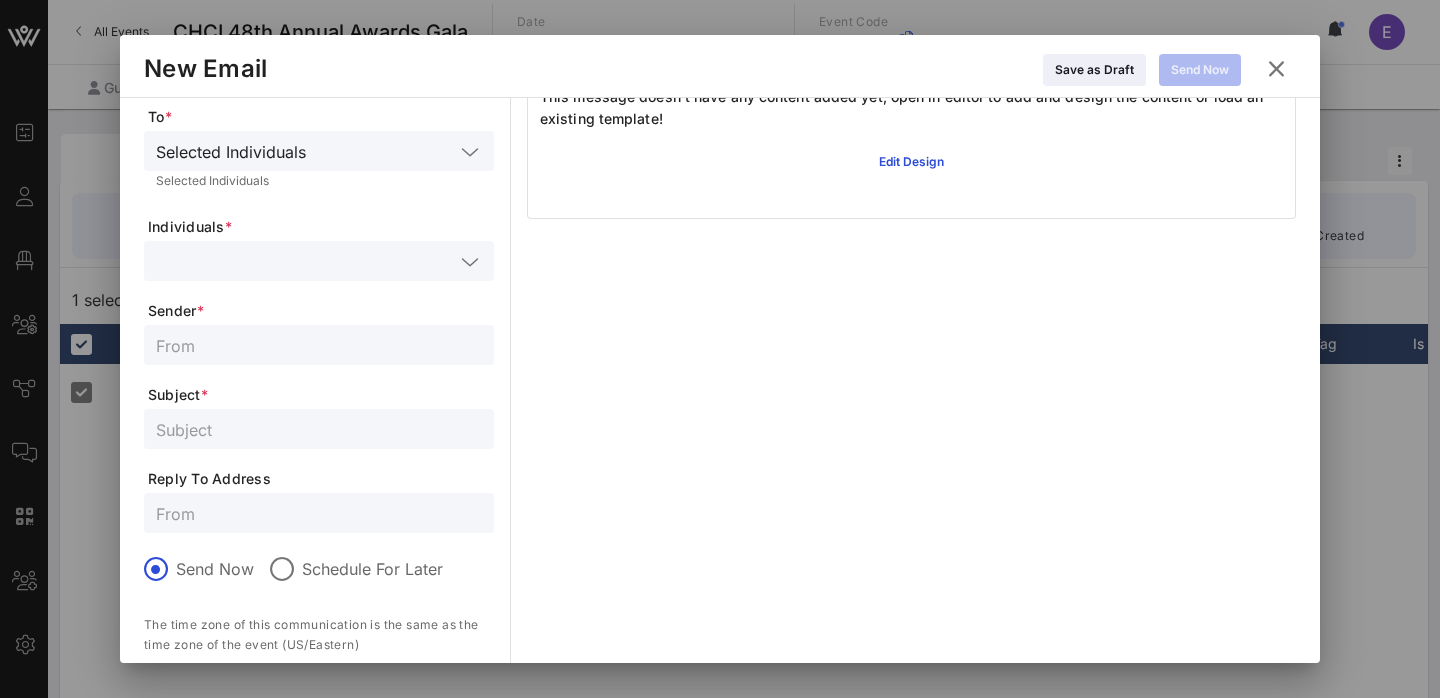click at bounding box center (319, 345) 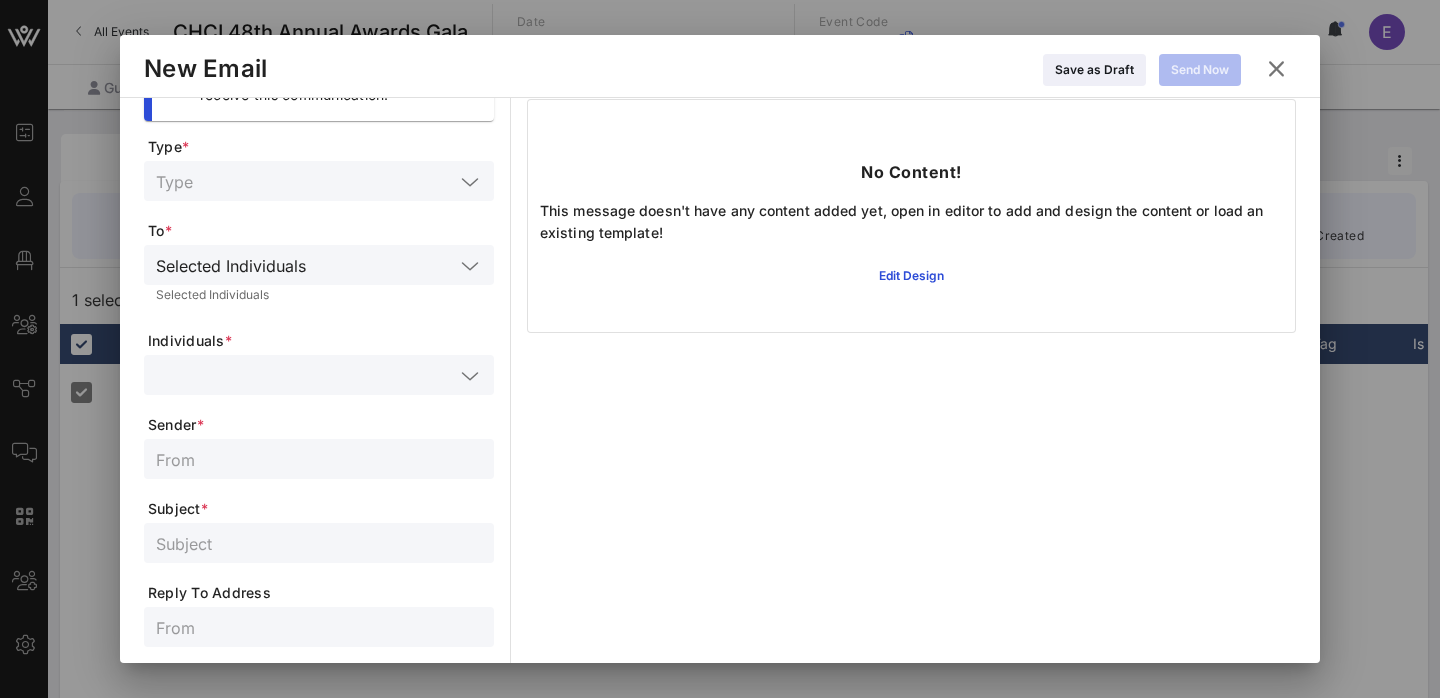 scroll, scrollTop: 0, scrollLeft: 0, axis: both 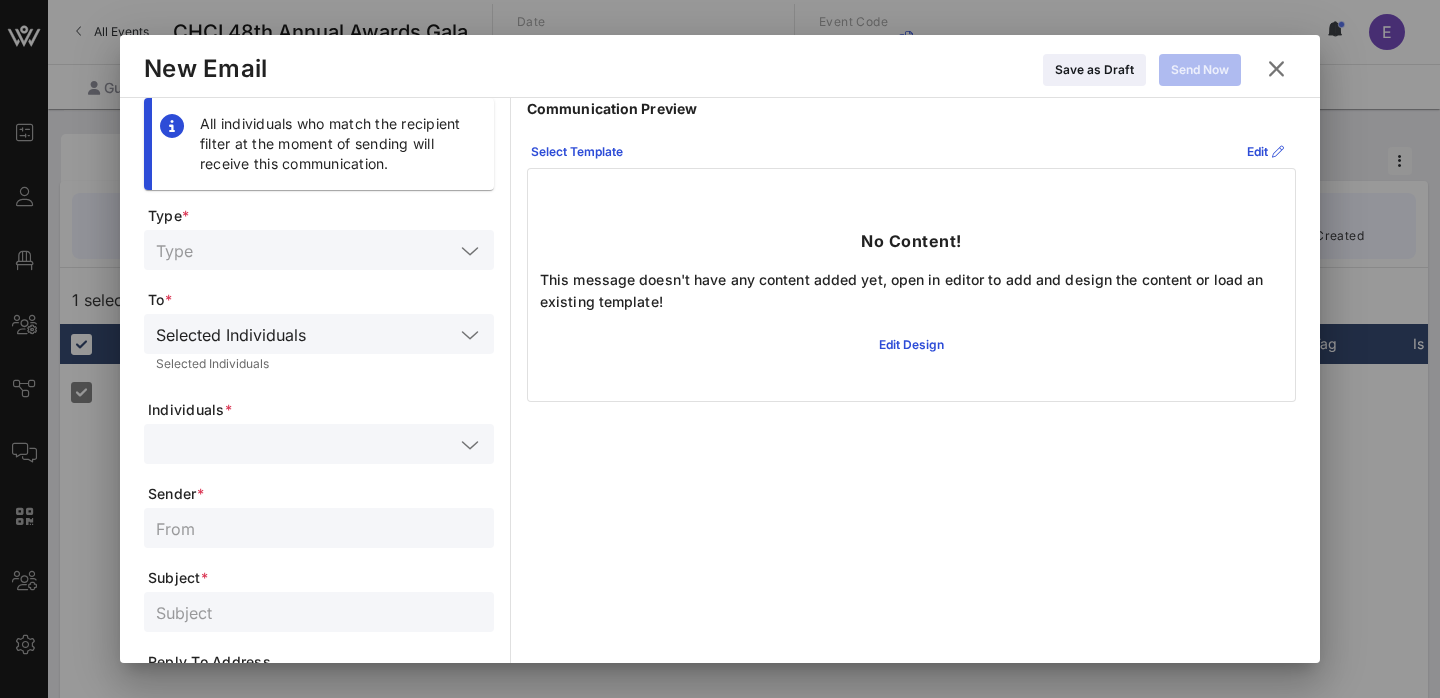 click at bounding box center [1276, 69] 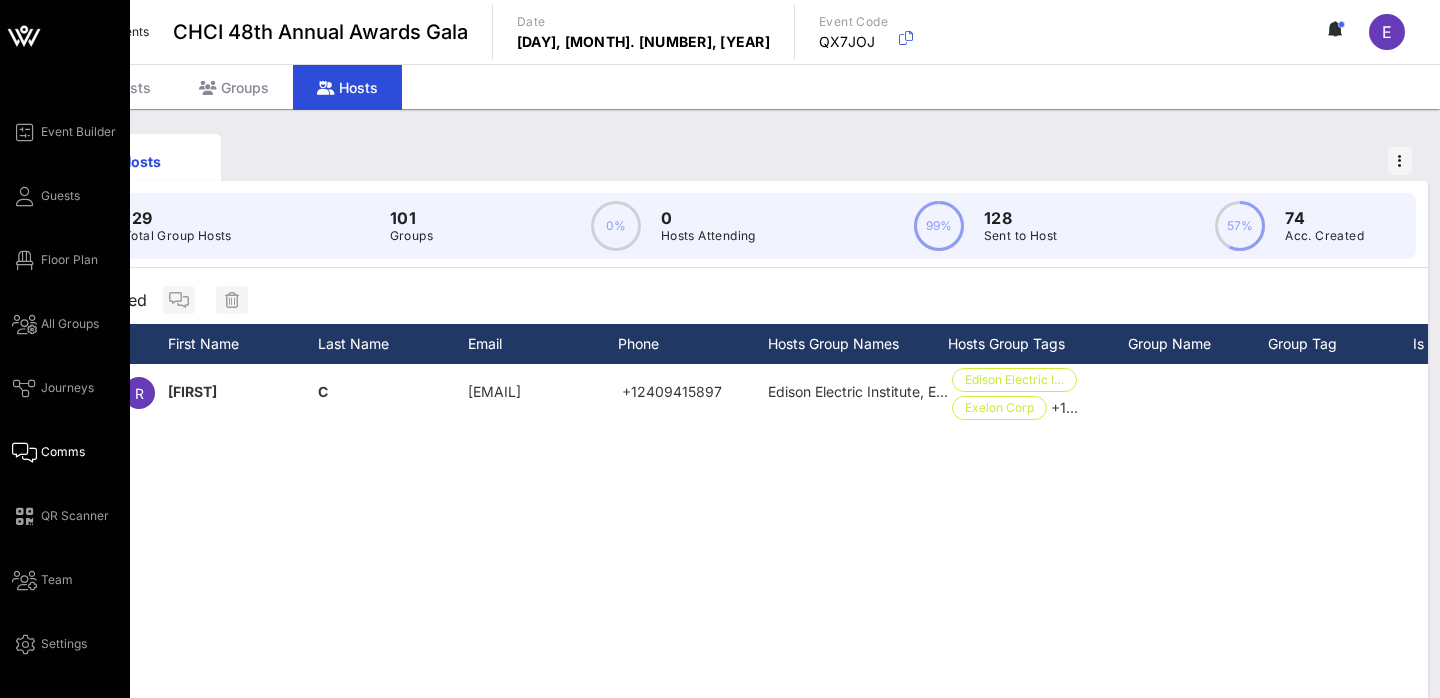click on "Comms" at bounding box center [63, 452] 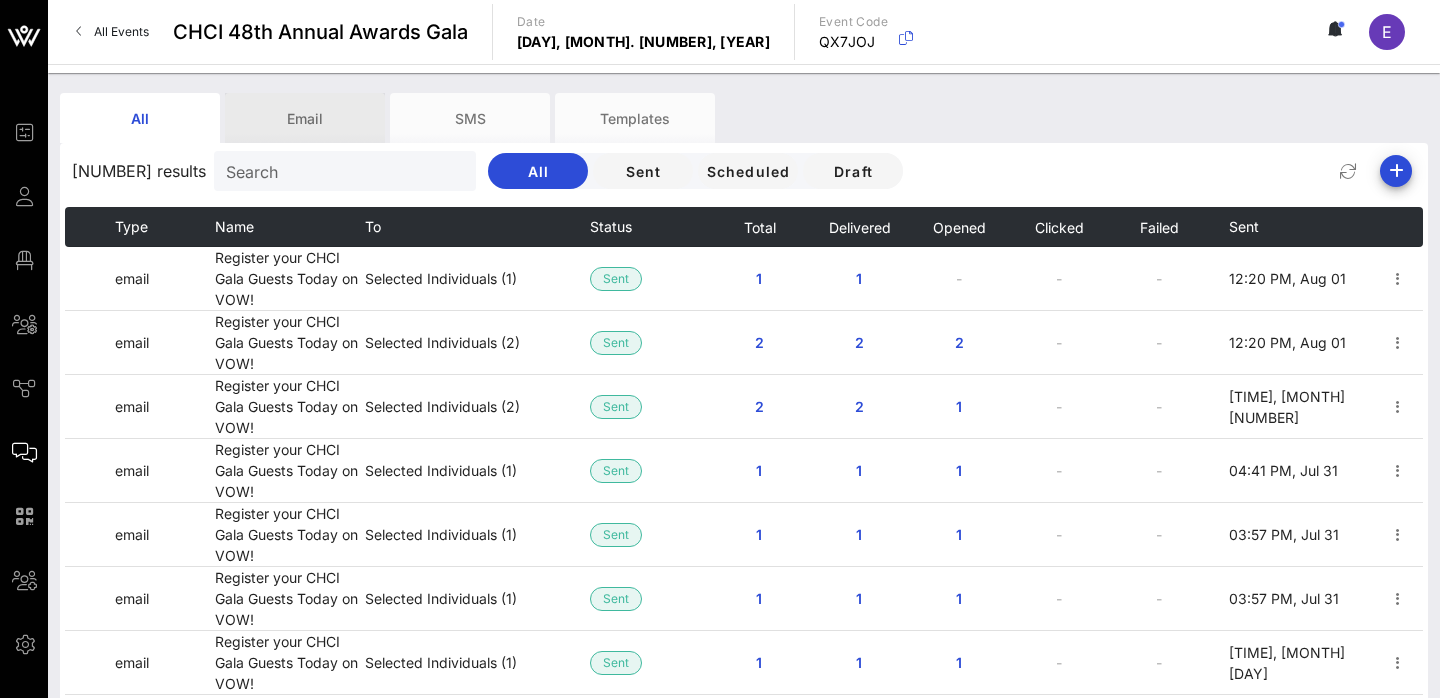 click on "Email" at bounding box center [305, 118] 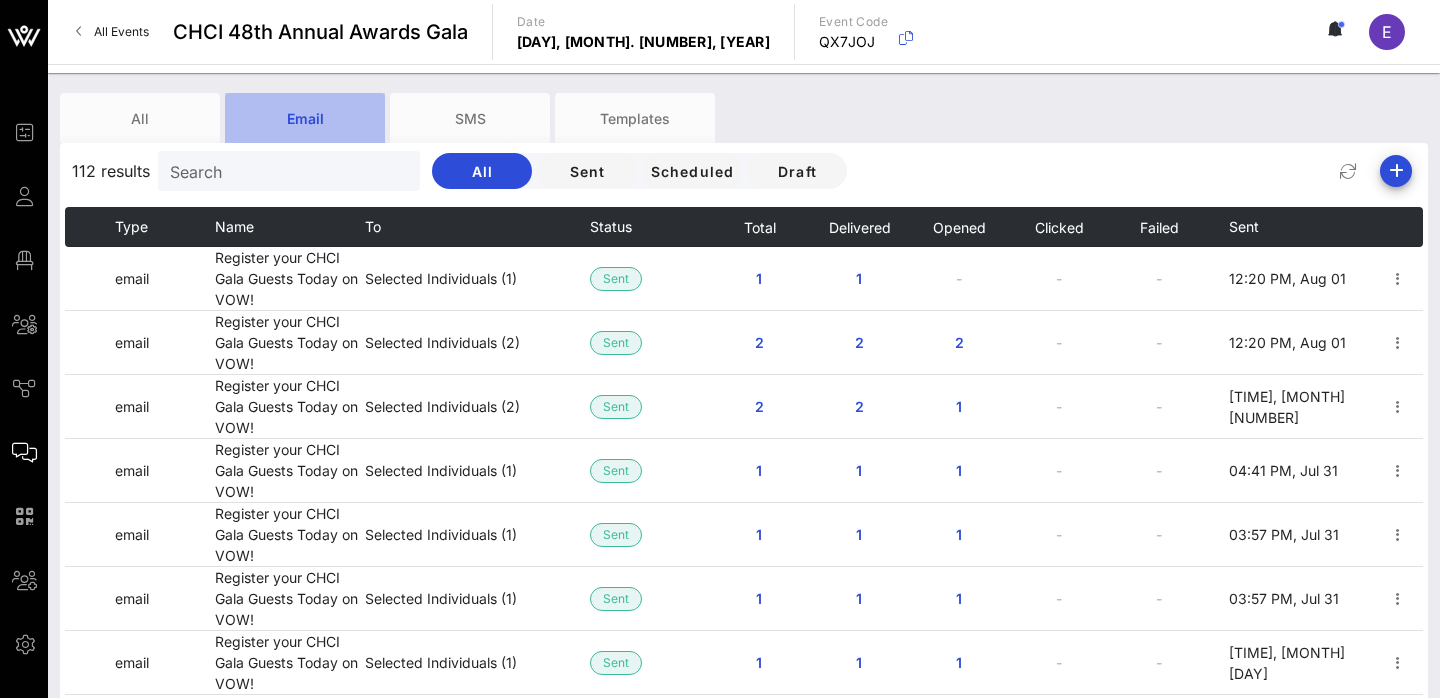 click on "Email" at bounding box center (305, 118) 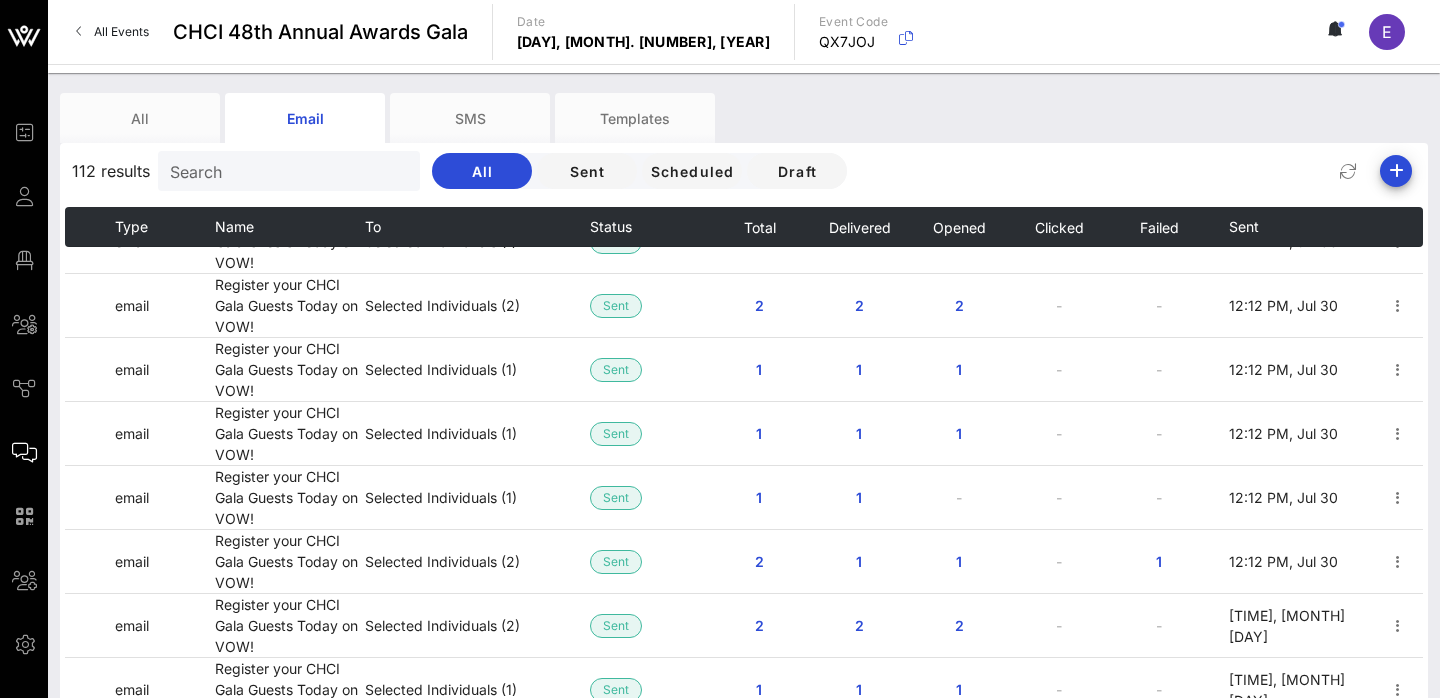 scroll, scrollTop: 2028, scrollLeft: 0, axis: vertical 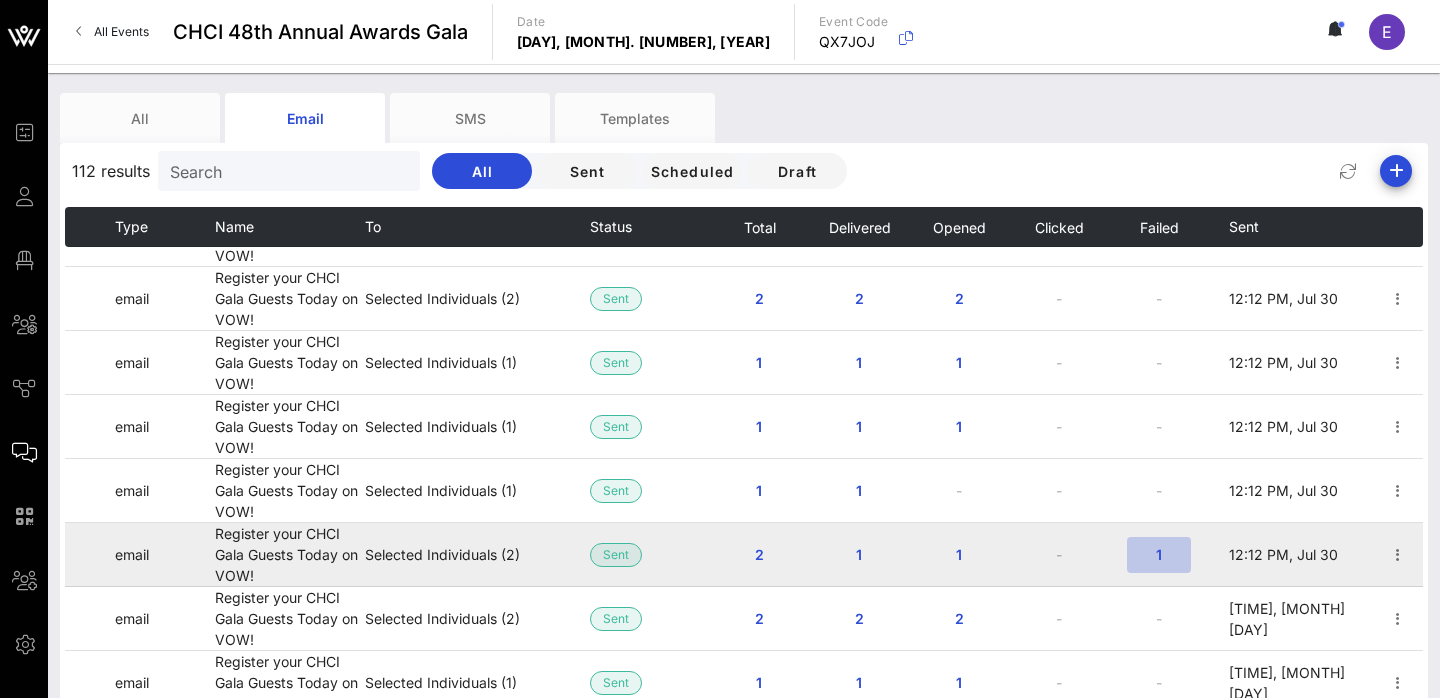 click on "1" at bounding box center [1159, 554] 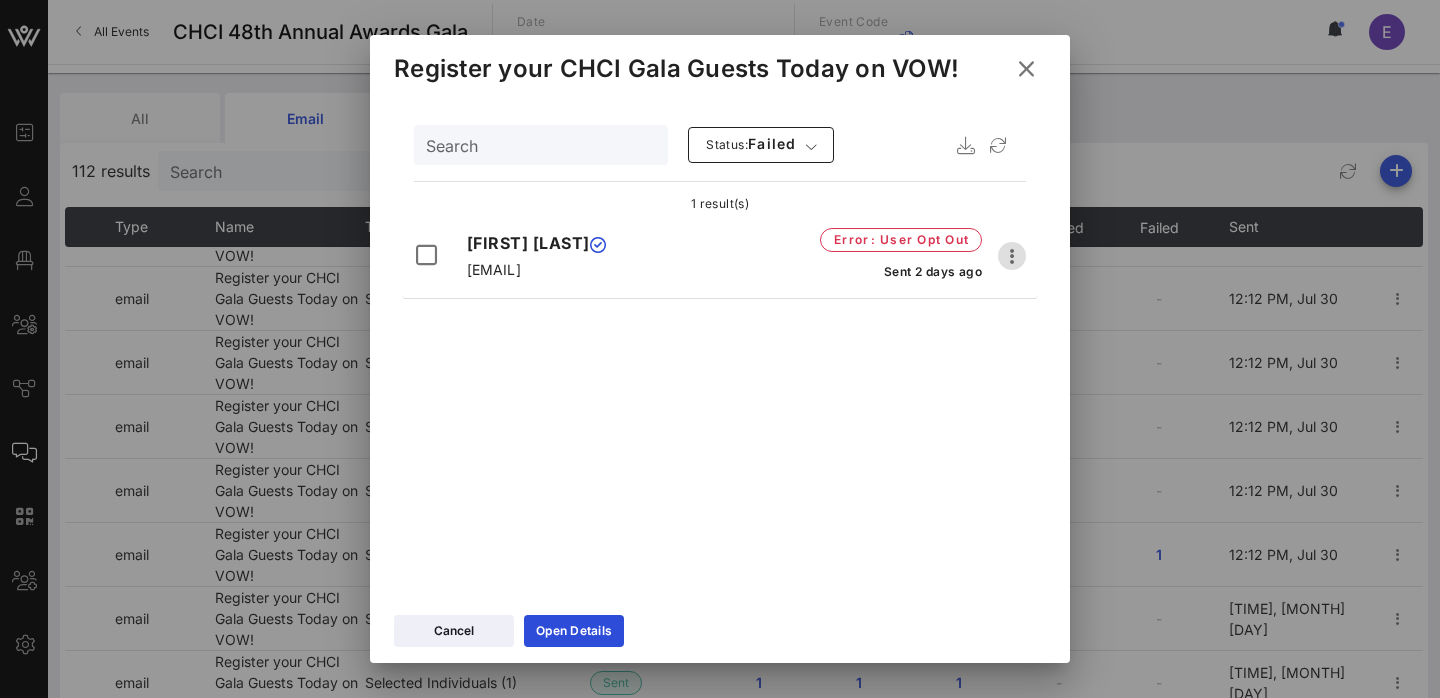 click at bounding box center (1012, 256) 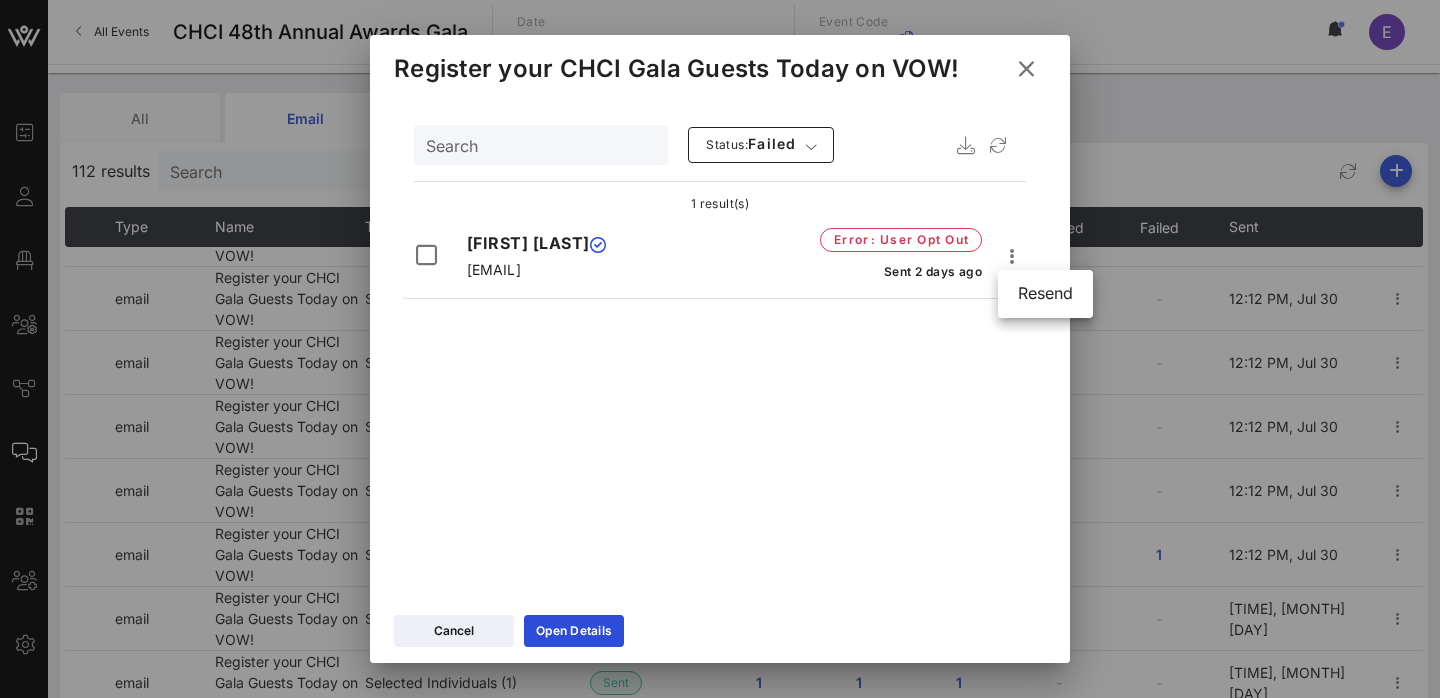 click at bounding box center [720, 349] 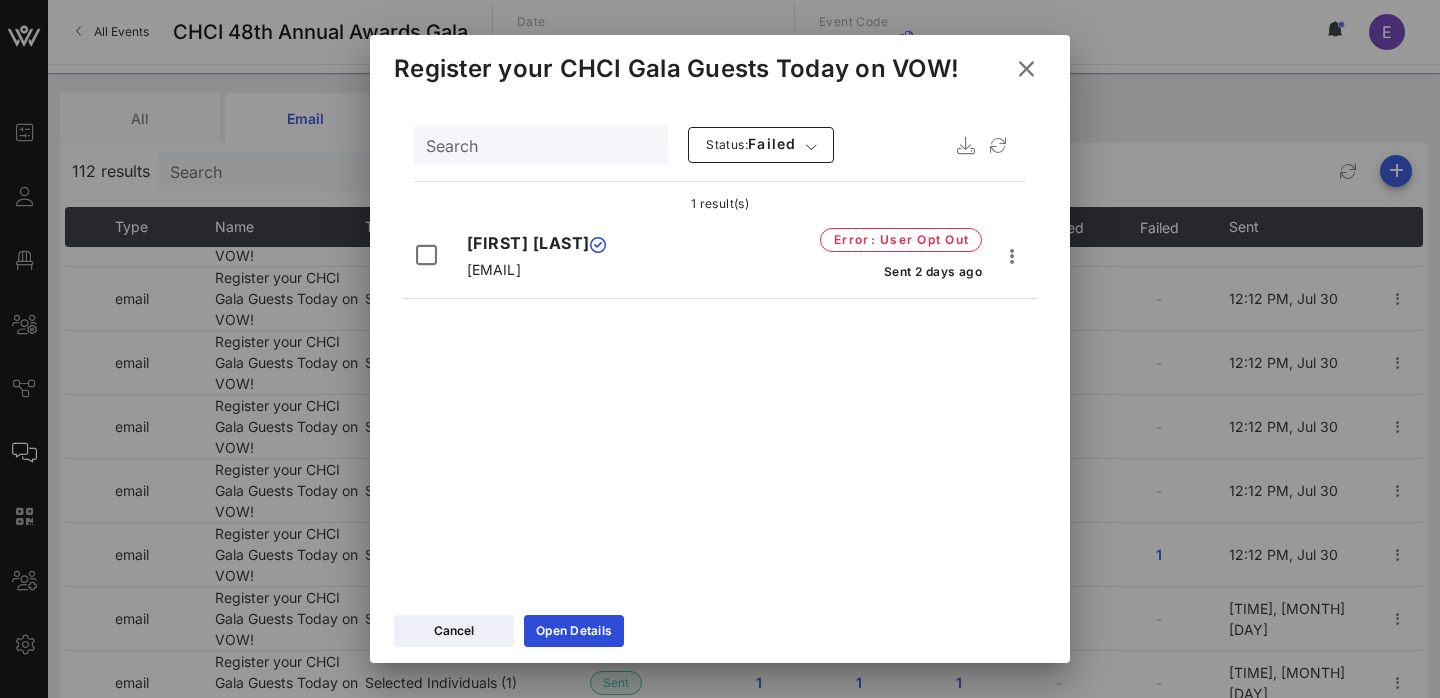 click at bounding box center [1026, 69] 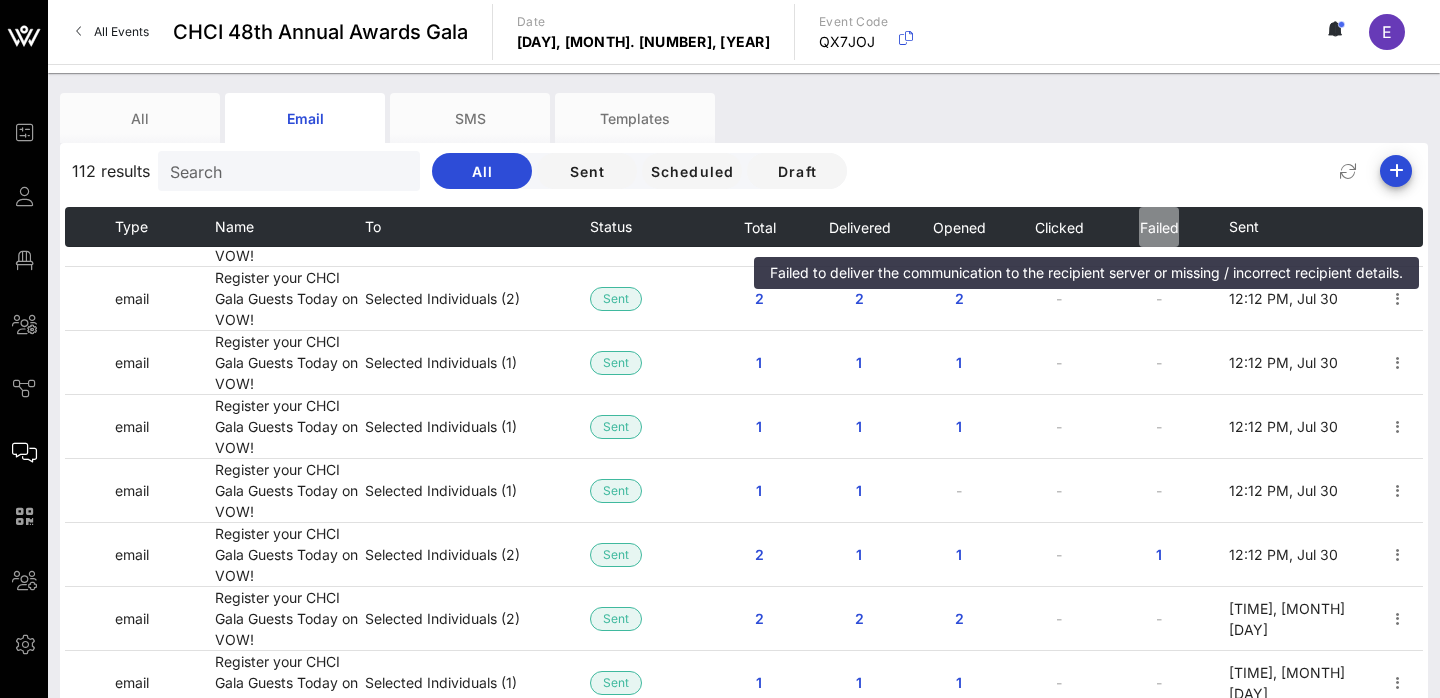 click on "Failed" at bounding box center [1159, 227] 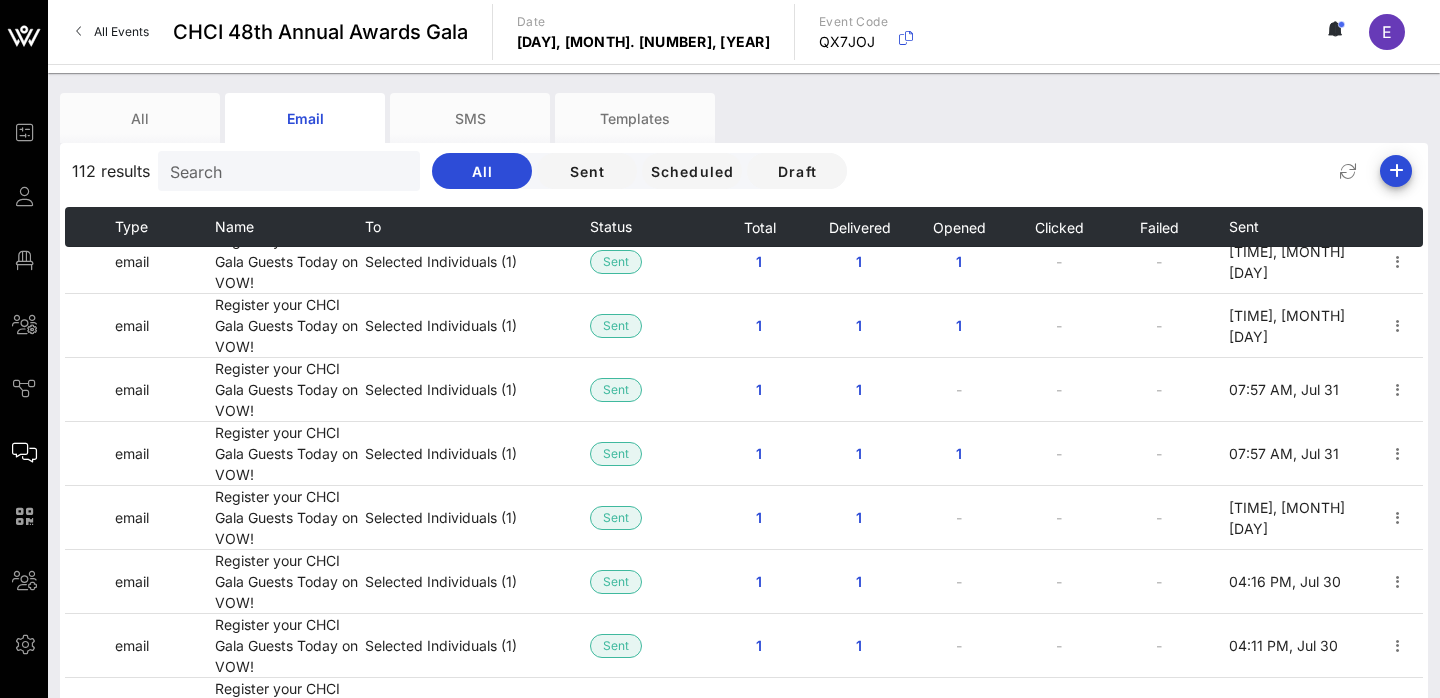 scroll, scrollTop: 0, scrollLeft: 0, axis: both 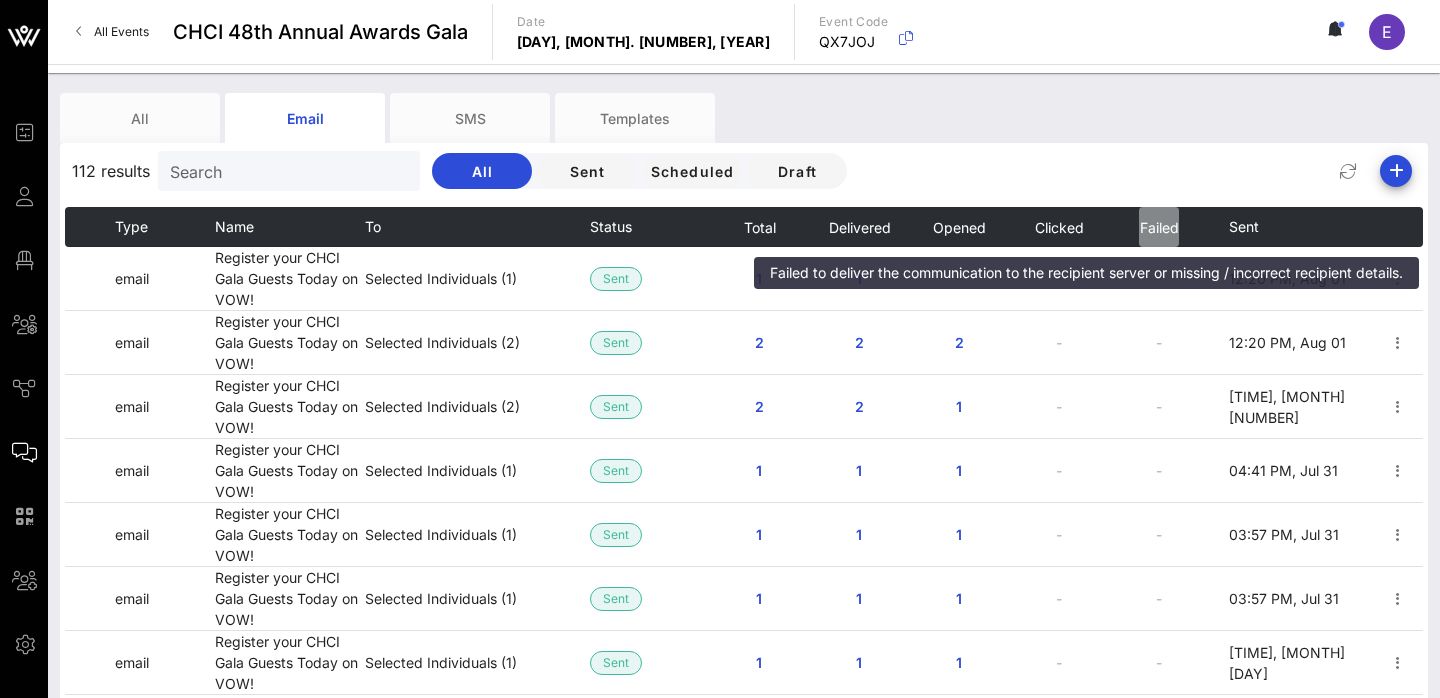 click on "Failed" at bounding box center (1159, 227) 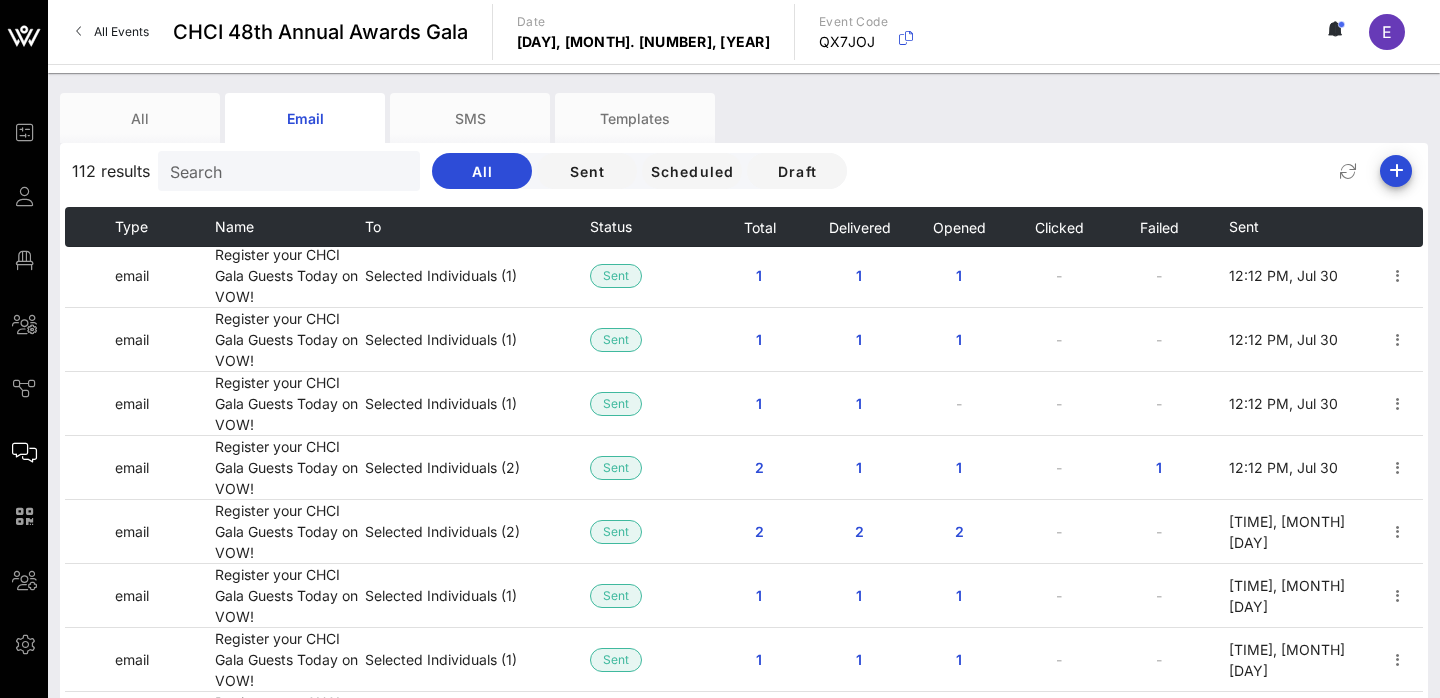 scroll, scrollTop: 2119, scrollLeft: 0, axis: vertical 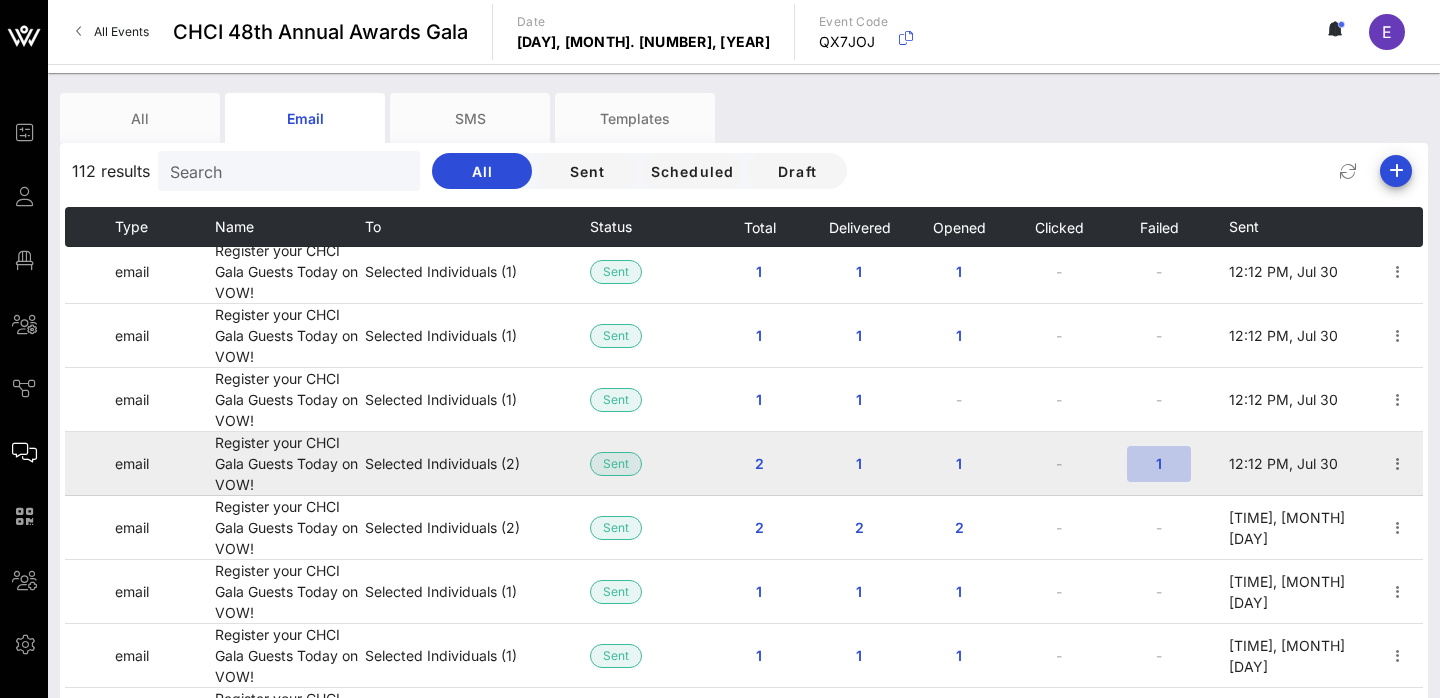 click on "1" at bounding box center (1159, 463) 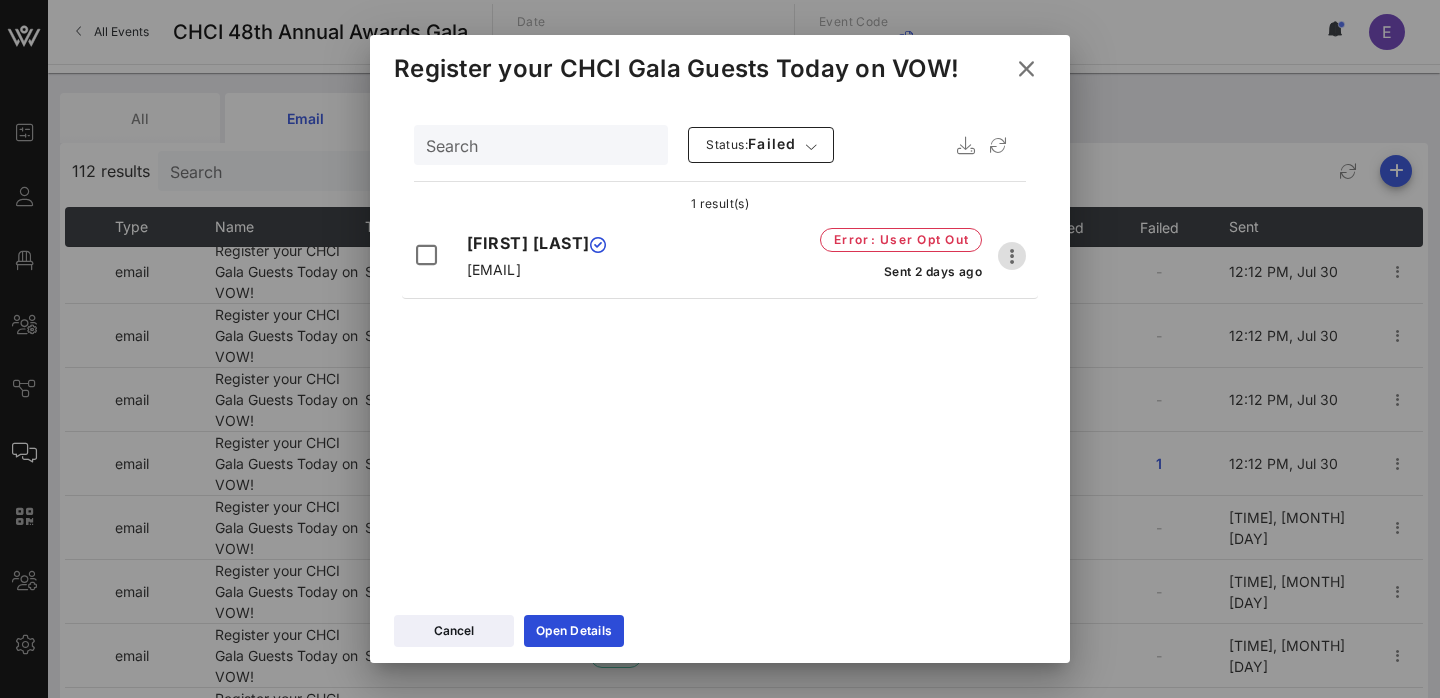 click at bounding box center (1012, 256) 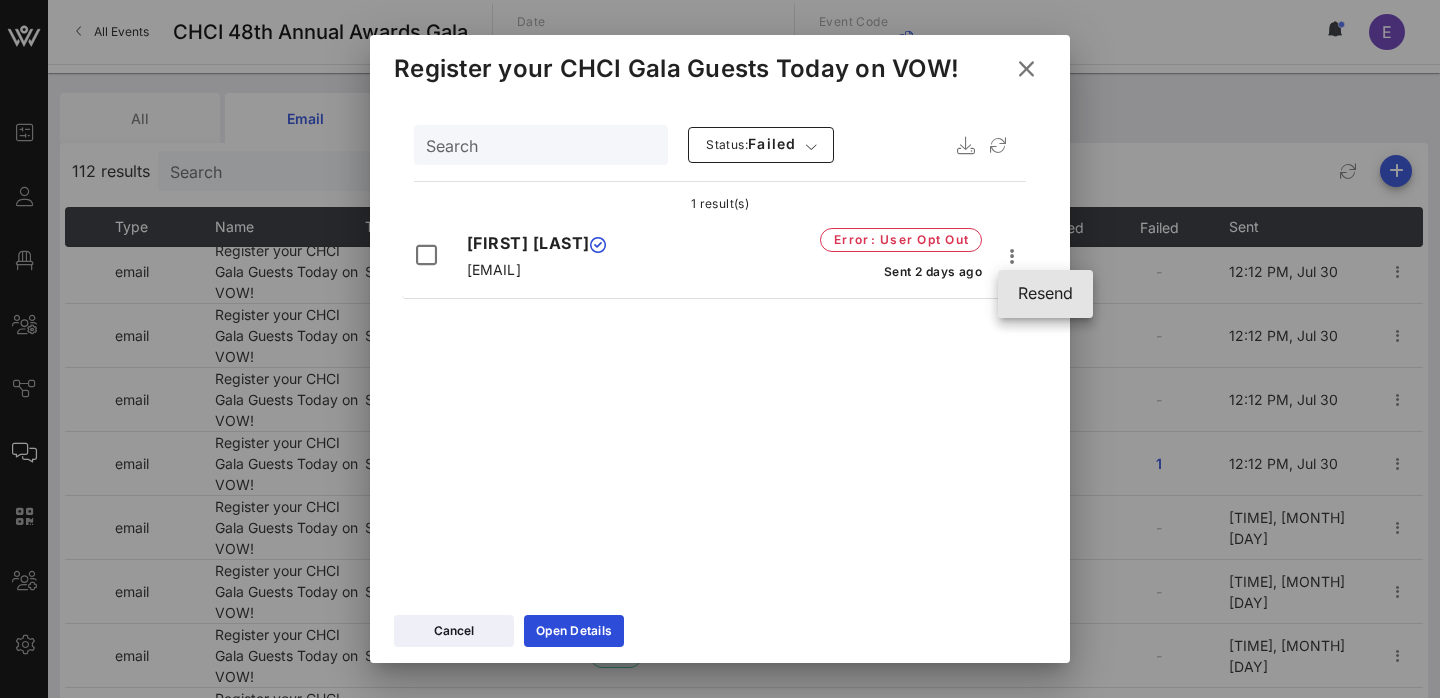 click on "Resend" at bounding box center [1045, 293] 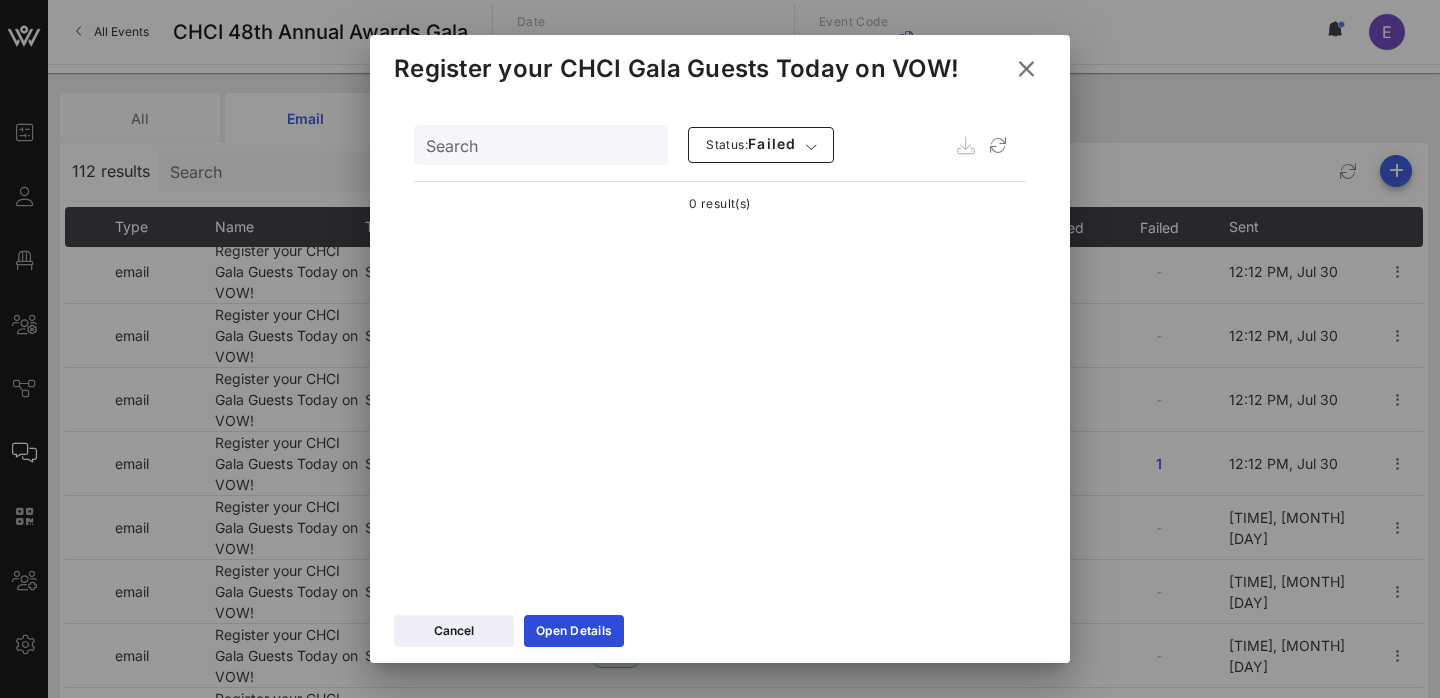 click at bounding box center [1026, 69] 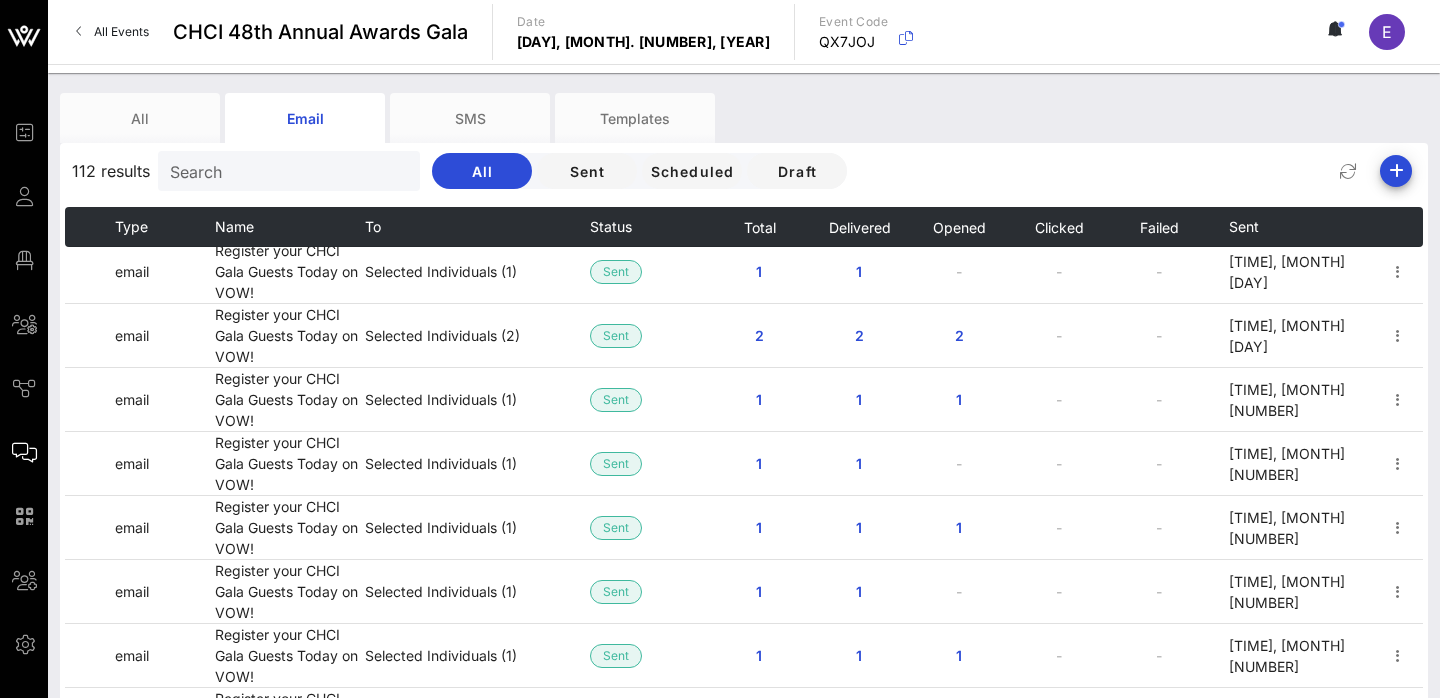 scroll, scrollTop: 2639, scrollLeft: 0, axis: vertical 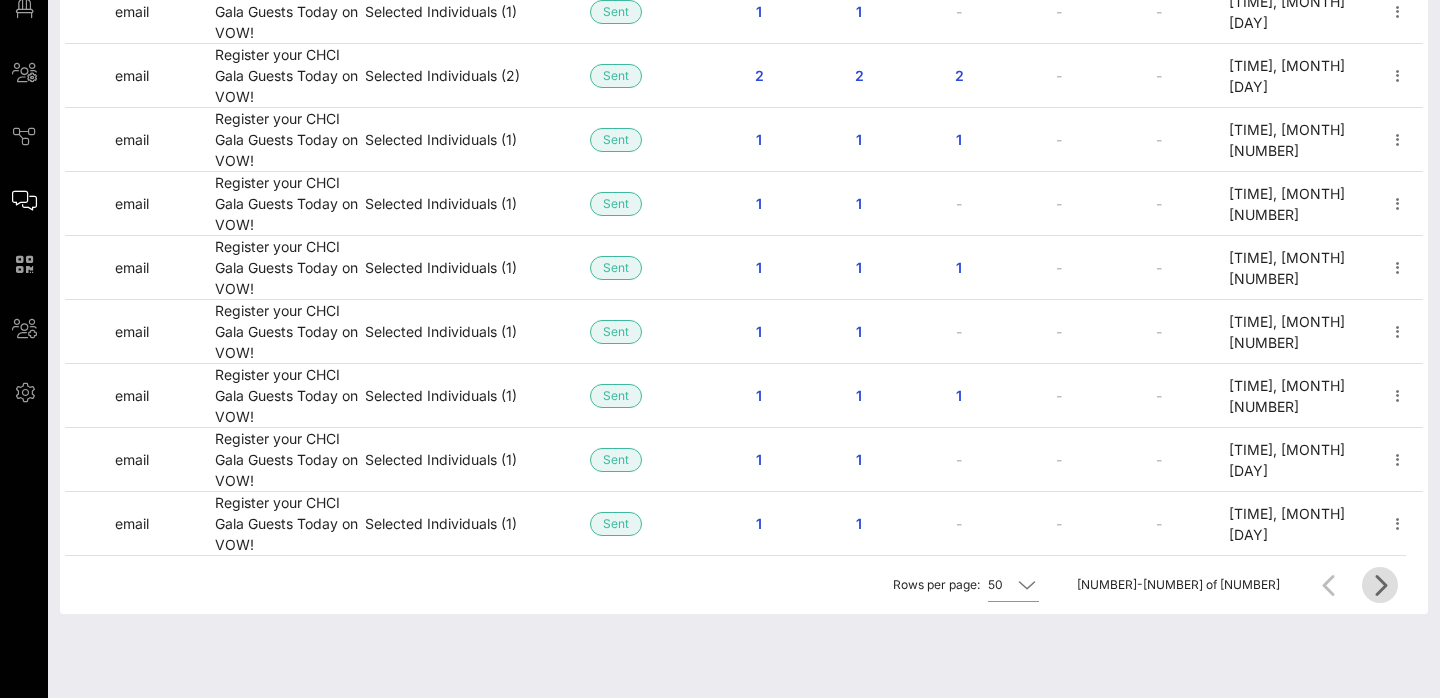 click at bounding box center (1380, 585) 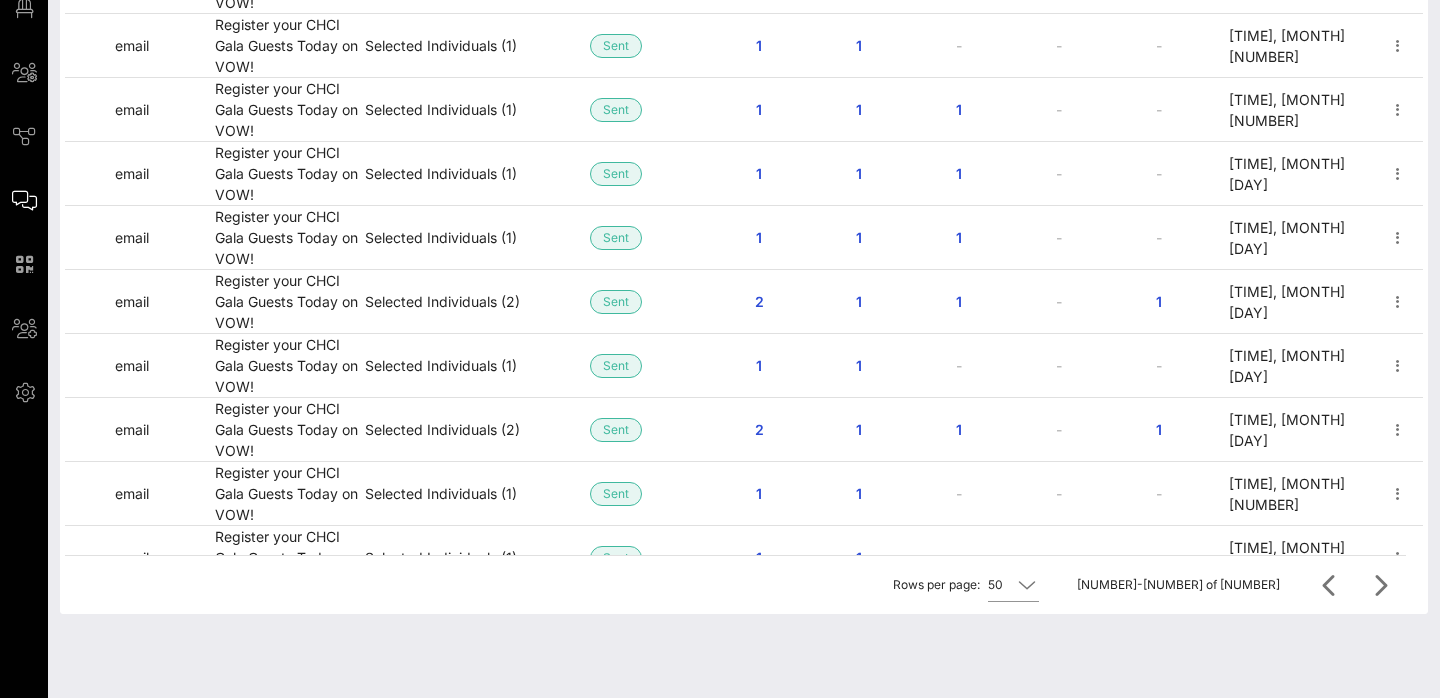 scroll, scrollTop: 938, scrollLeft: 0, axis: vertical 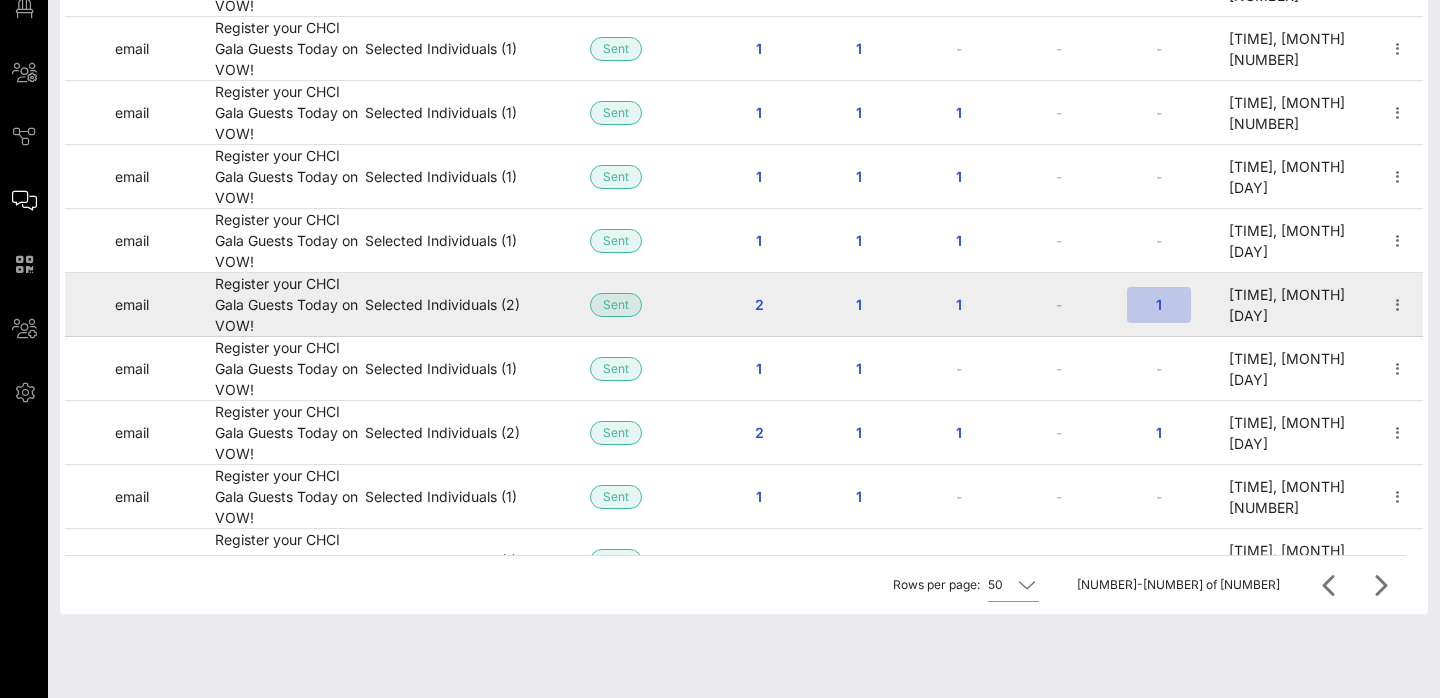 click on "1" at bounding box center (1159, 304) 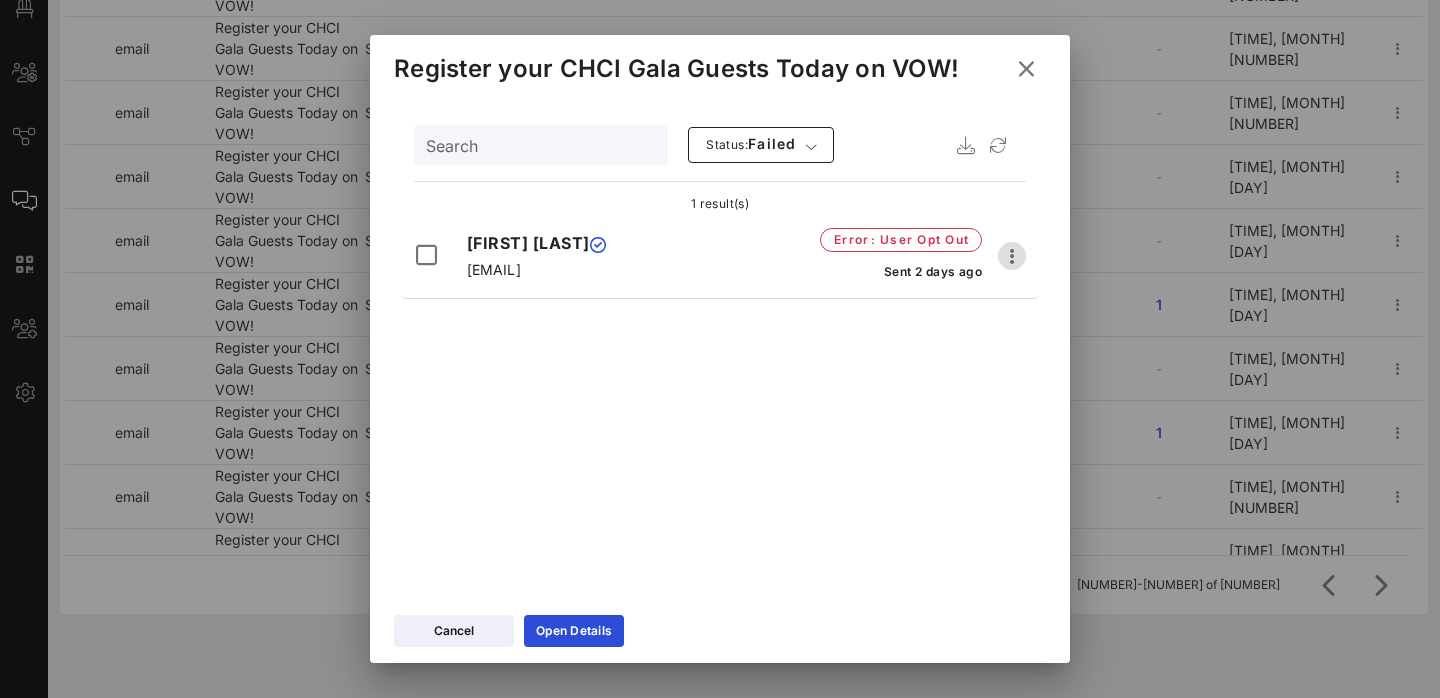 click at bounding box center (1012, 256) 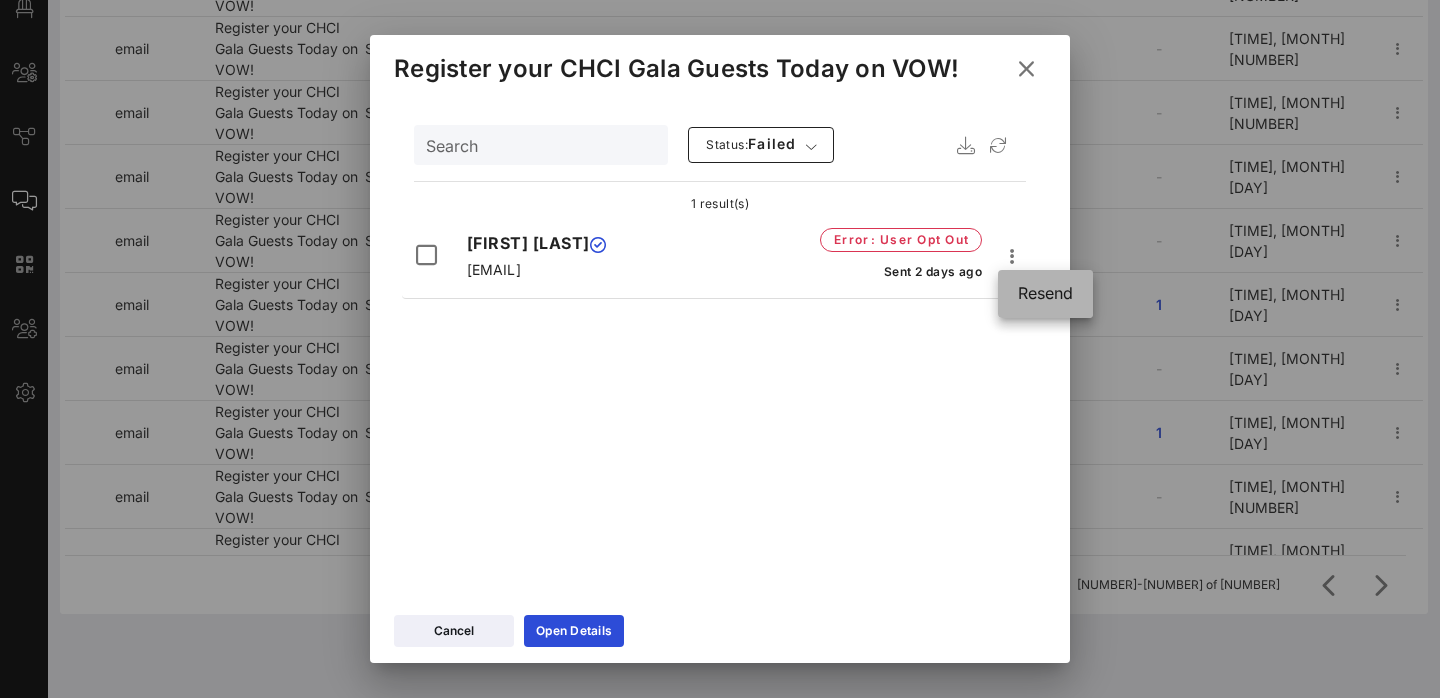 click on "Resend" at bounding box center (1045, 293) 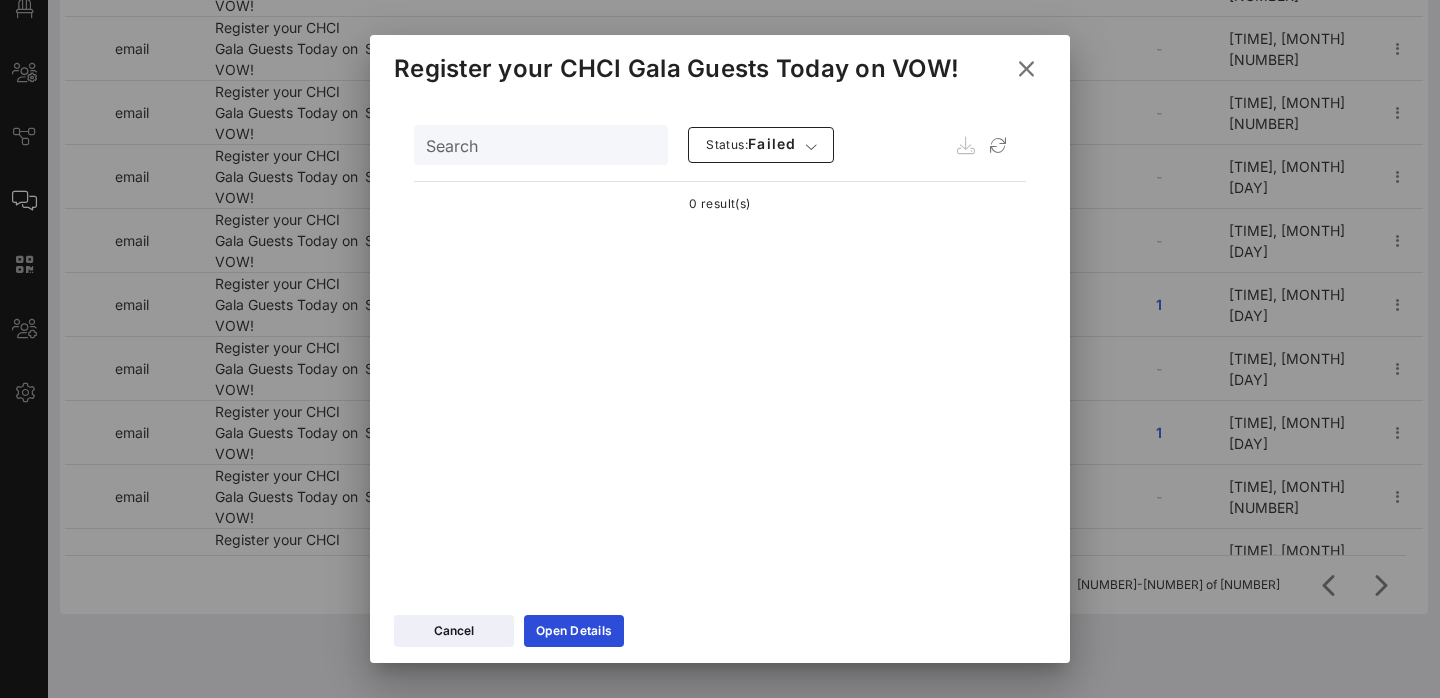 click at bounding box center [1026, 68] 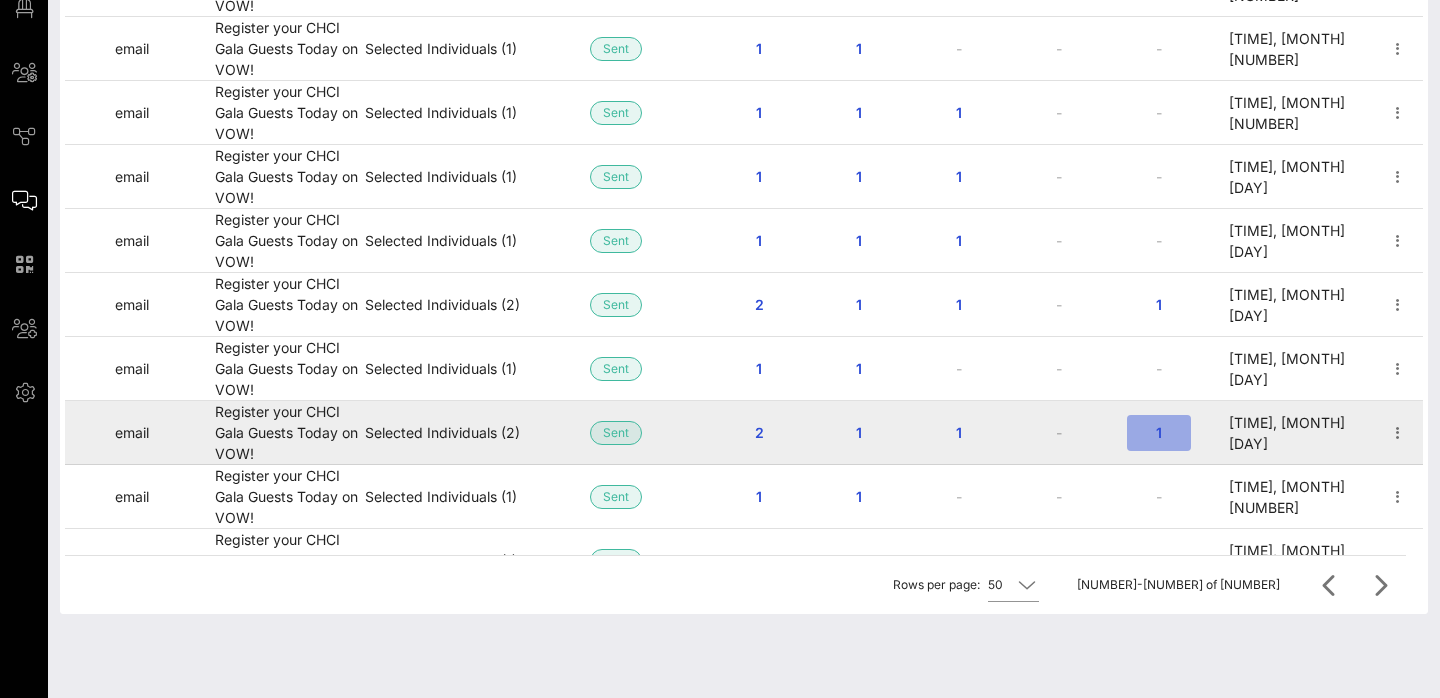 click on "1" at bounding box center [1159, 432] 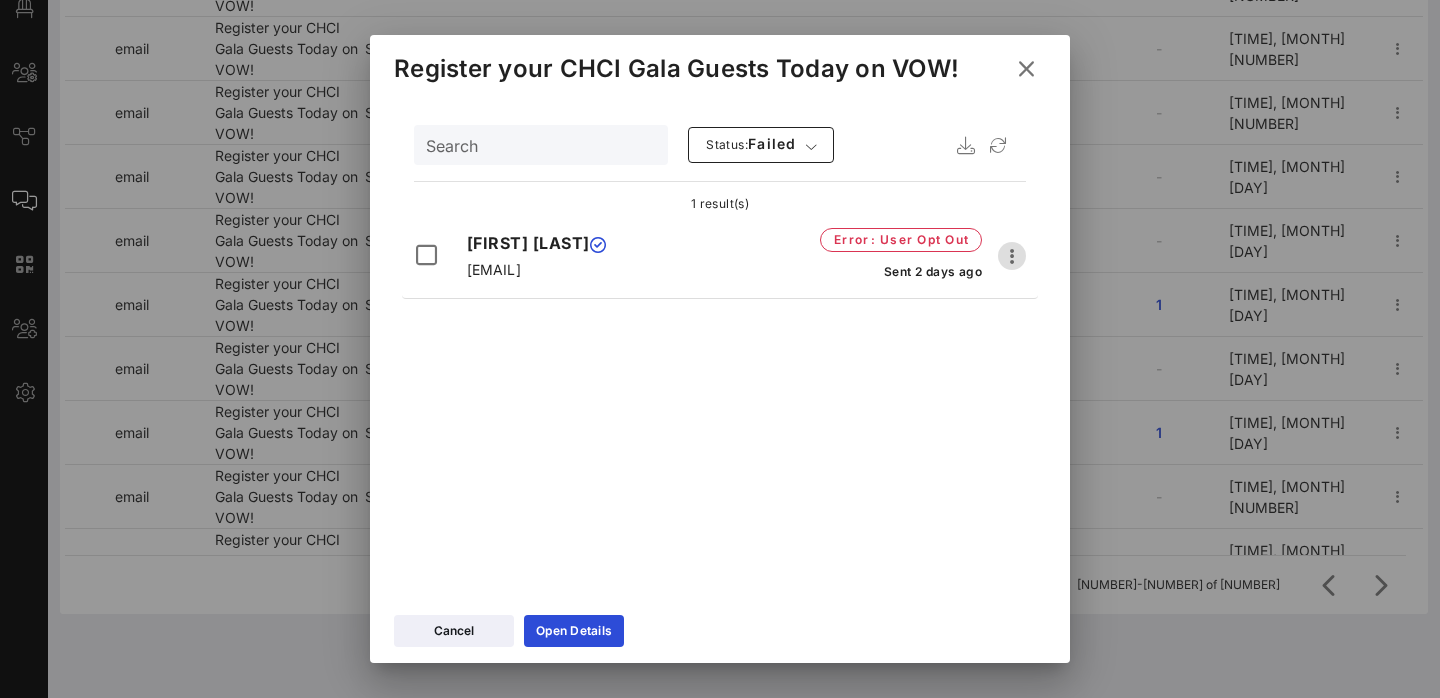 click at bounding box center (1012, 256) 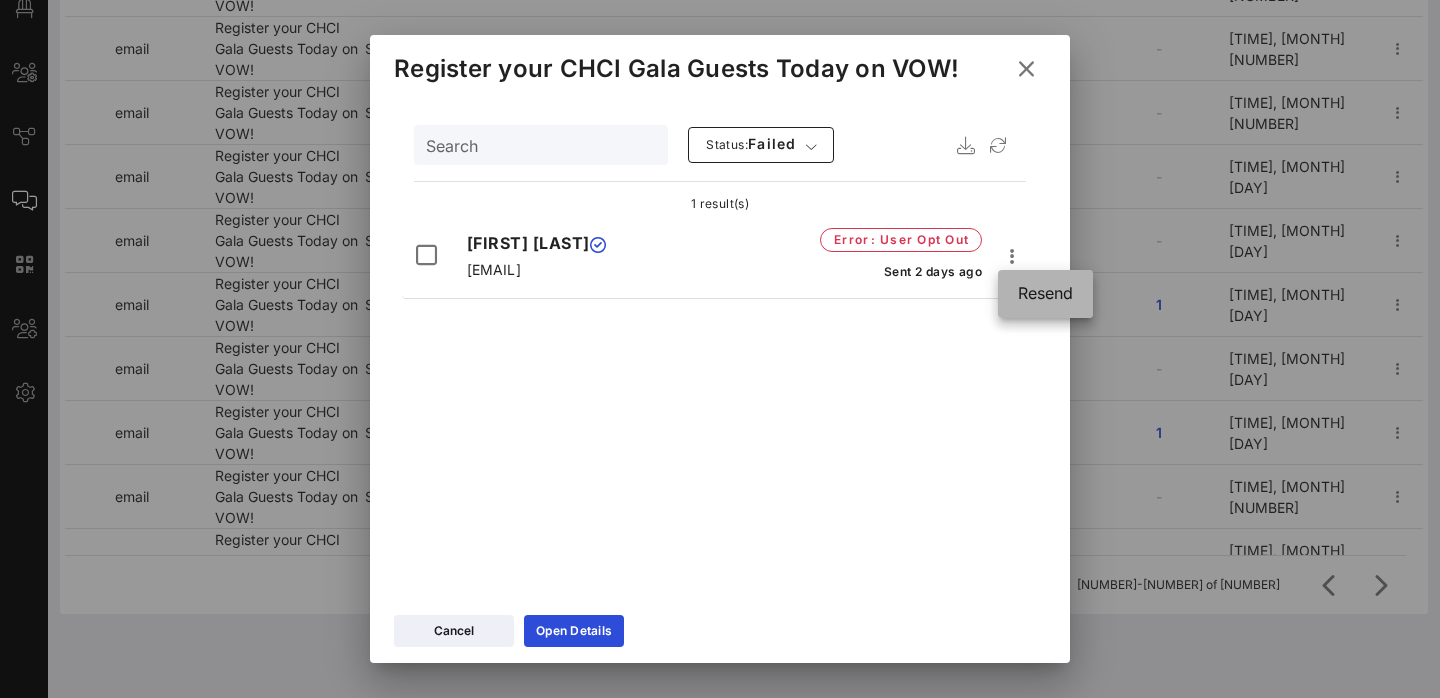 click on "Resend" at bounding box center [1045, 293] 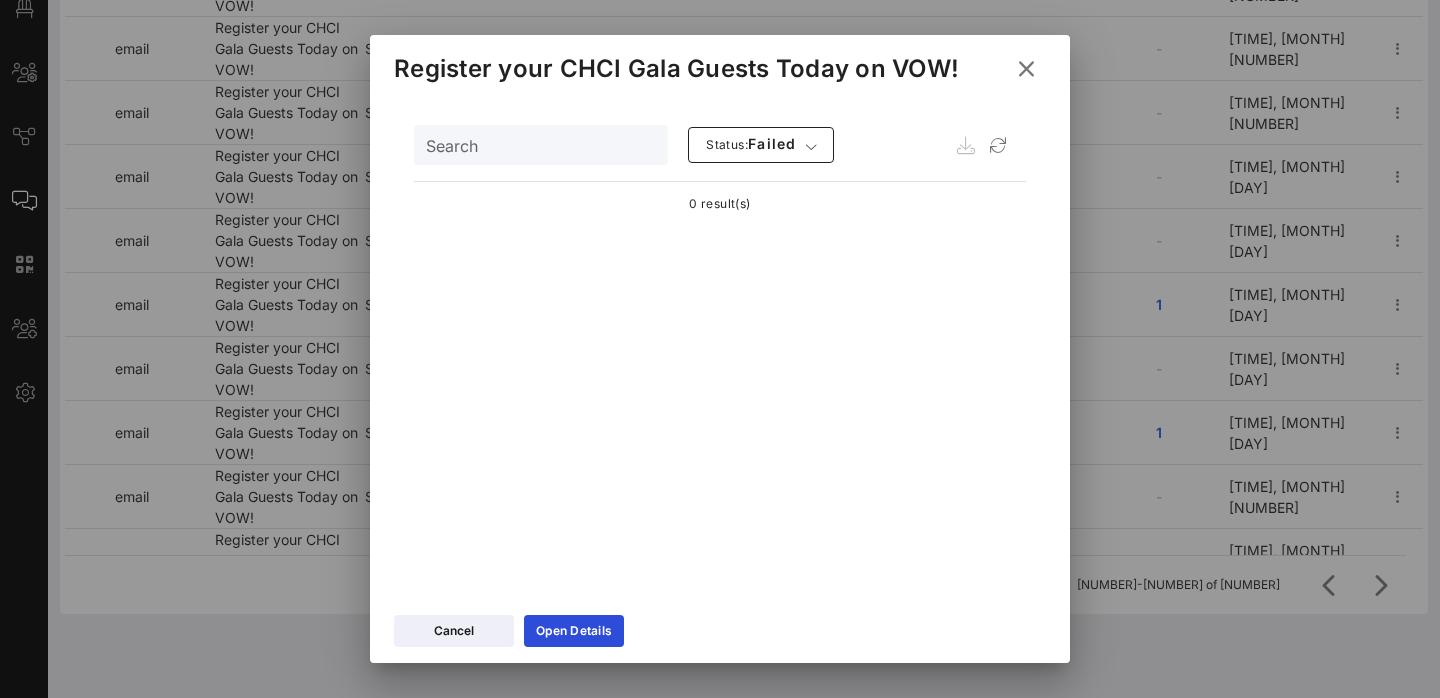 click at bounding box center [1026, 68] 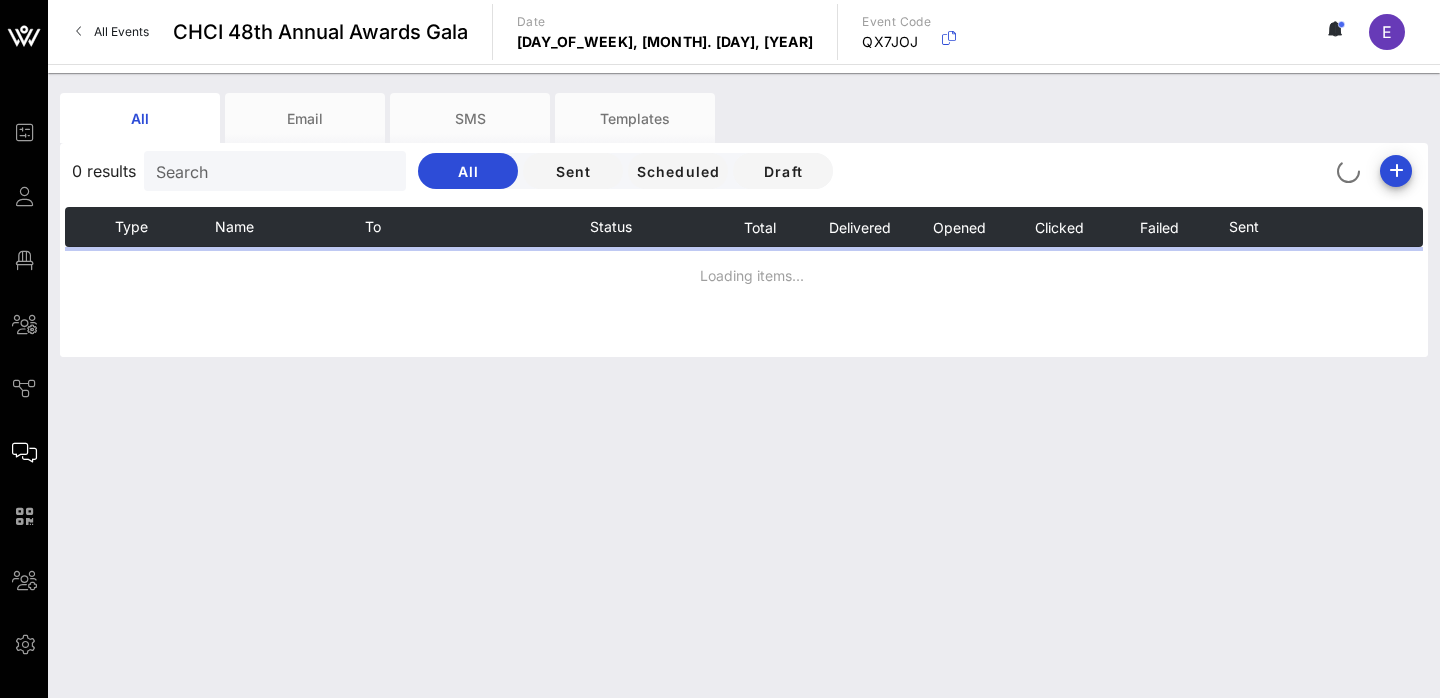 scroll, scrollTop: 0, scrollLeft: 0, axis: both 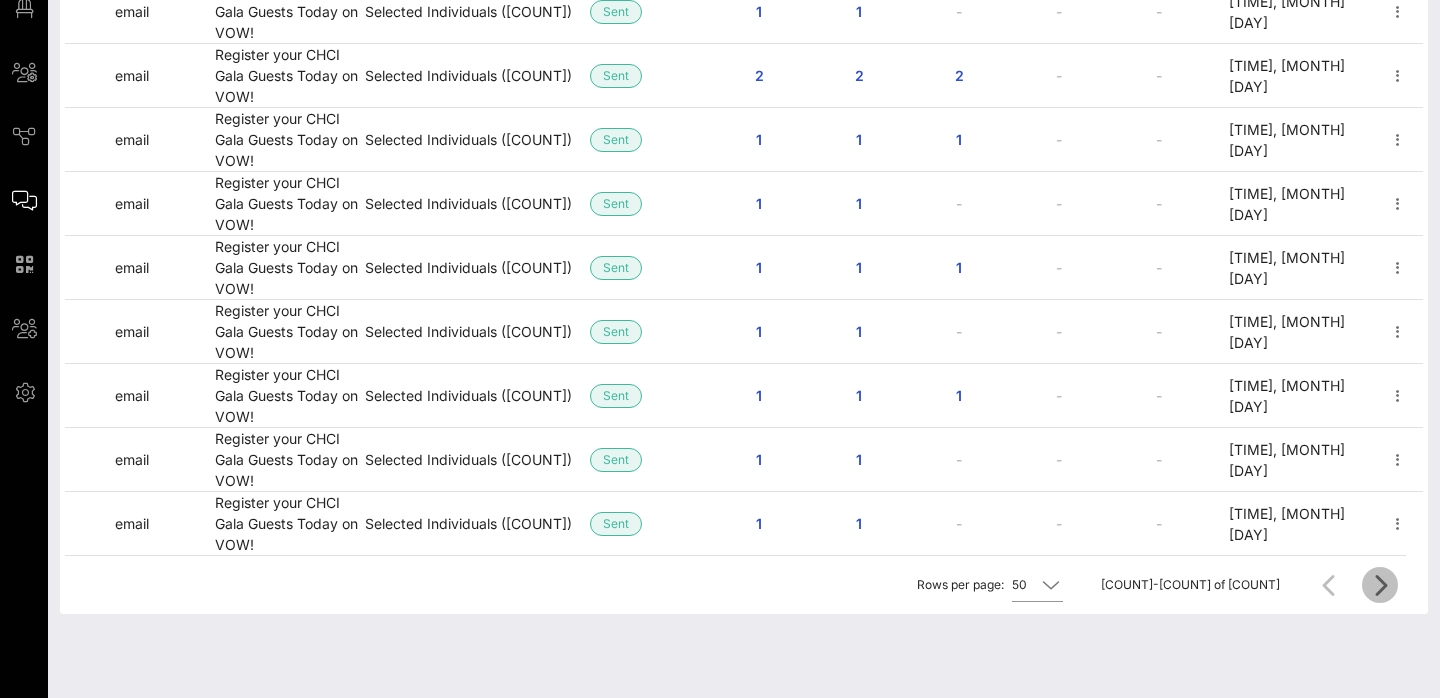 click at bounding box center [1380, 585] 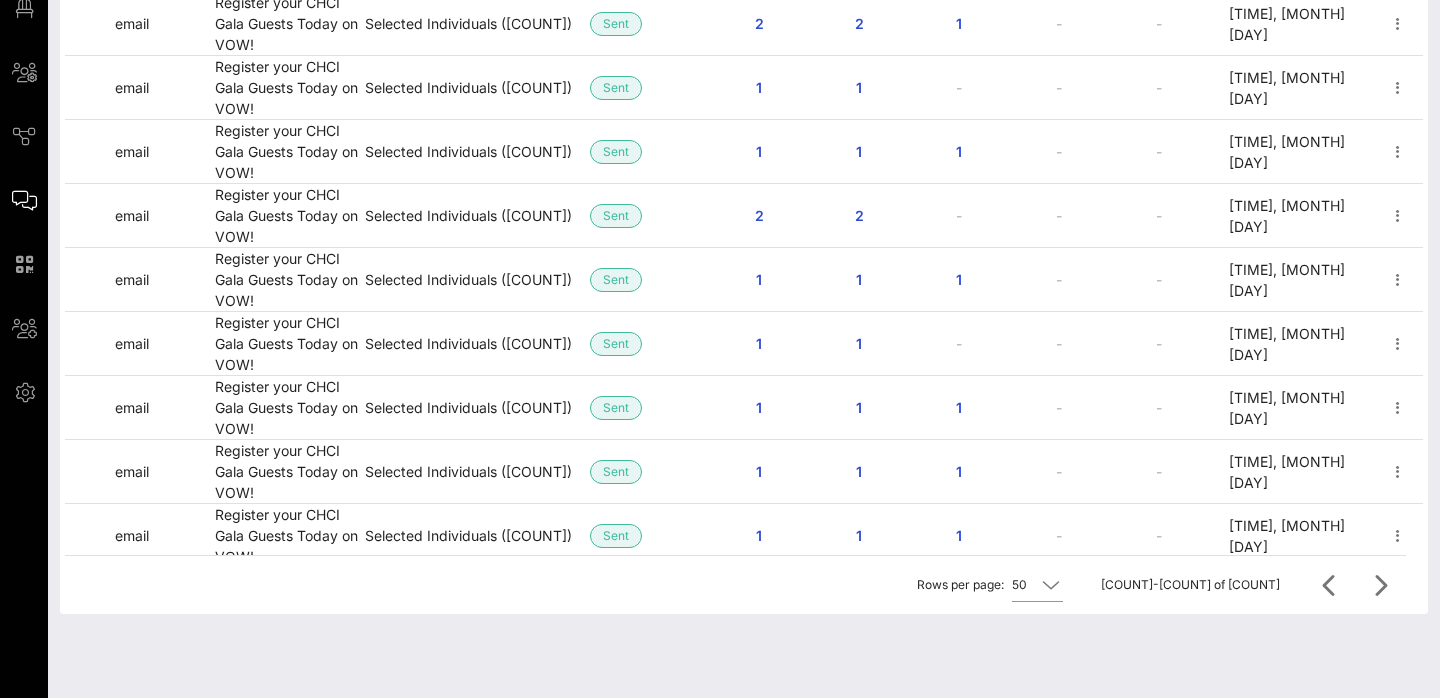 scroll, scrollTop: 0, scrollLeft: 0, axis: both 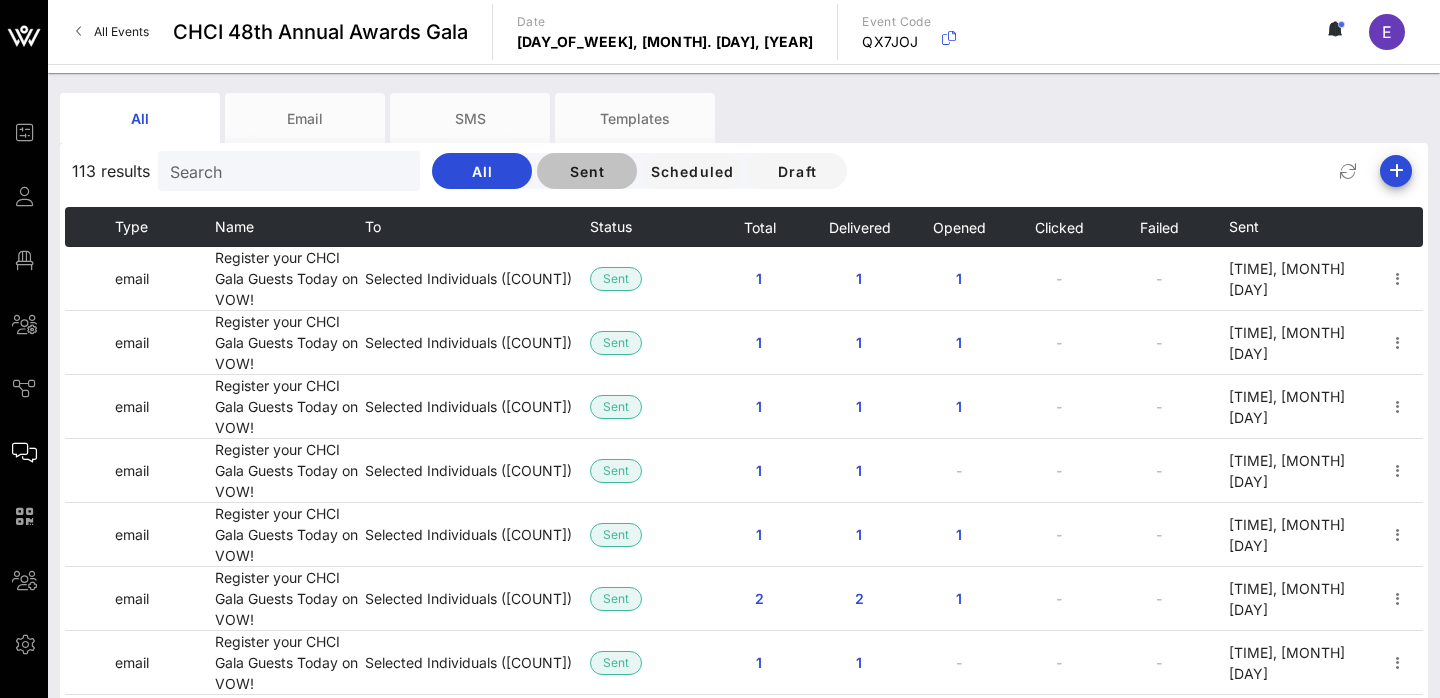 click on "Sent" at bounding box center (587, 171) 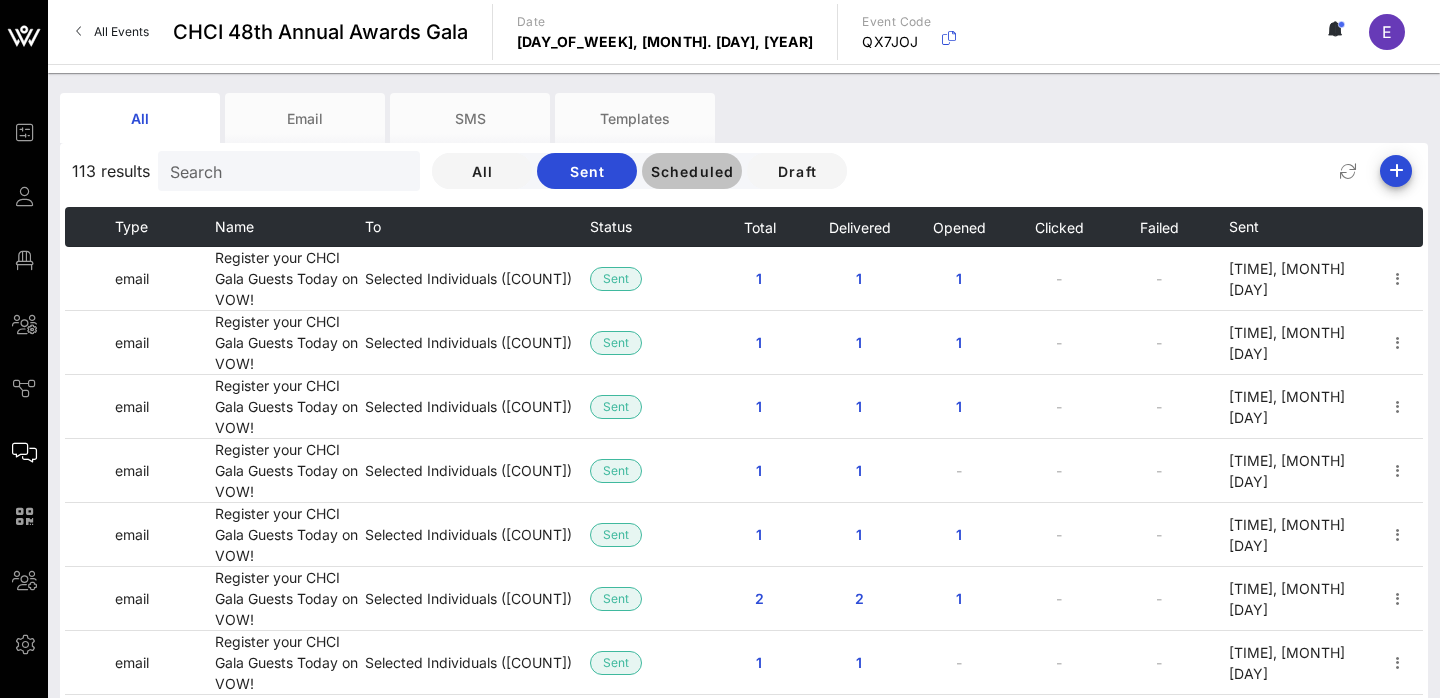 click on "Scheduled" at bounding box center (692, 171) 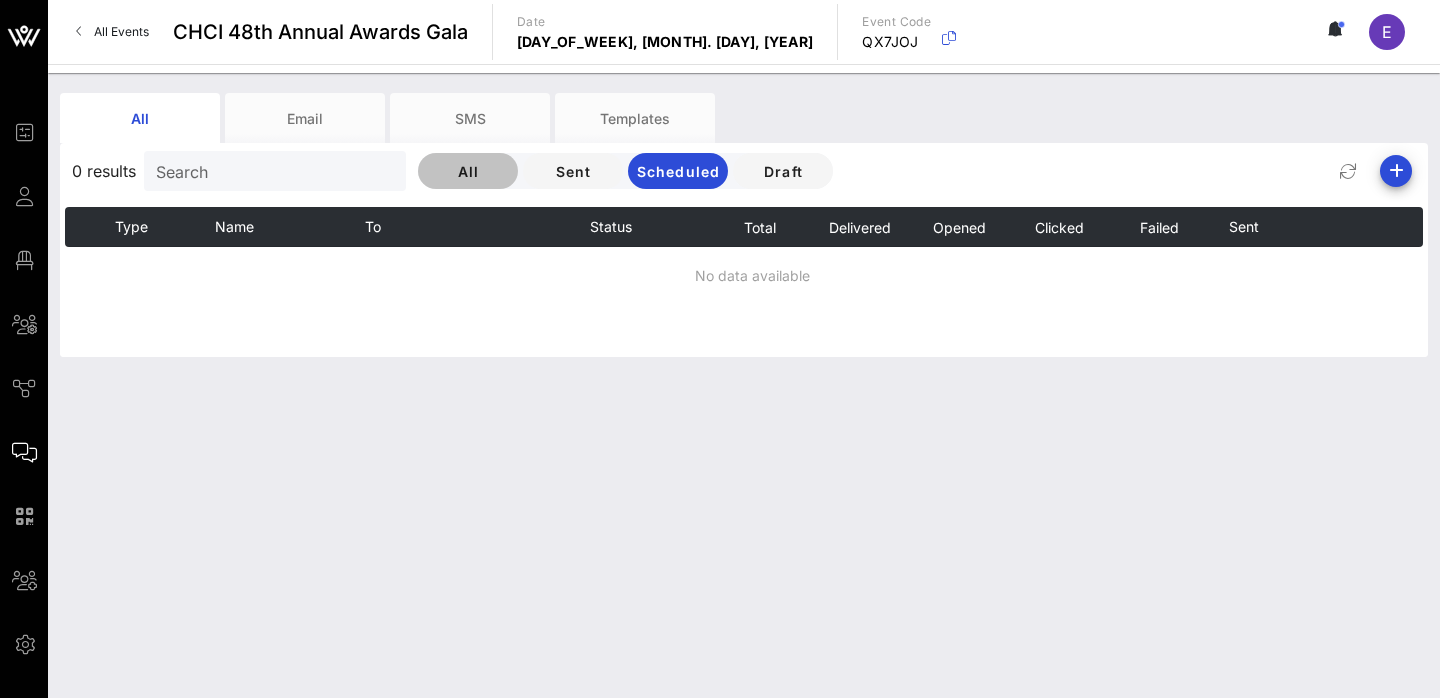 click on "All" at bounding box center (468, 171) 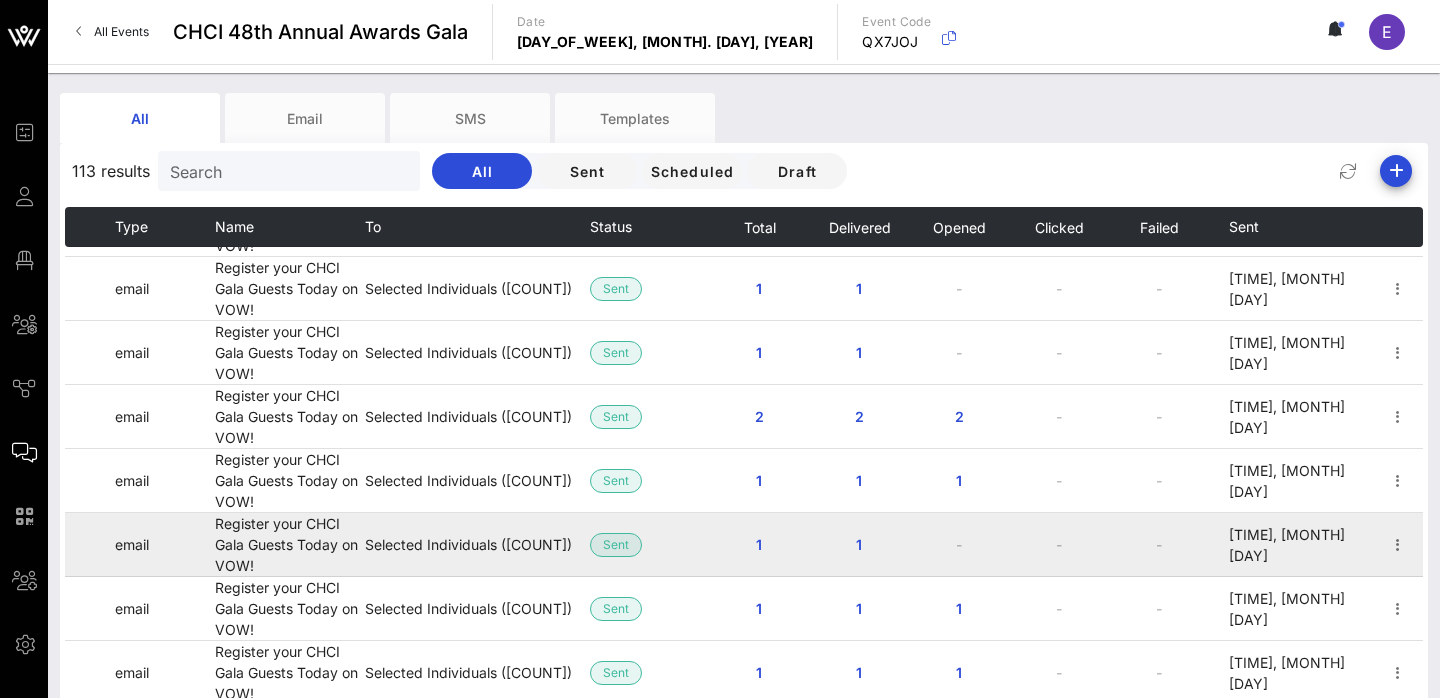 scroll, scrollTop: 1283, scrollLeft: 0, axis: vertical 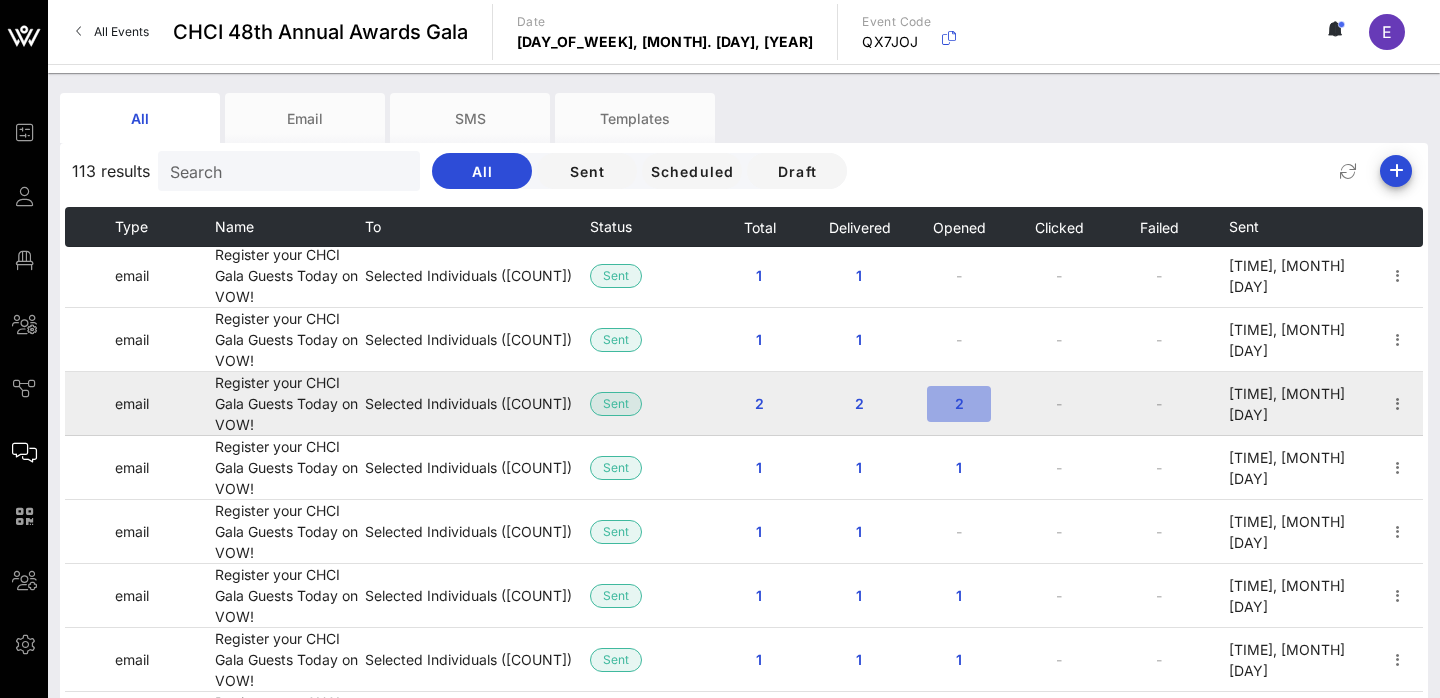 click on "2" at bounding box center (959, 403) 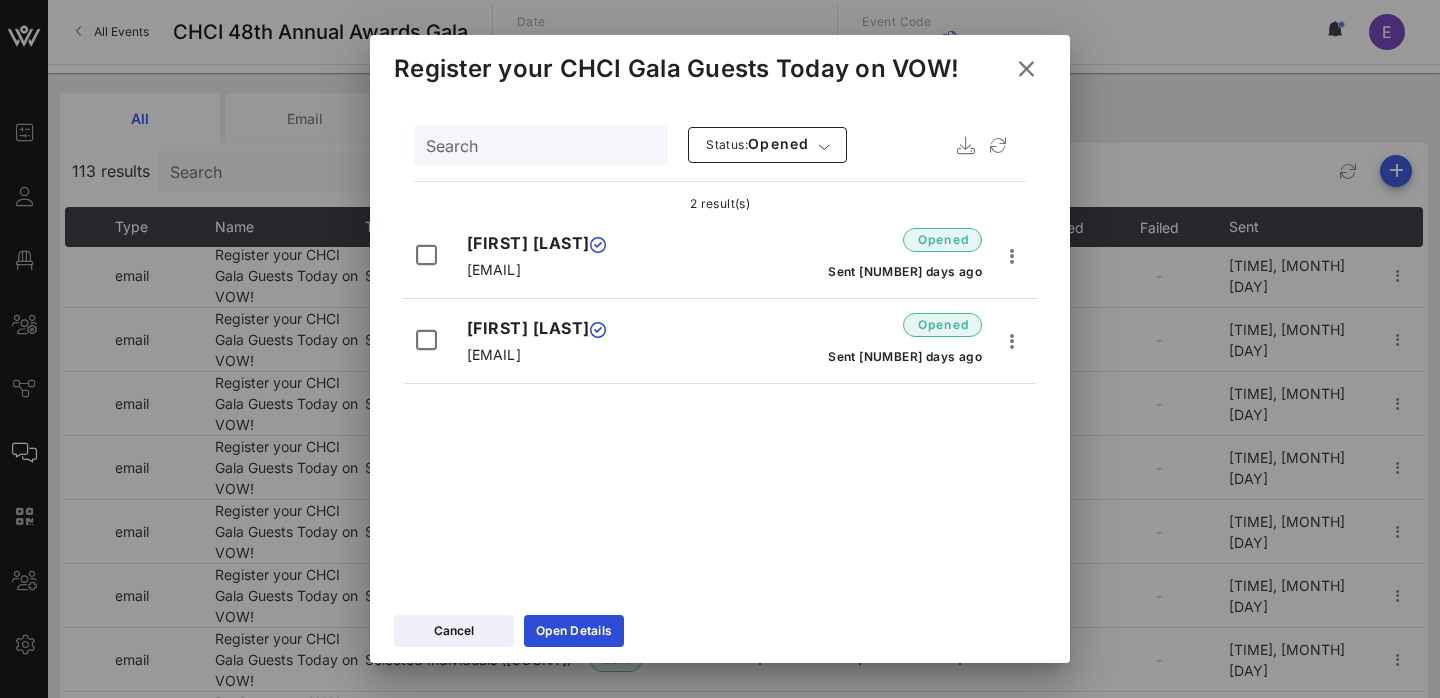 click at bounding box center (1026, 69) 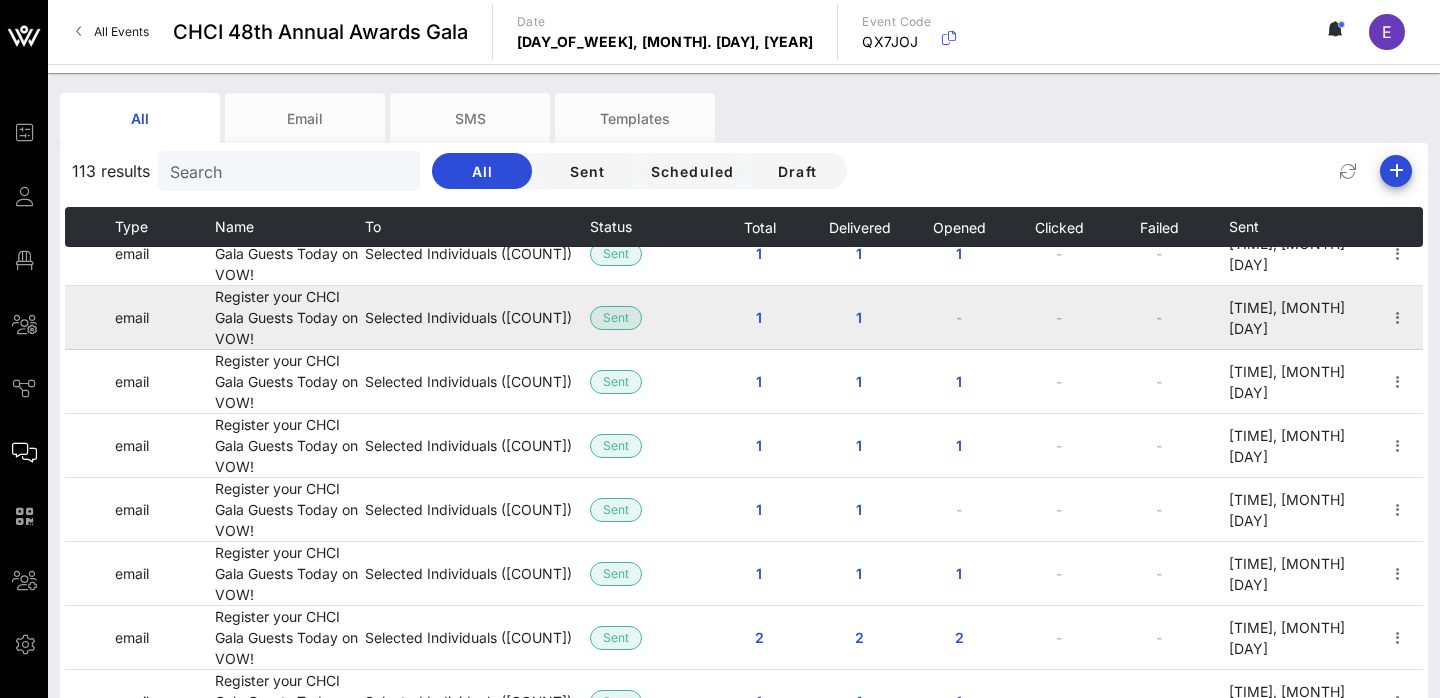 scroll, scrollTop: 1873, scrollLeft: 0, axis: vertical 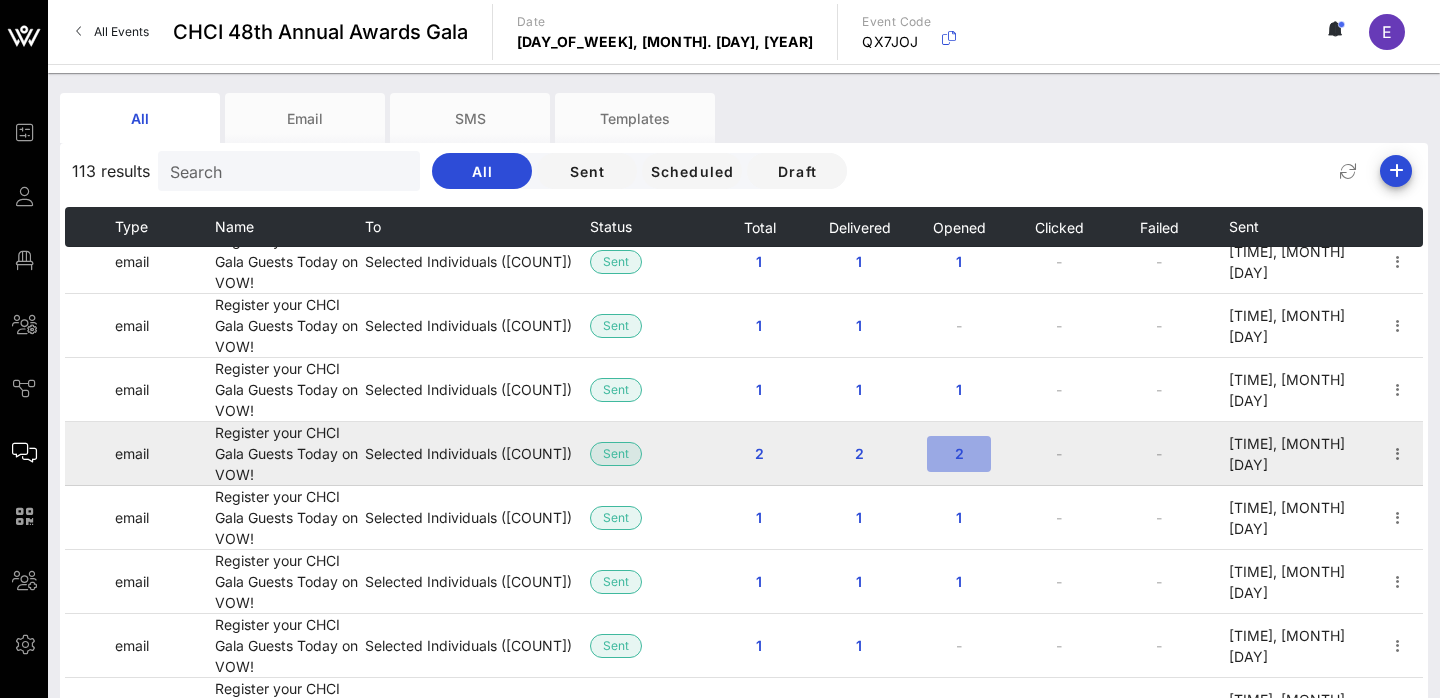 click on "2" at bounding box center [959, 453] 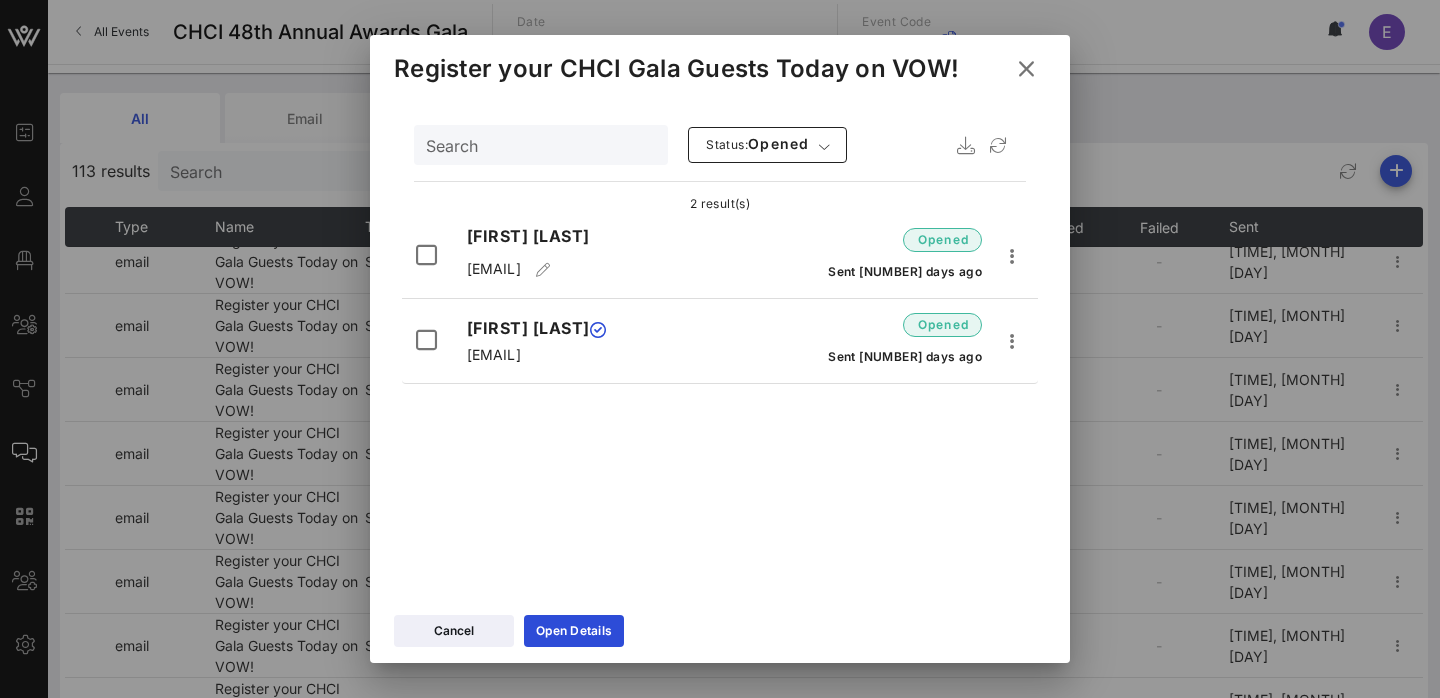 click at bounding box center [720, 349] 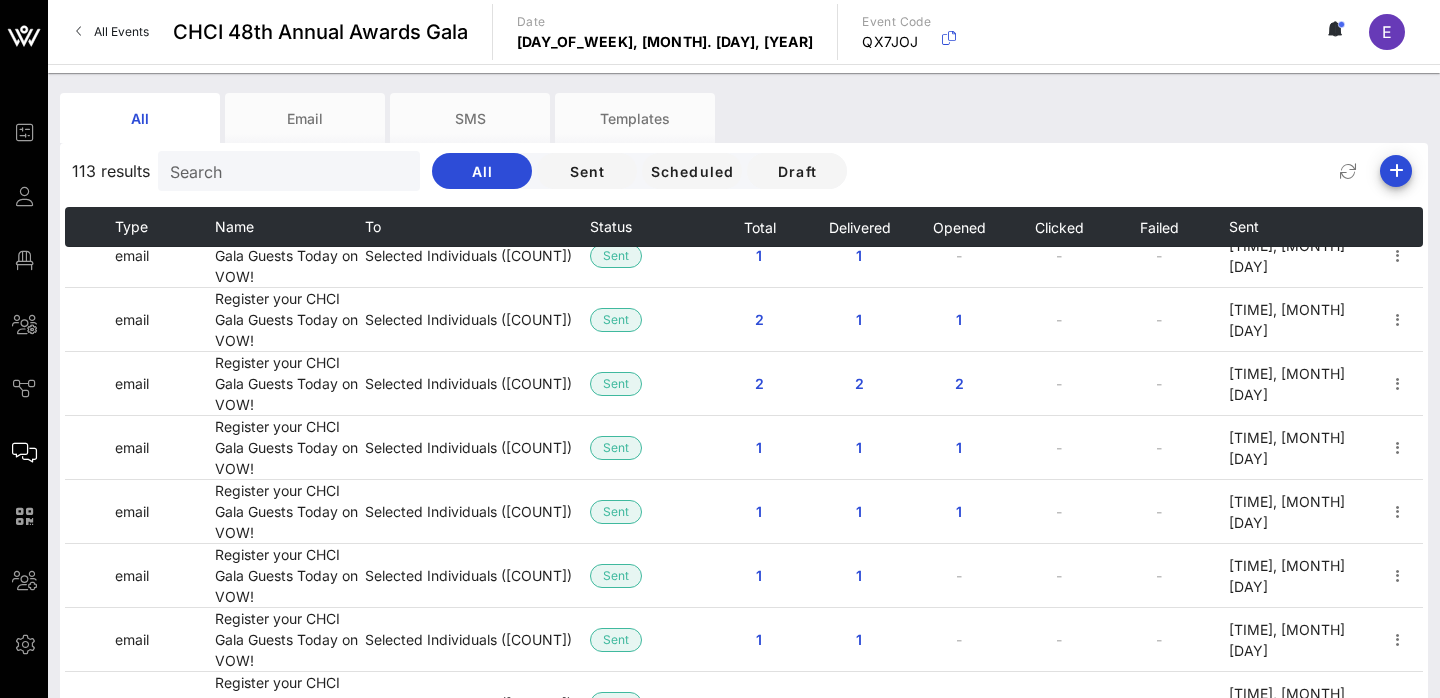 scroll, scrollTop: 2282, scrollLeft: 0, axis: vertical 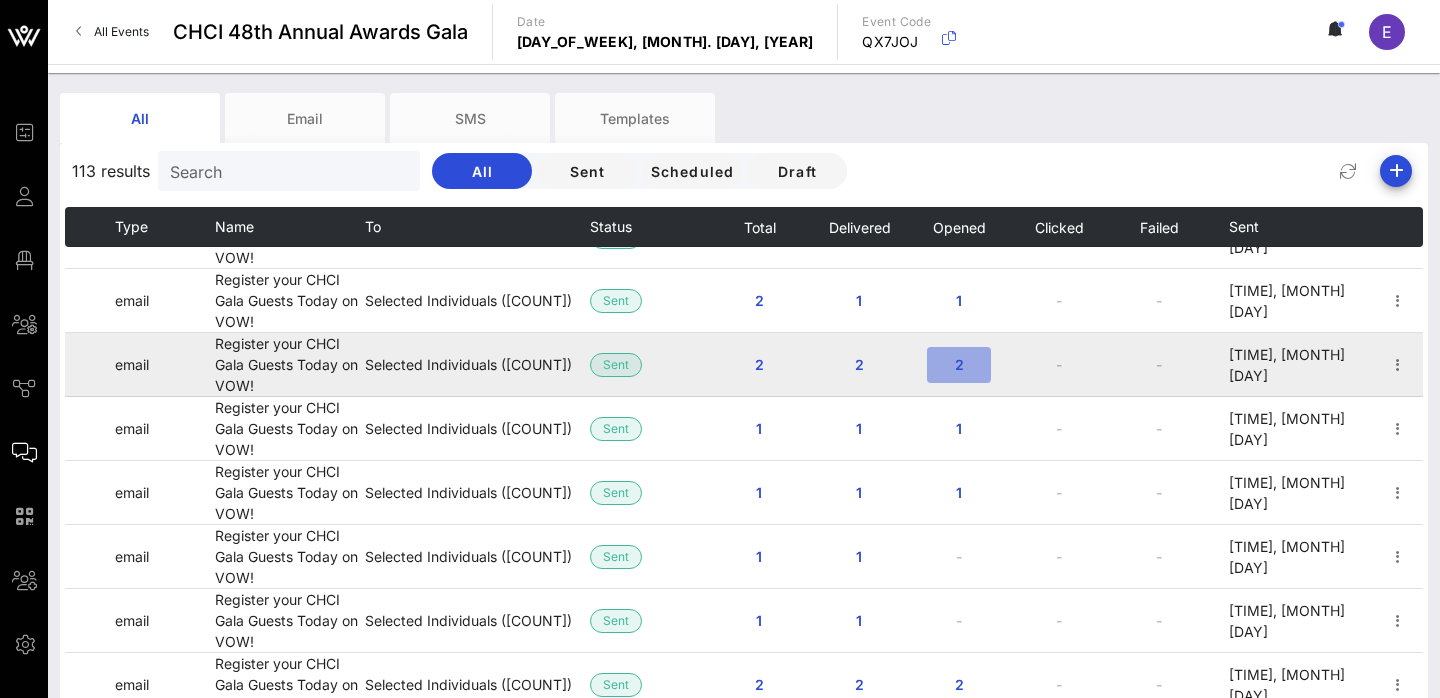 click on "2" at bounding box center (959, 364) 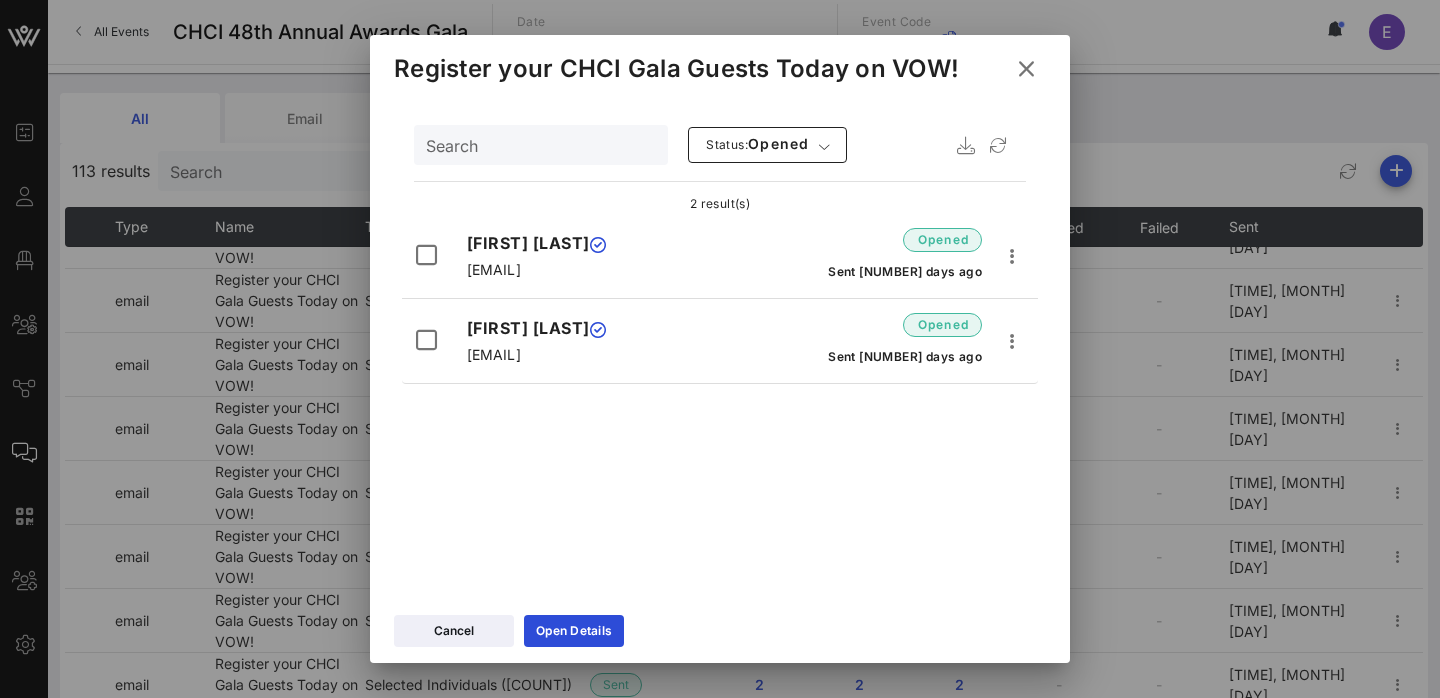 click at bounding box center (1027, 68) 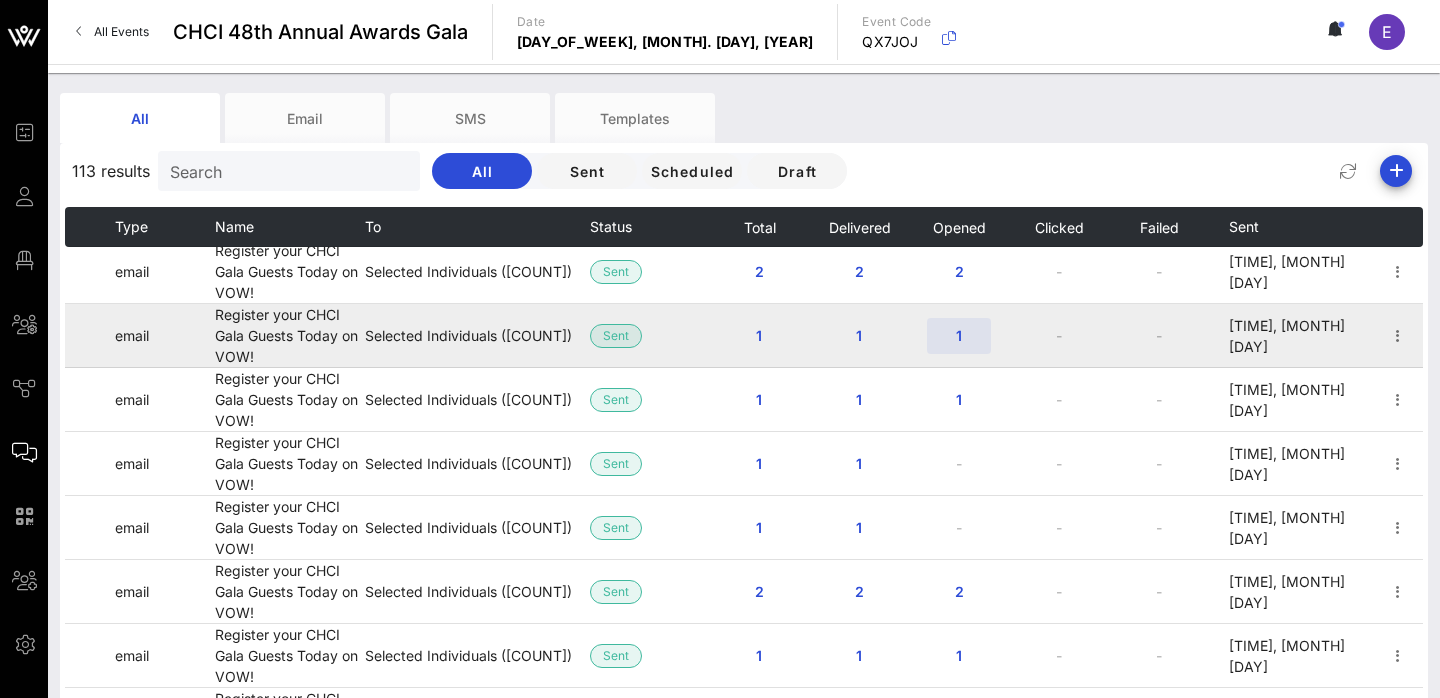scroll, scrollTop: 2416, scrollLeft: 0, axis: vertical 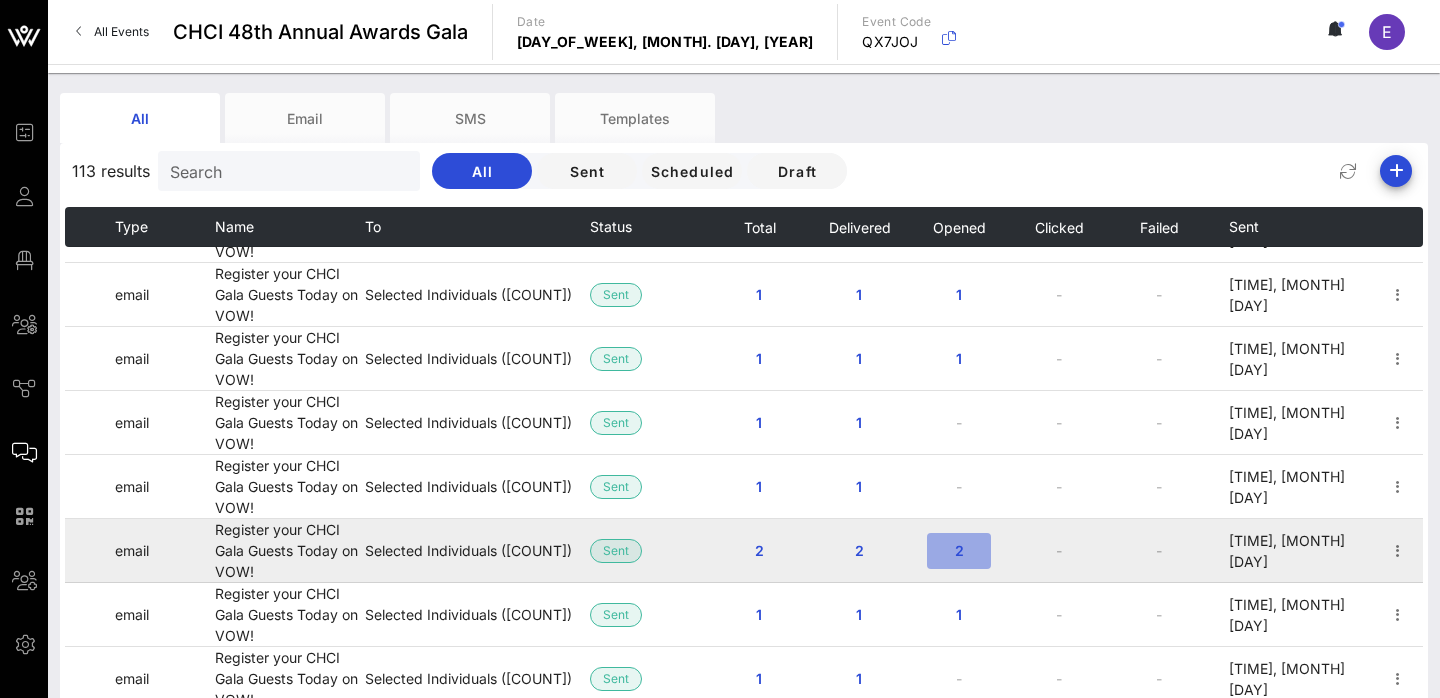 click on "2" at bounding box center (959, 551) 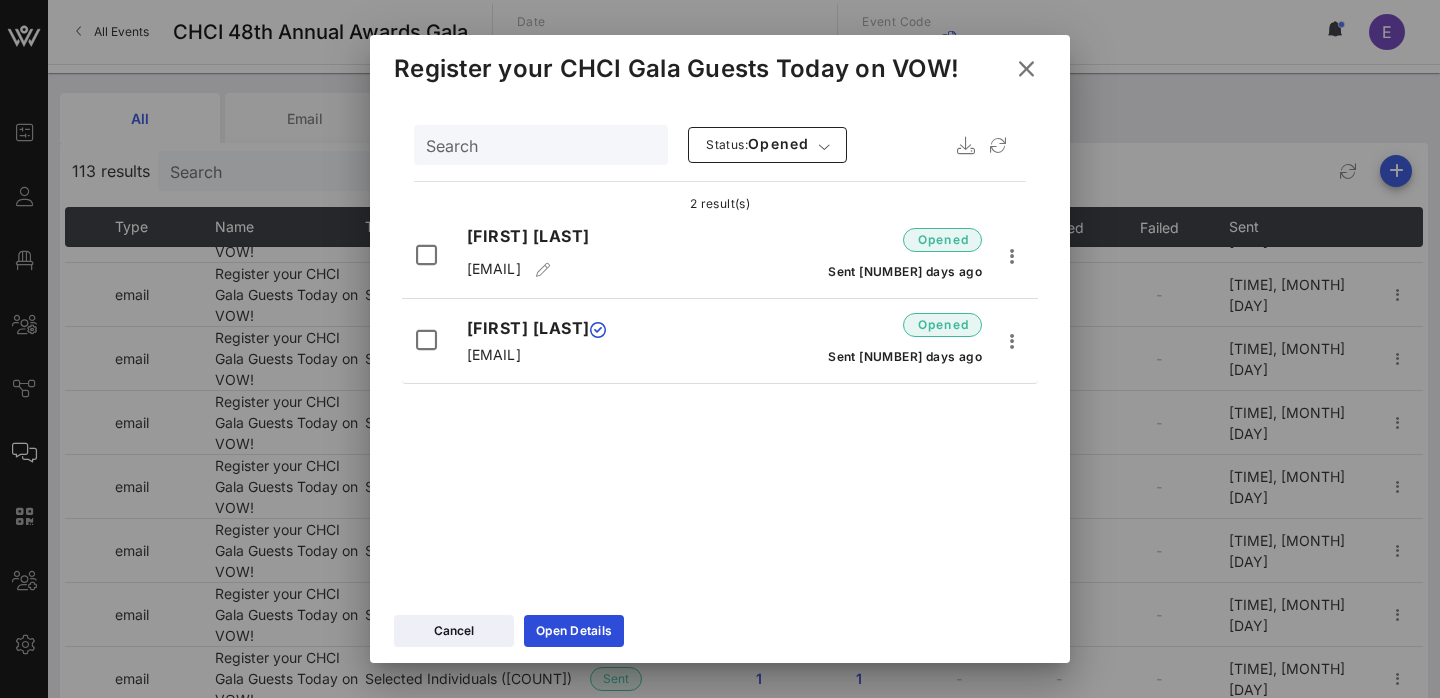click at bounding box center [1027, 69] 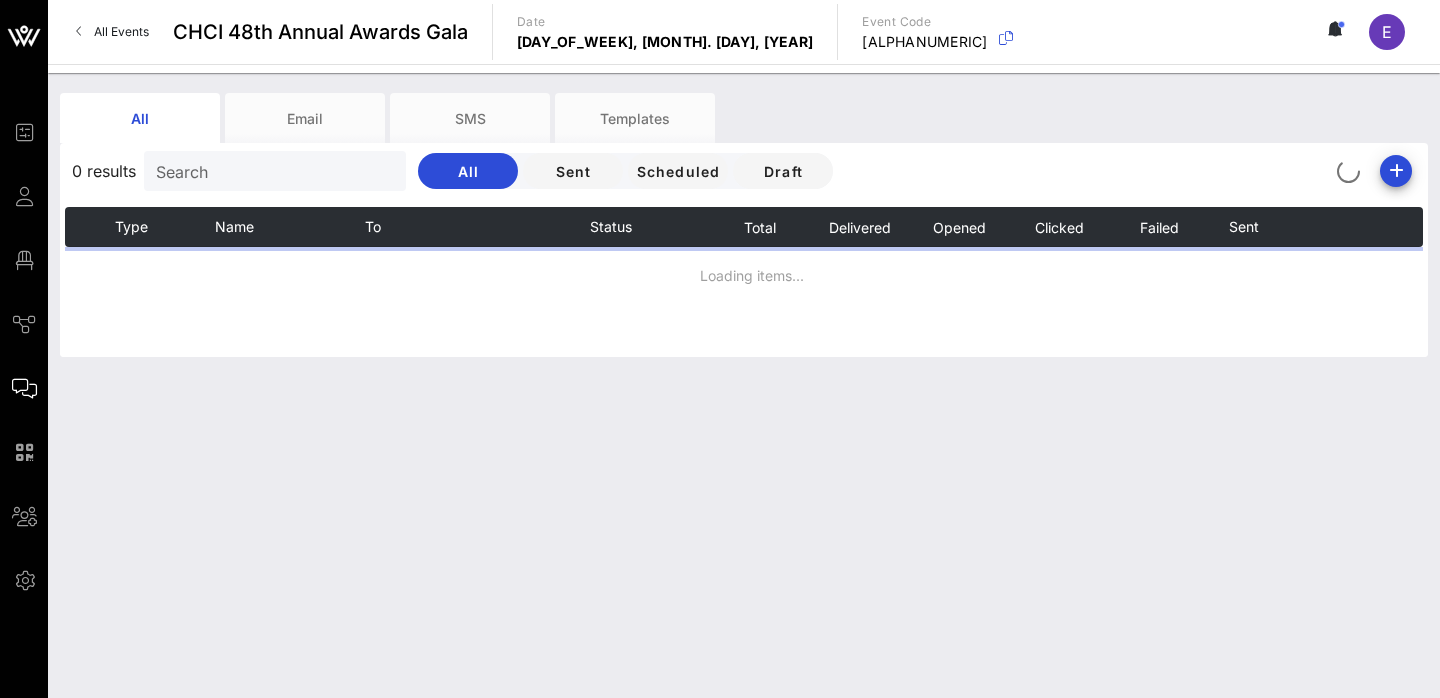scroll, scrollTop: 0, scrollLeft: 0, axis: both 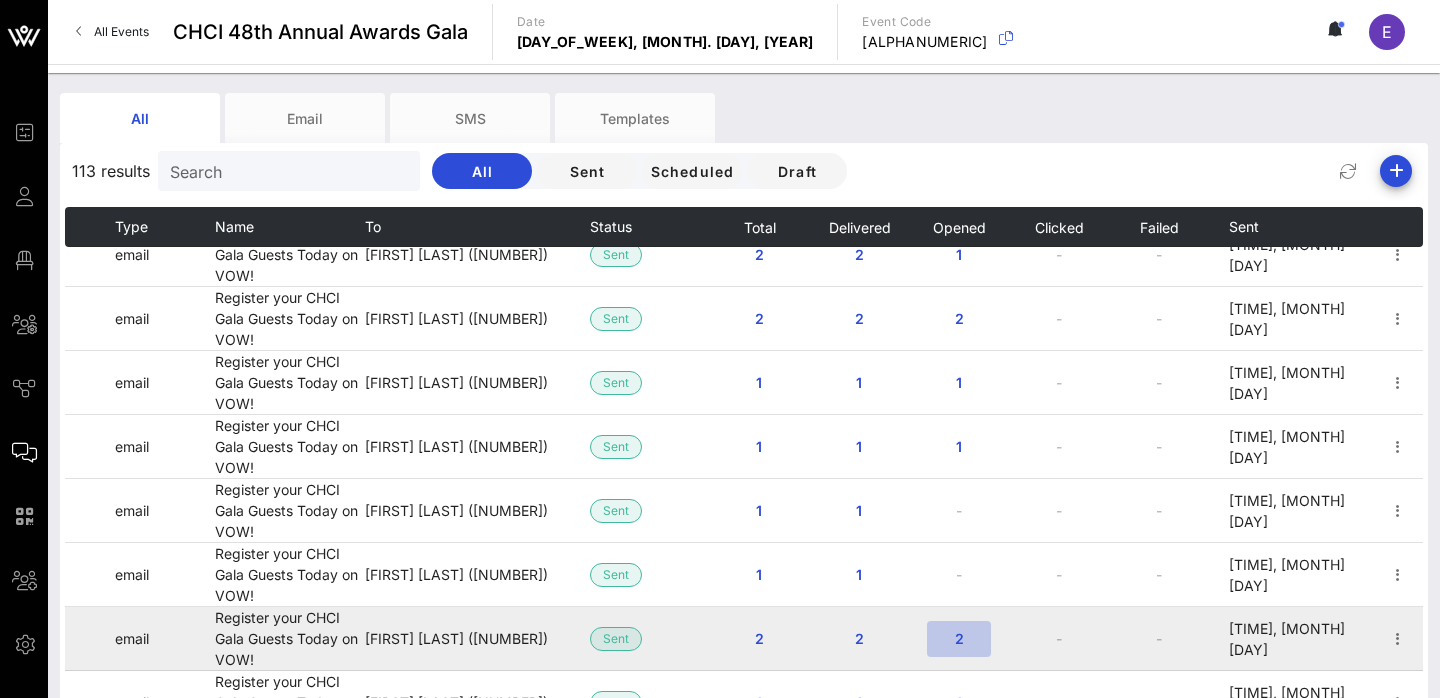 click on "2" at bounding box center [959, 638] 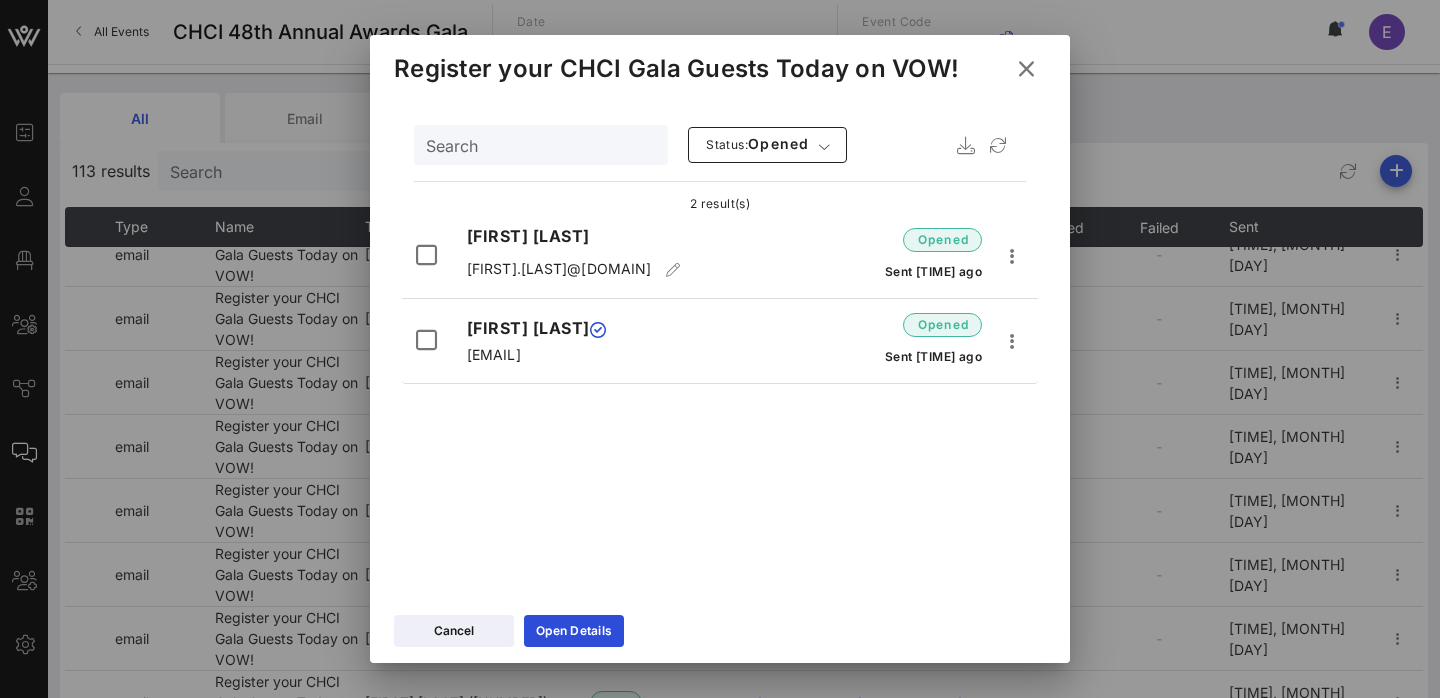 click at bounding box center (1026, 69) 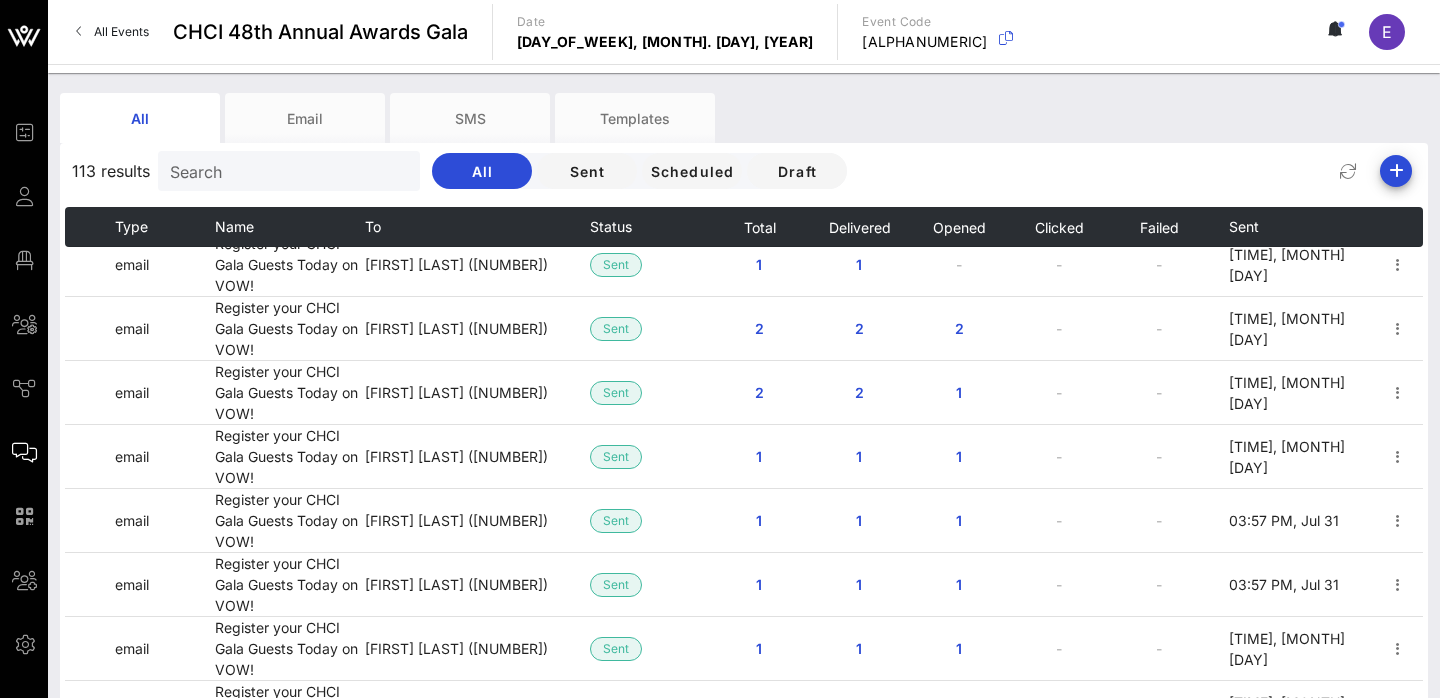 scroll, scrollTop: 15, scrollLeft: 0, axis: vertical 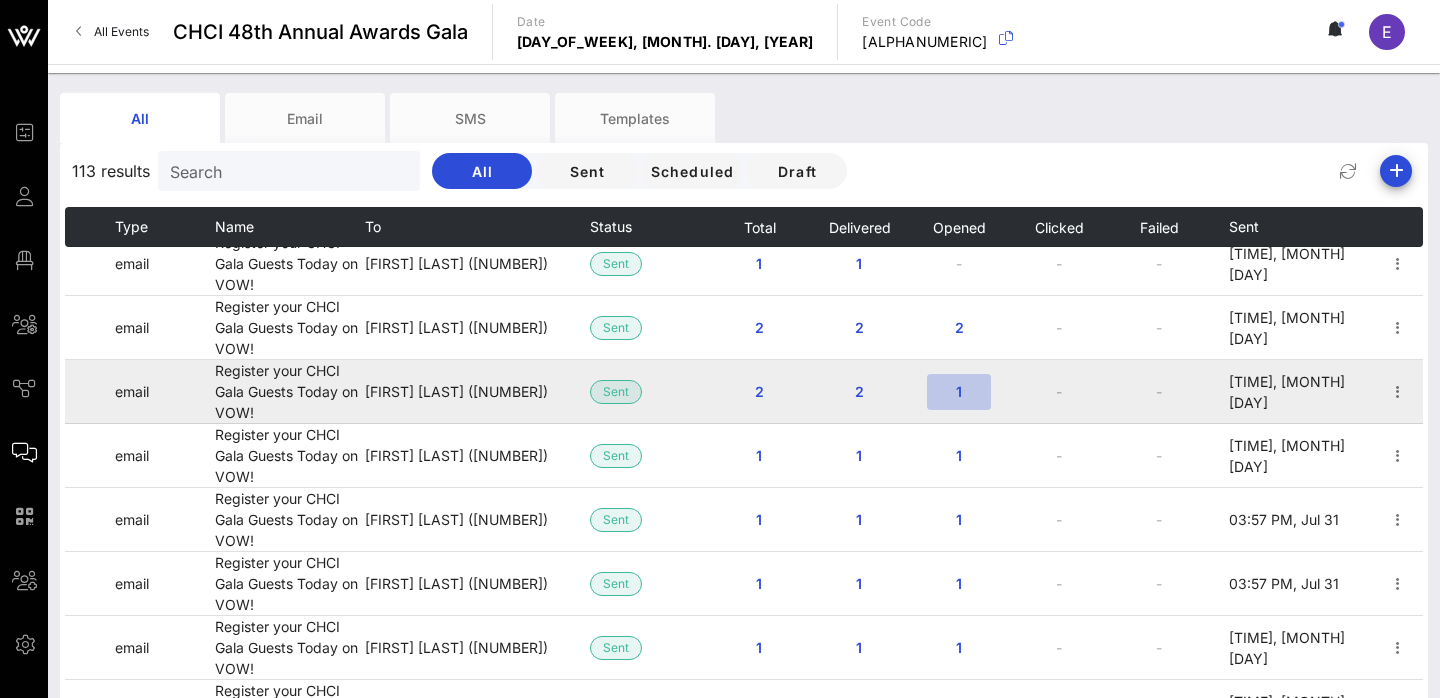 click on "1" at bounding box center (959, 391) 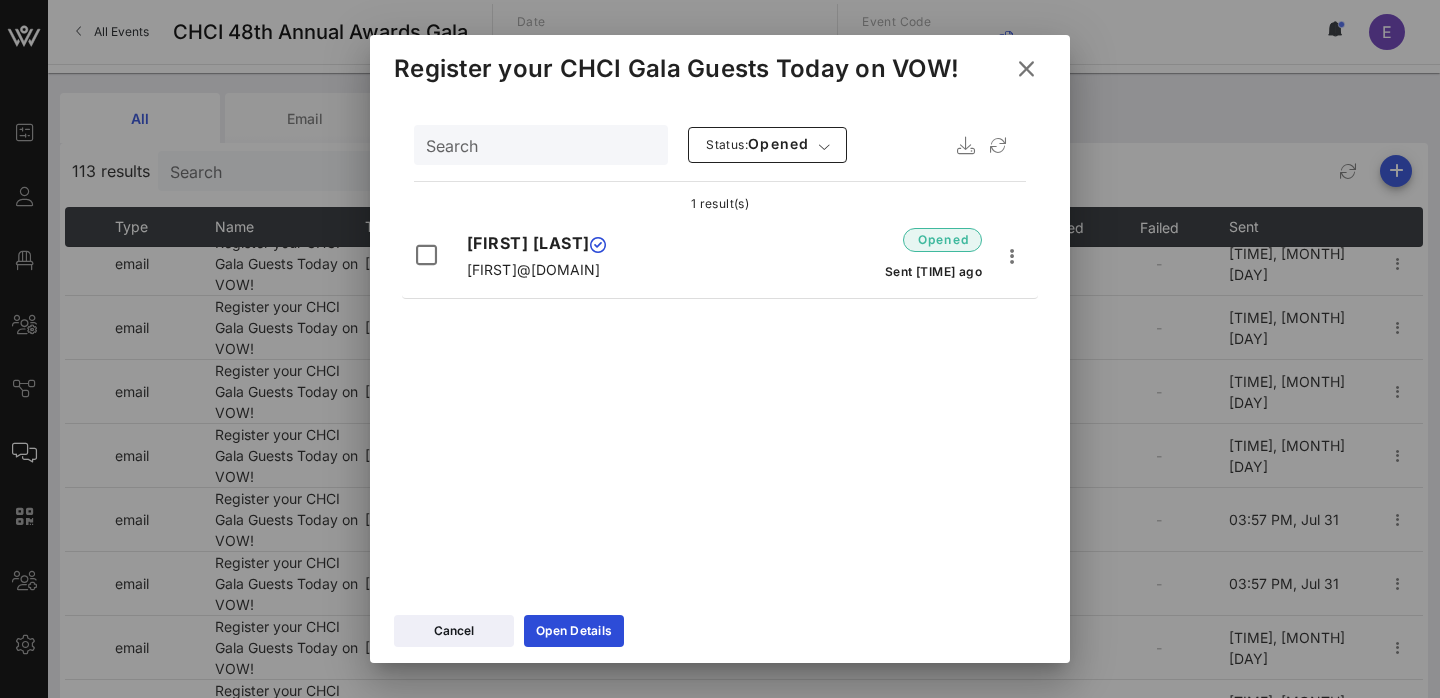 click at bounding box center [1026, 69] 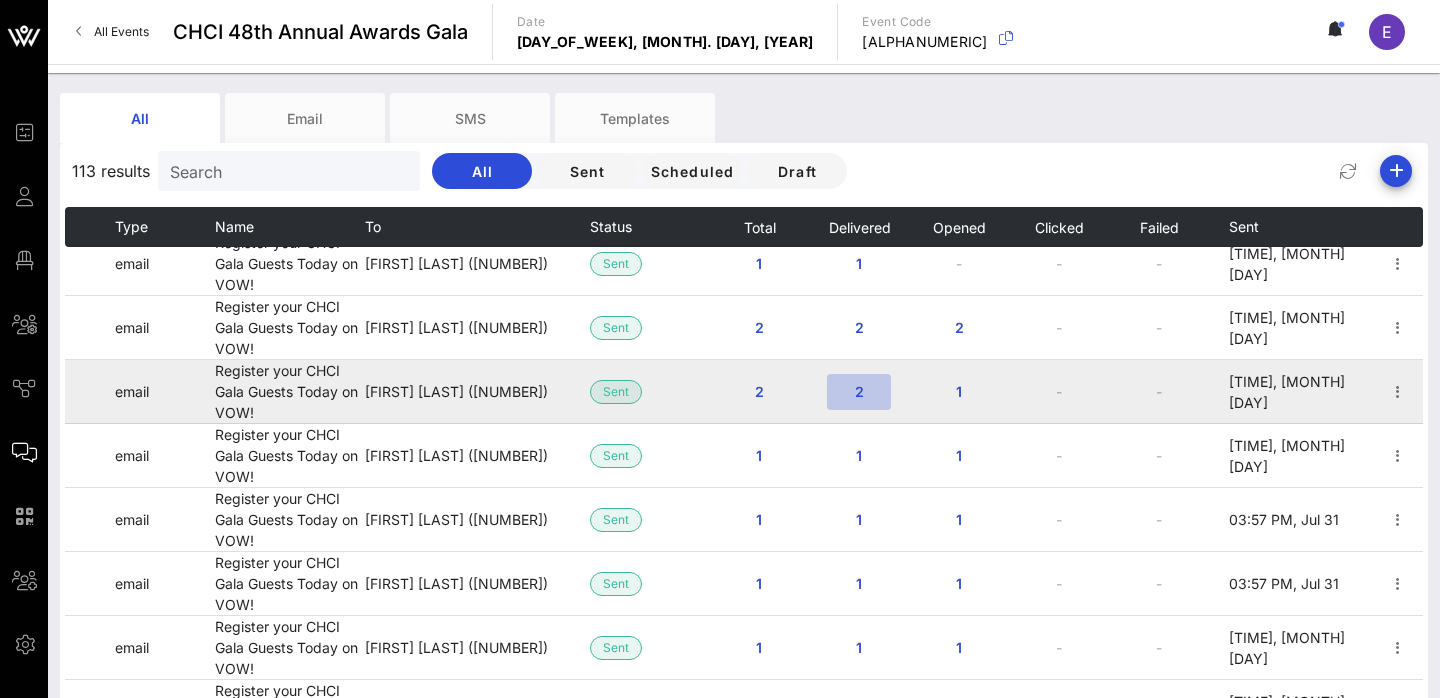 click on "2" at bounding box center (859, 391) 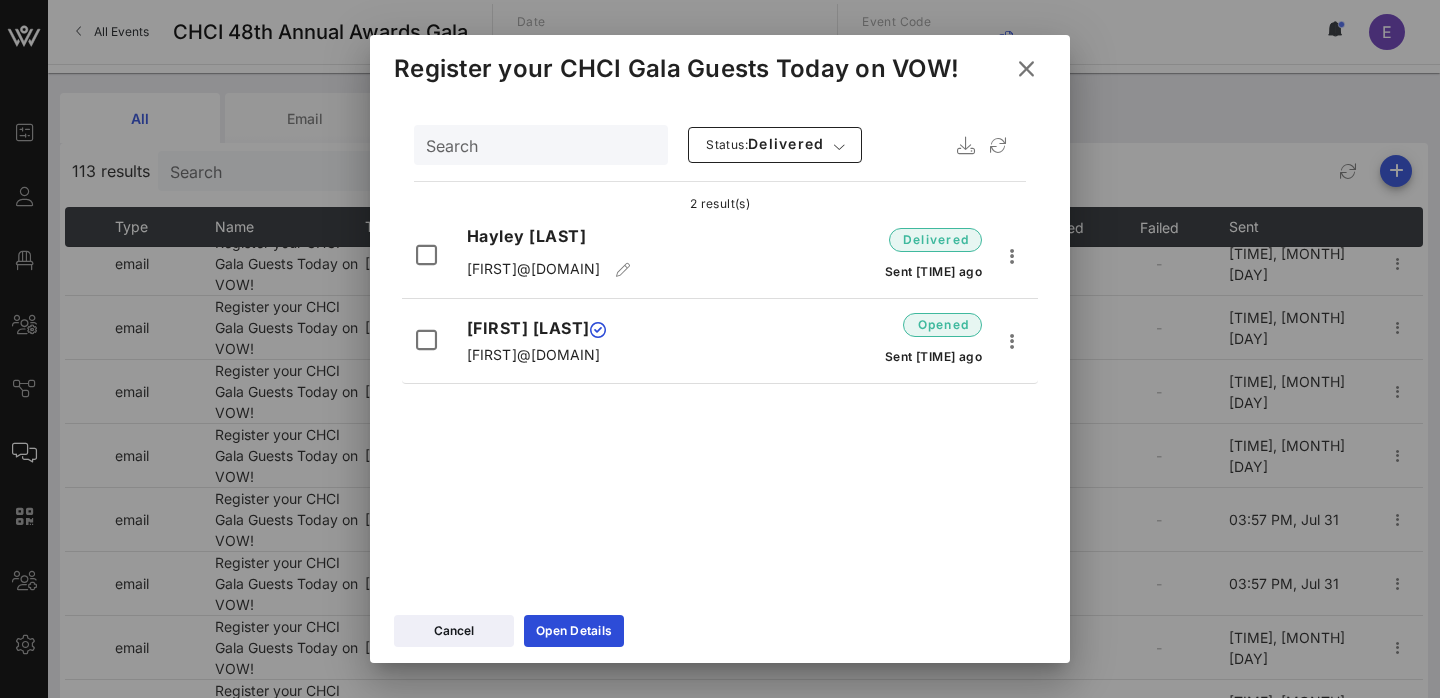 click at bounding box center [1026, 69] 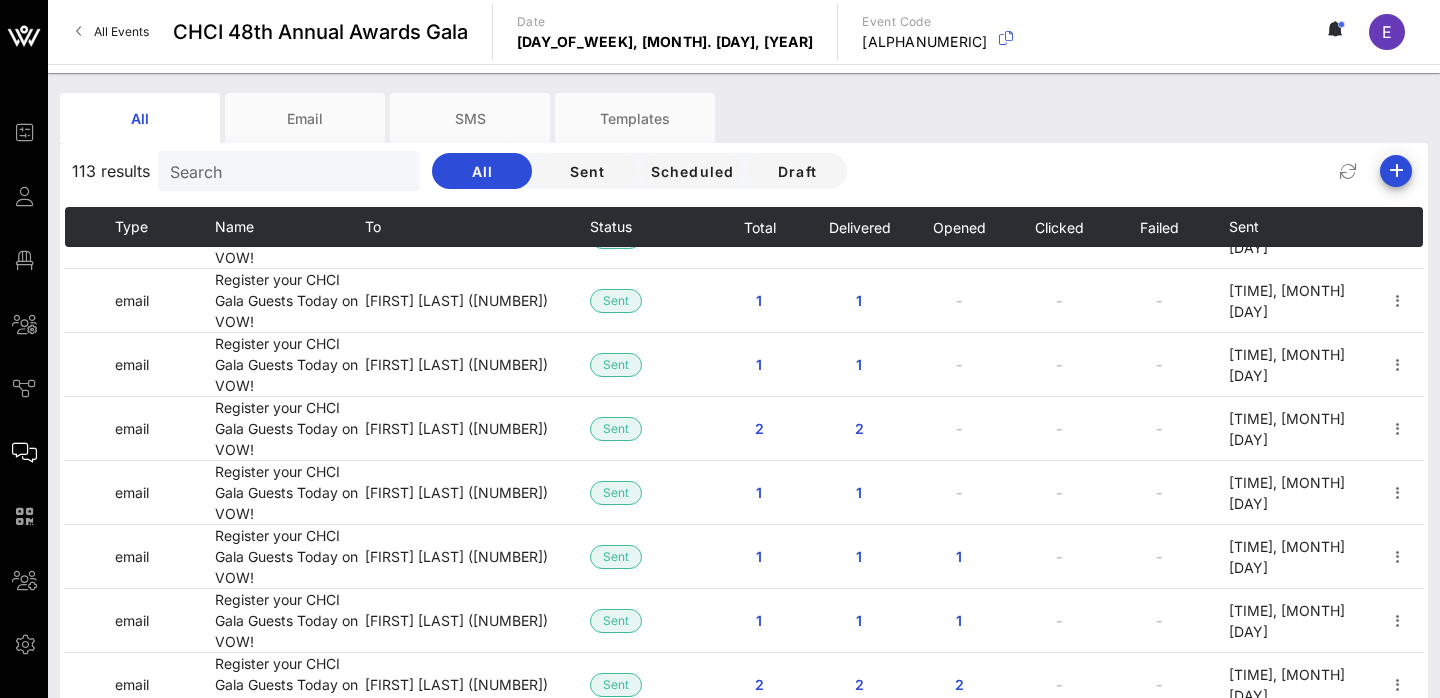 scroll, scrollTop: 688, scrollLeft: 0, axis: vertical 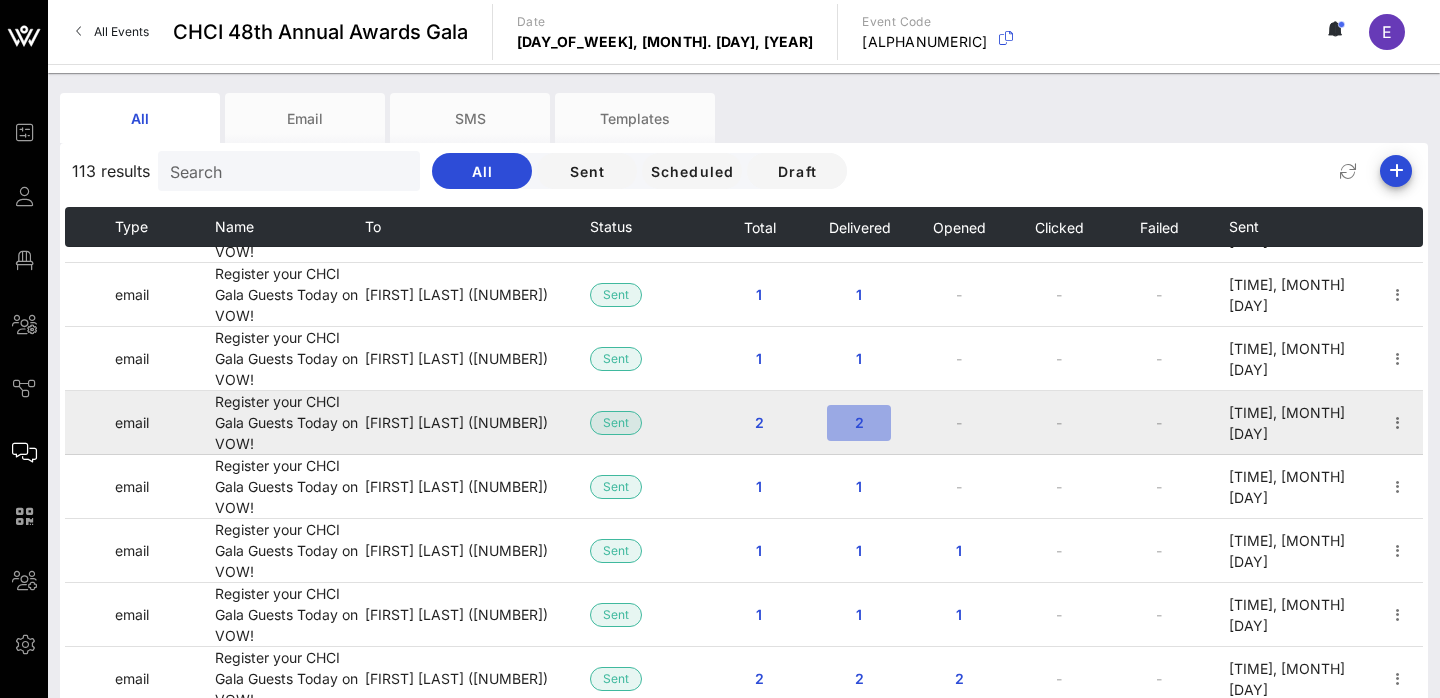 click on "2" at bounding box center [859, 422] 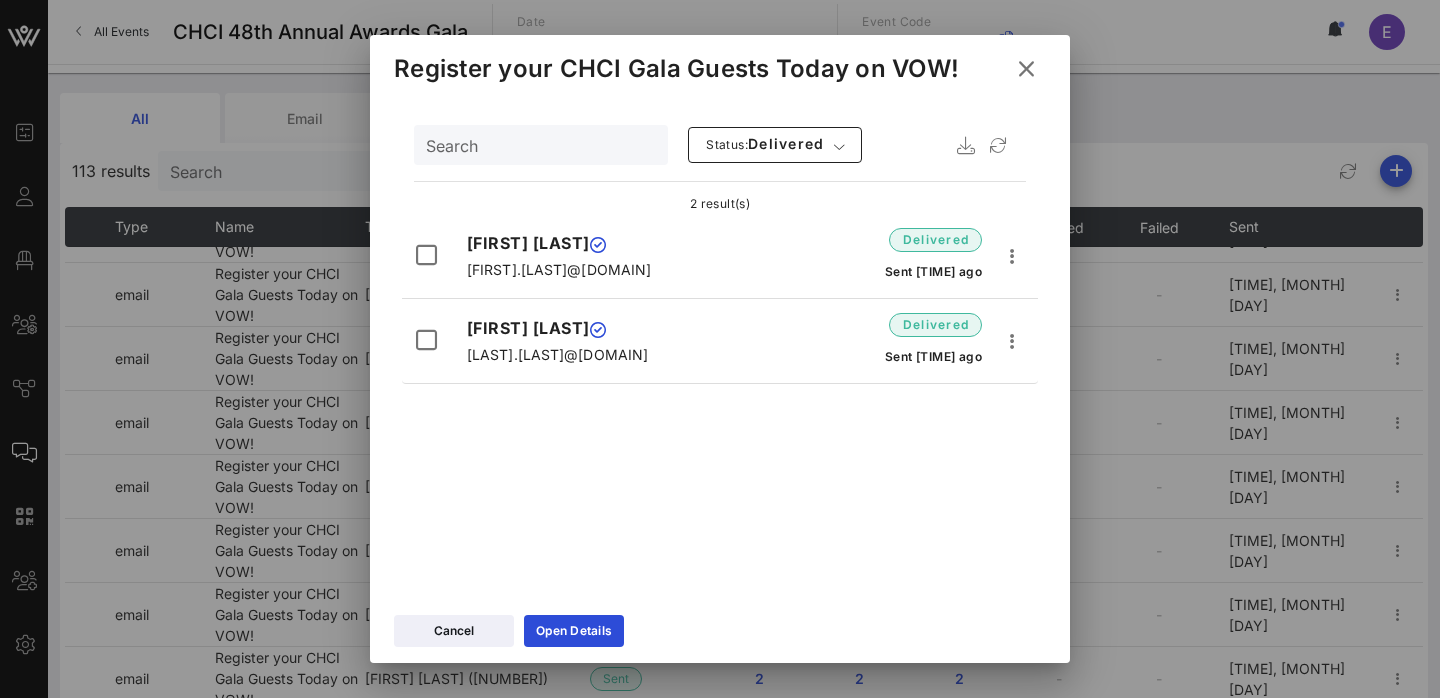 click at bounding box center [1026, 69] 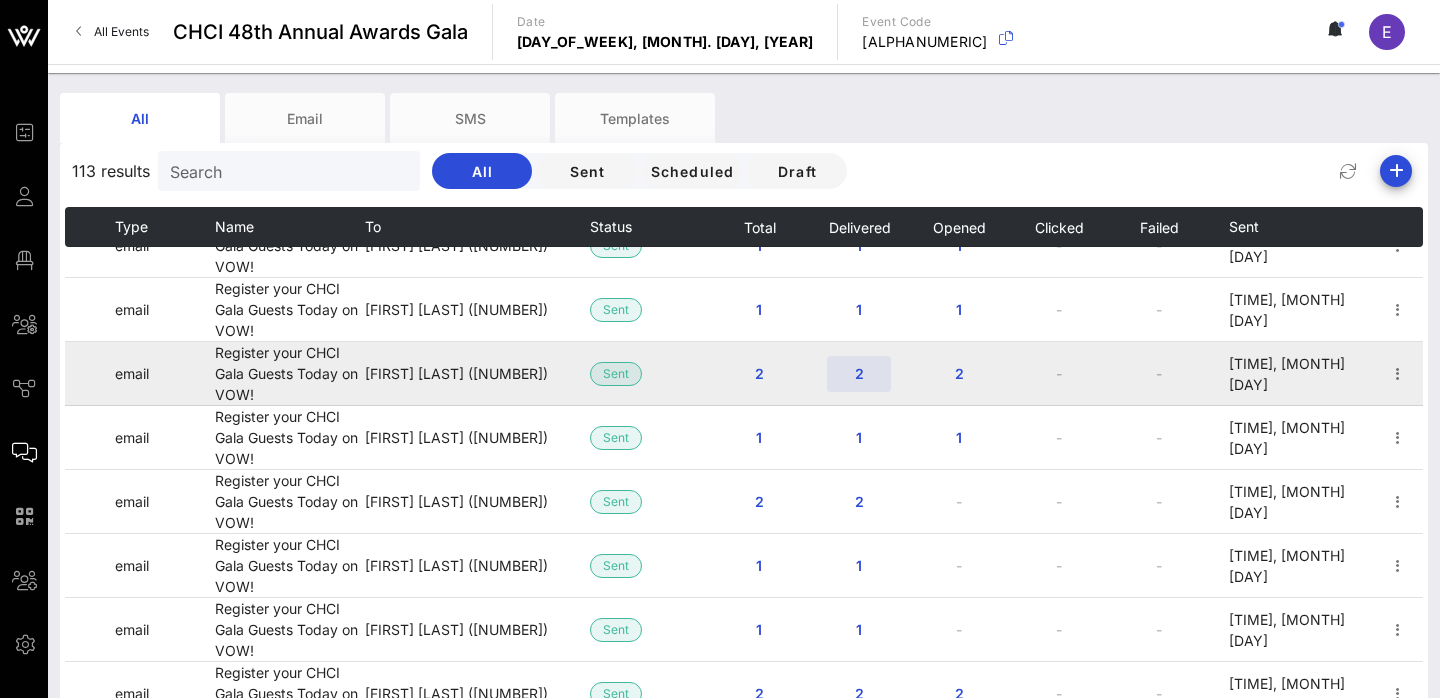scroll, scrollTop: 996, scrollLeft: 0, axis: vertical 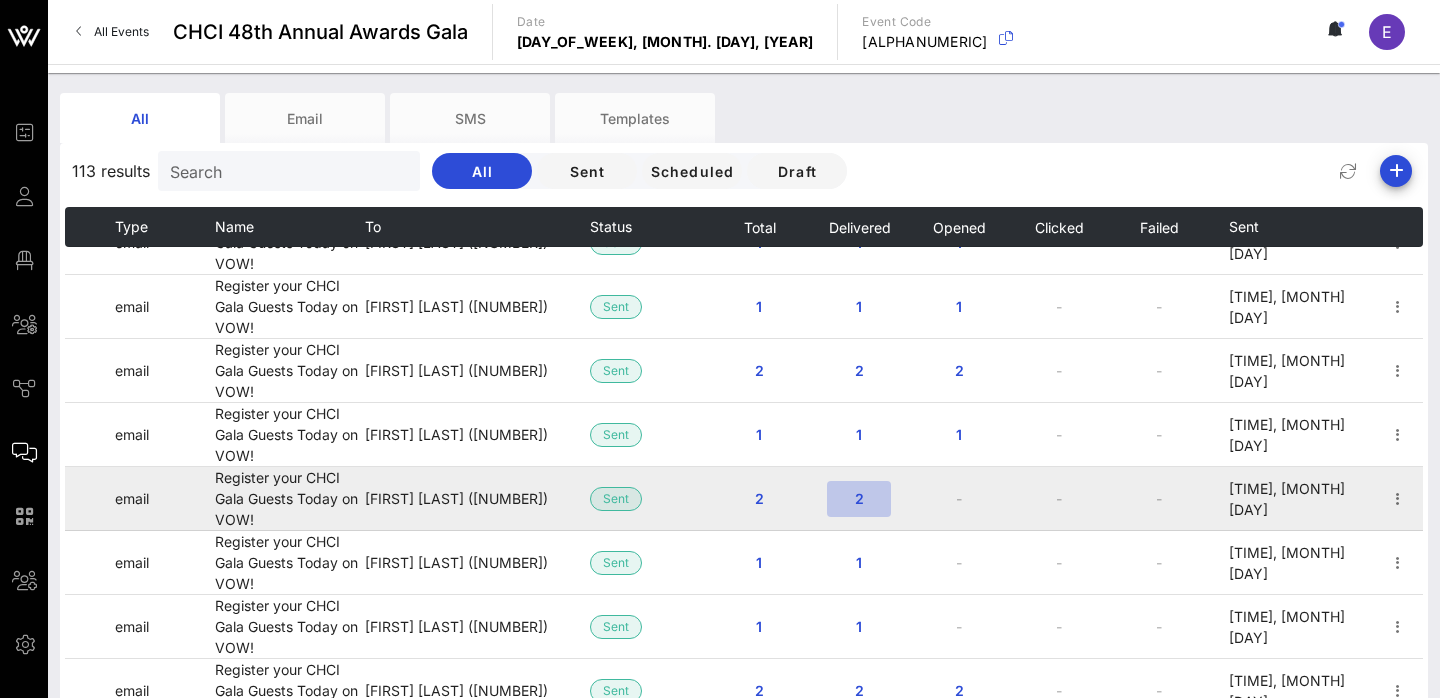 click on "2" at bounding box center (859, 498) 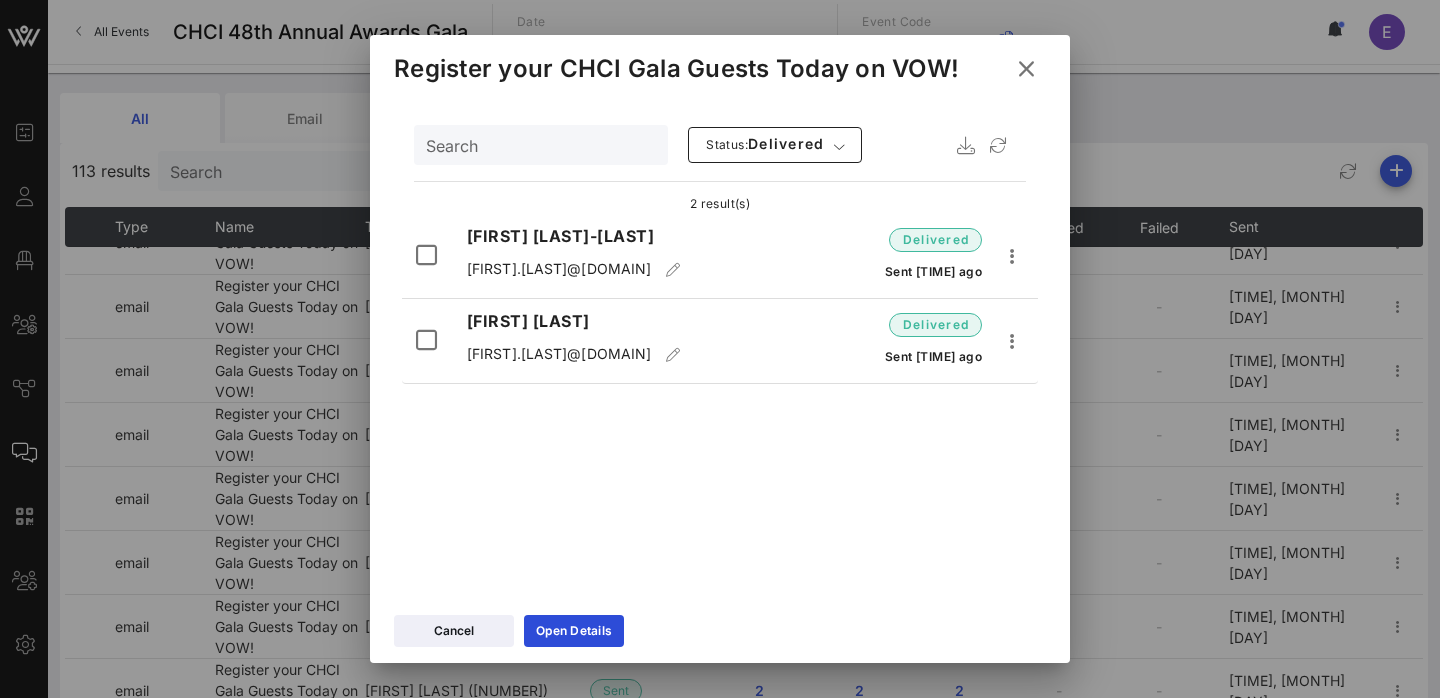 click at bounding box center (1026, 69) 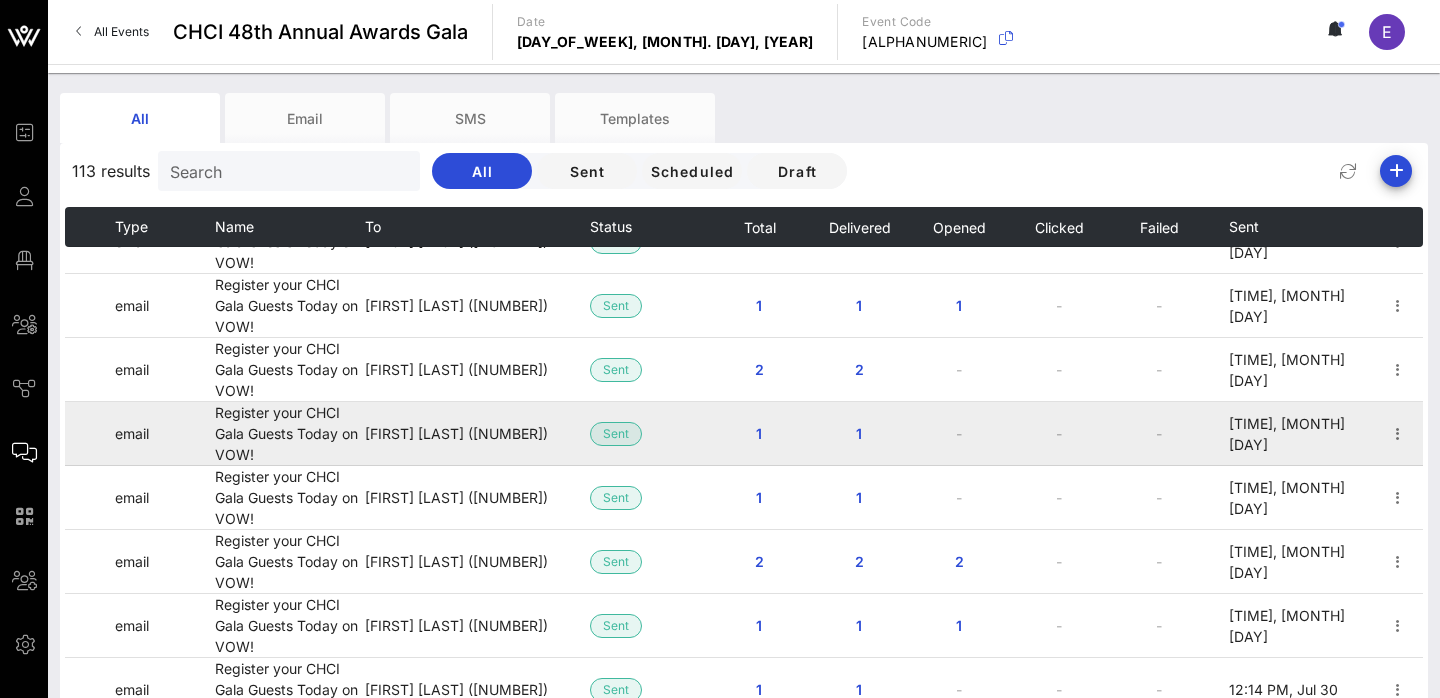 scroll, scrollTop: 1136, scrollLeft: 0, axis: vertical 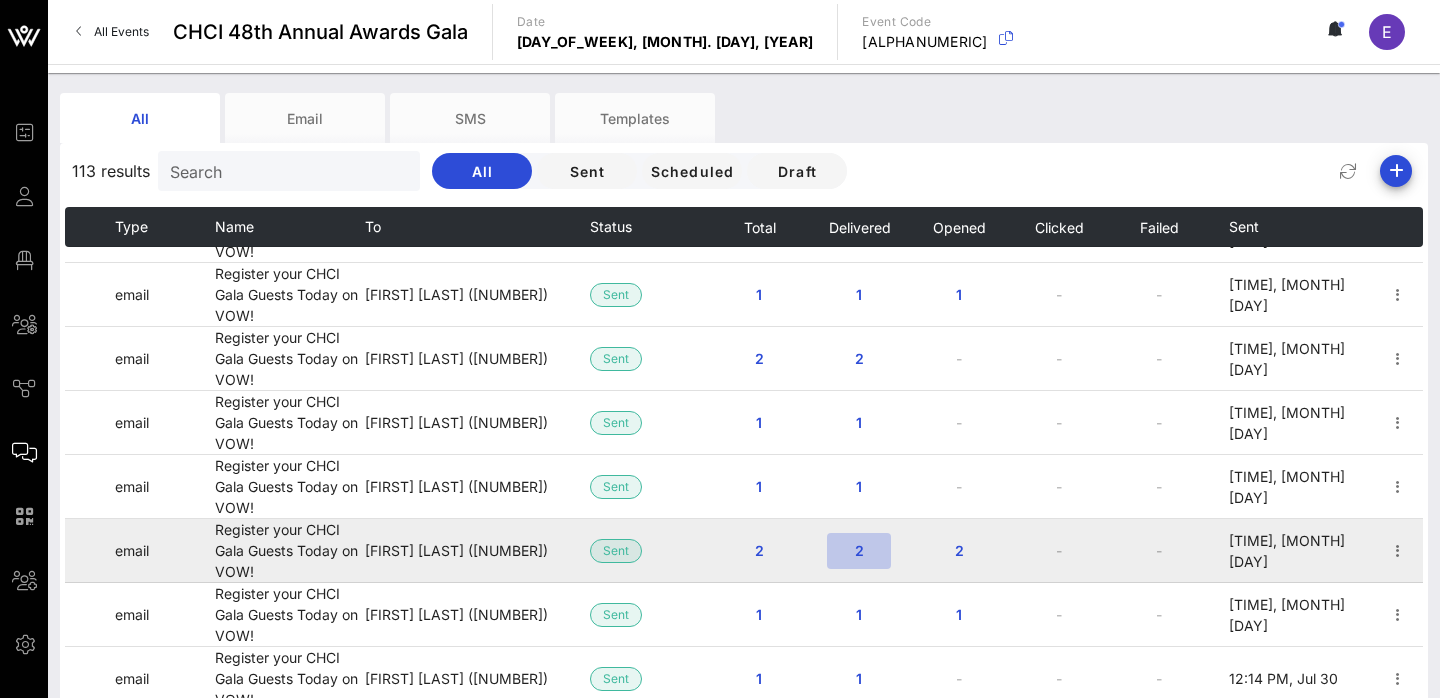 click on "2" at bounding box center [859, 550] 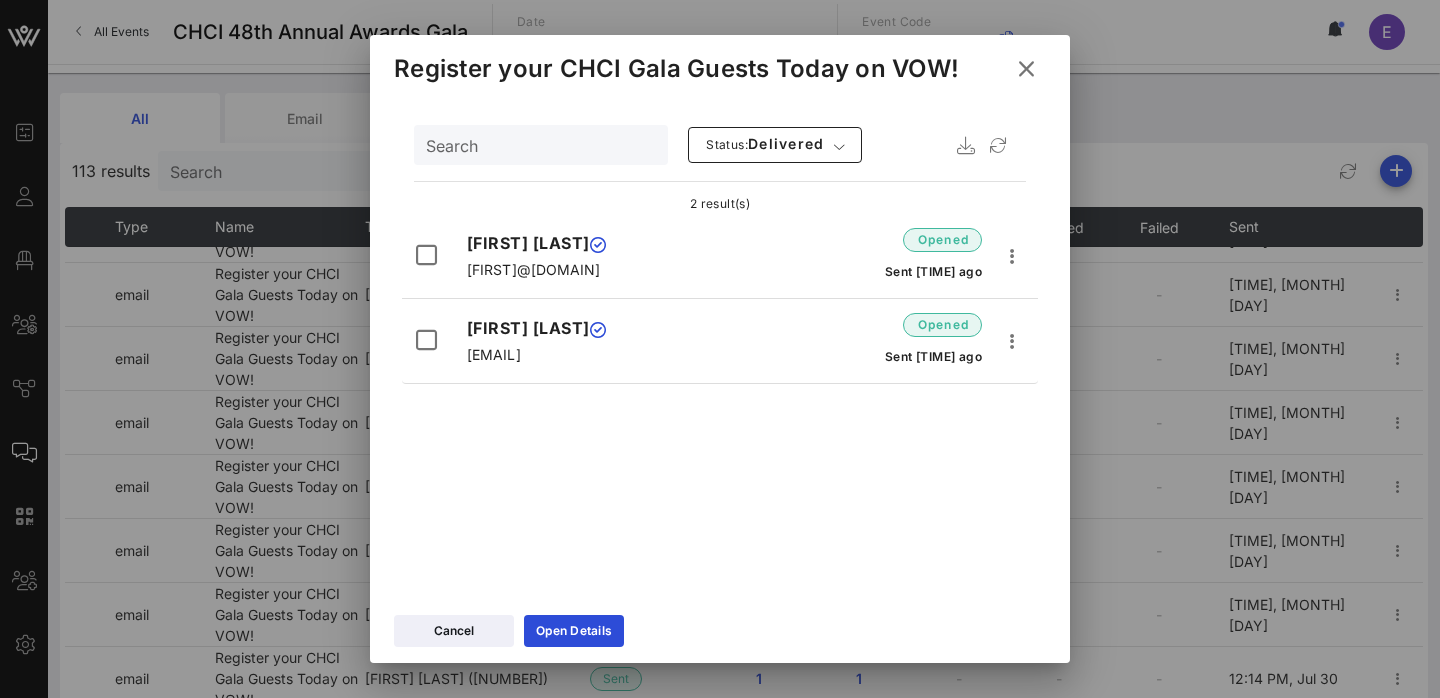 click at bounding box center [1026, 68] 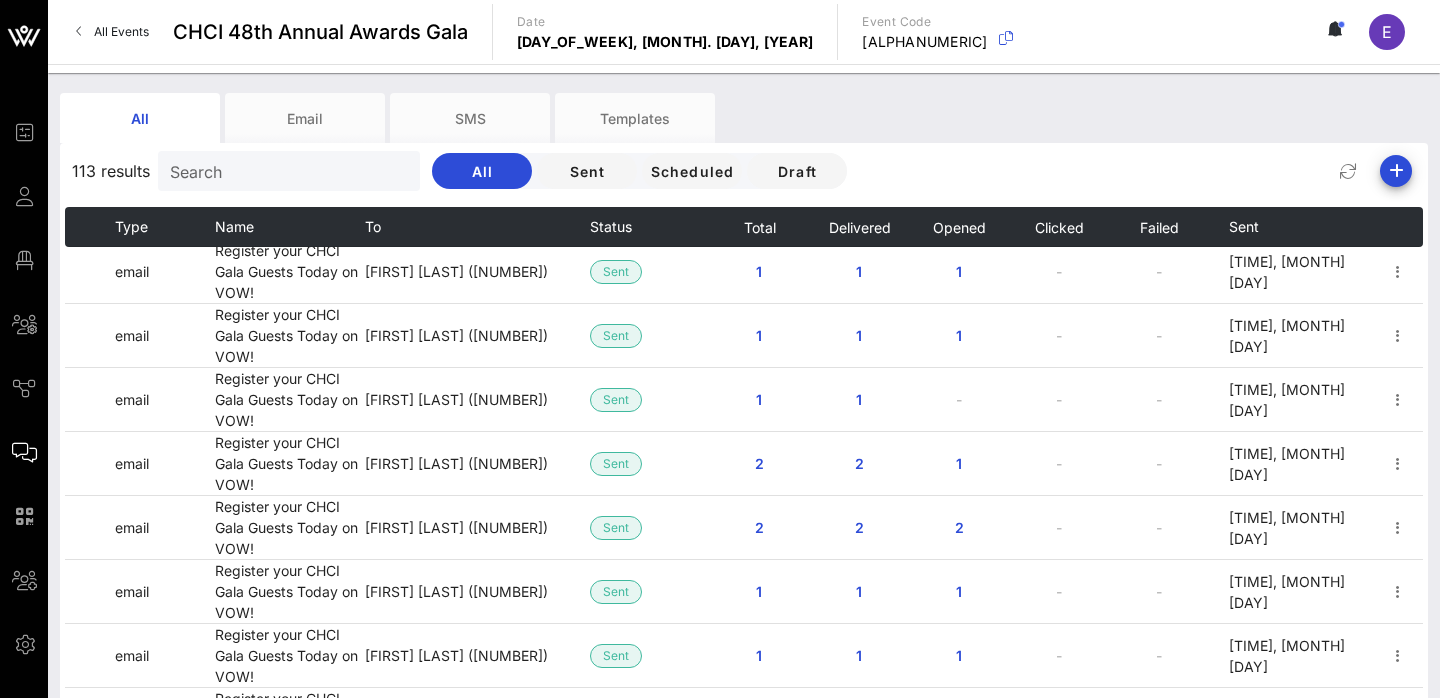 scroll, scrollTop: 2144, scrollLeft: 0, axis: vertical 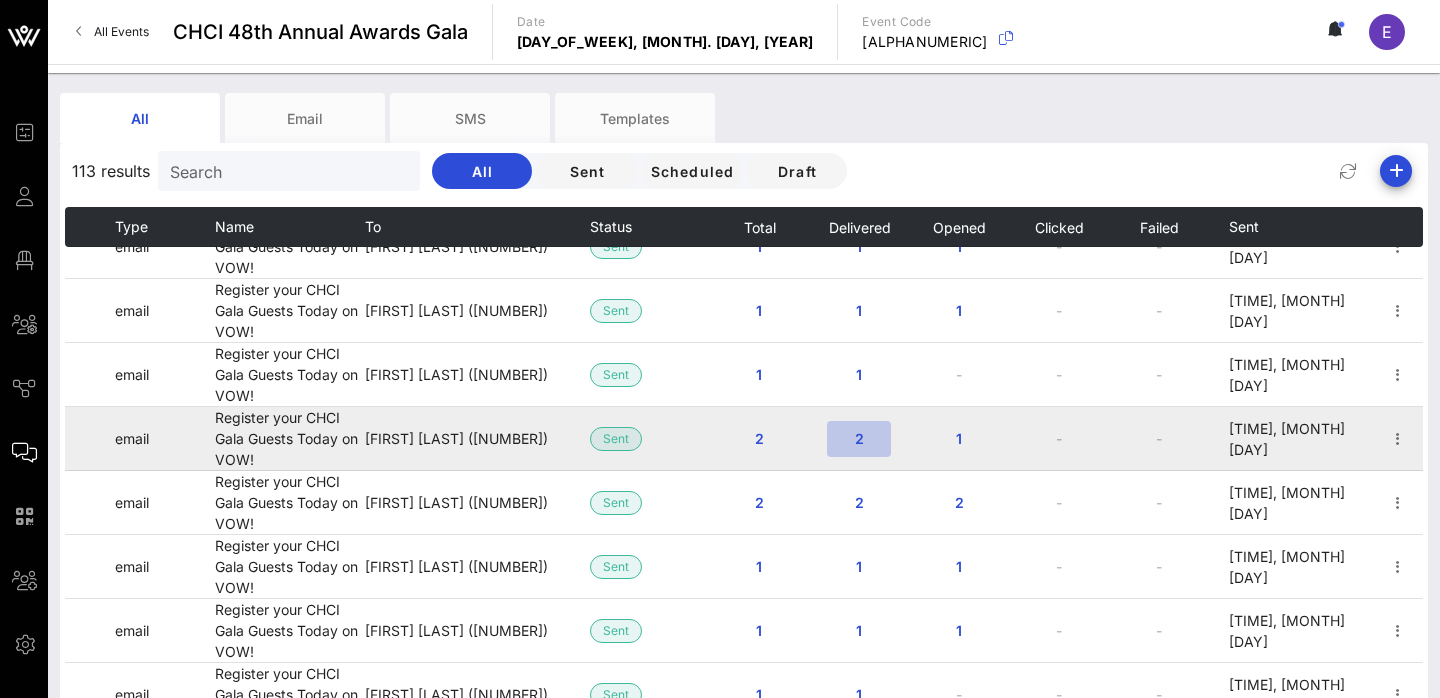 click on "2" at bounding box center [859, 438] 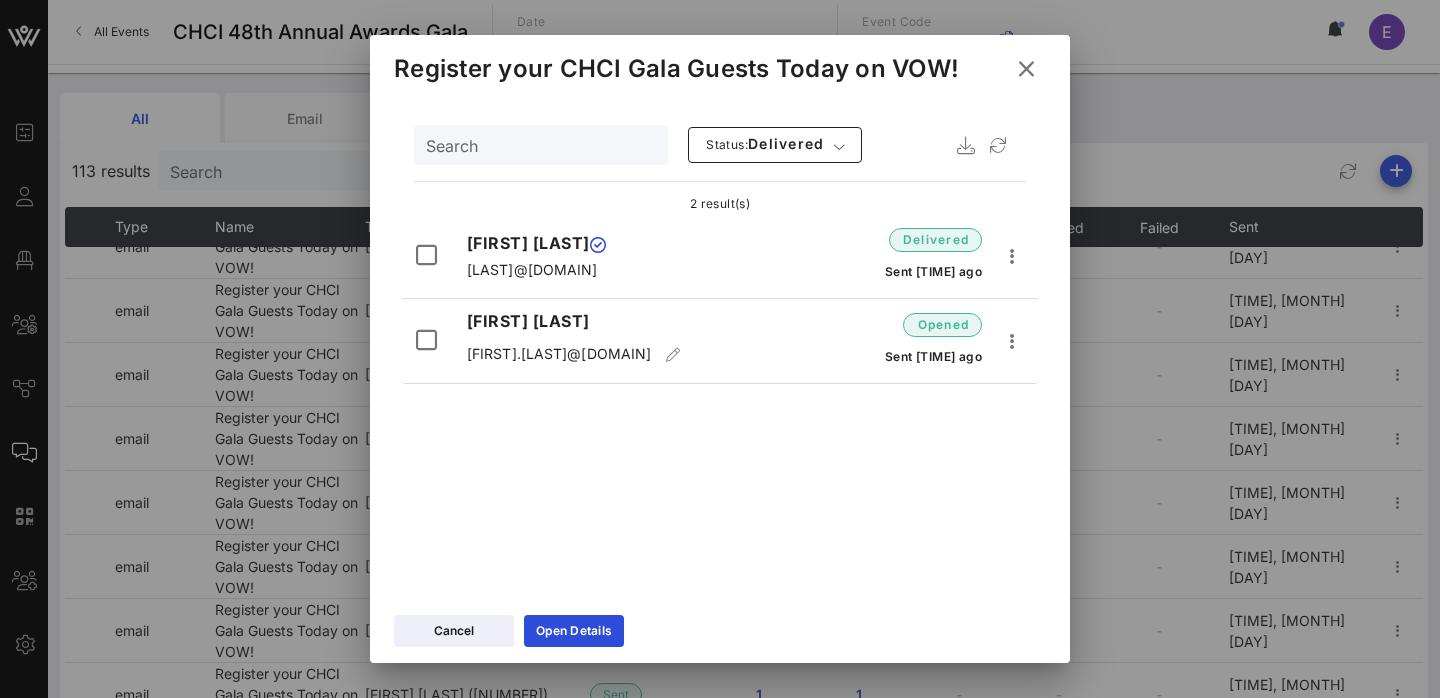 click at bounding box center (1026, 69) 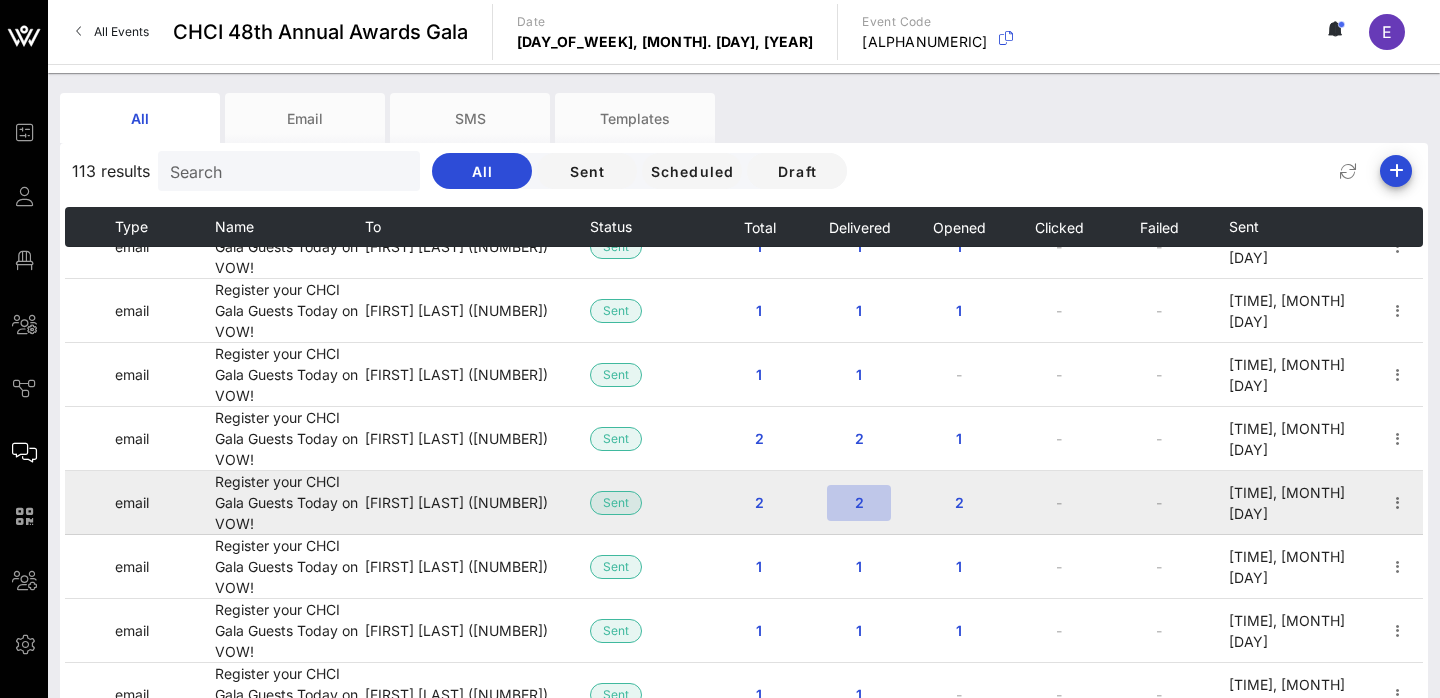 click on "2" at bounding box center [859, 502] 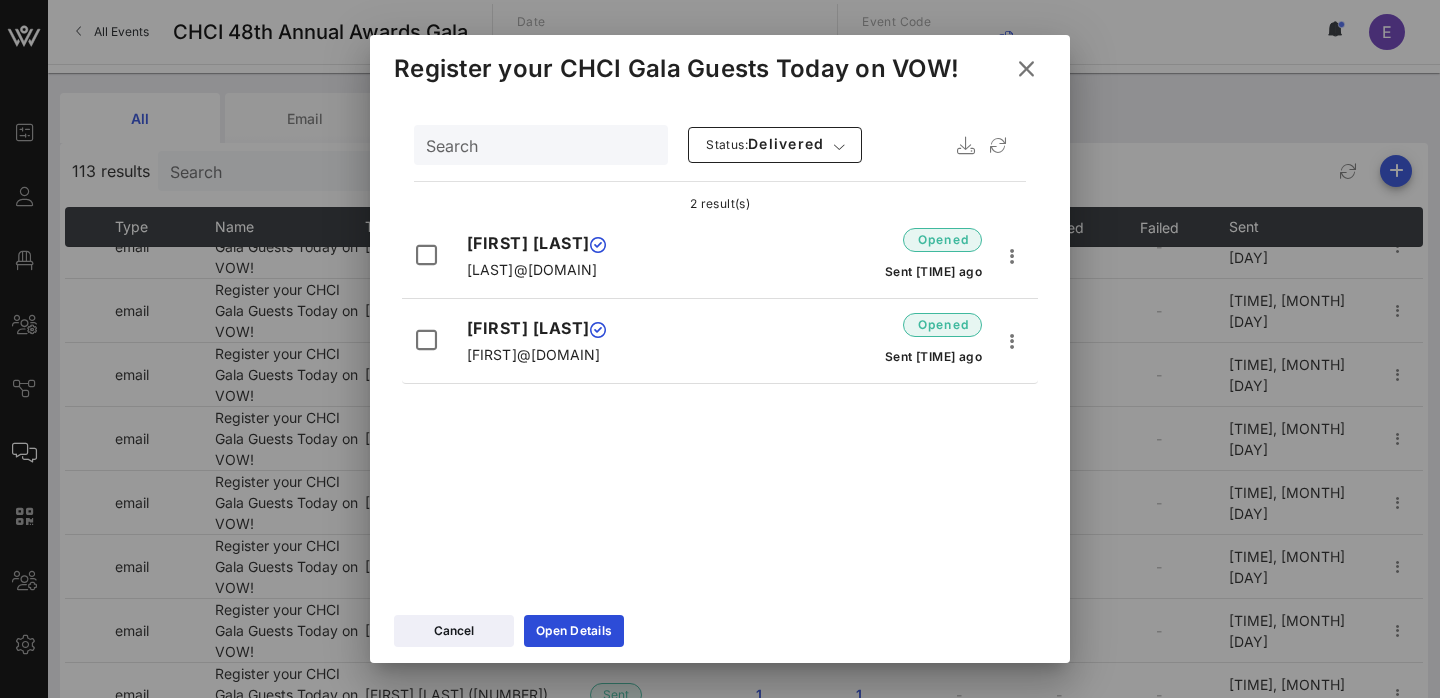 click at bounding box center [1026, 68] 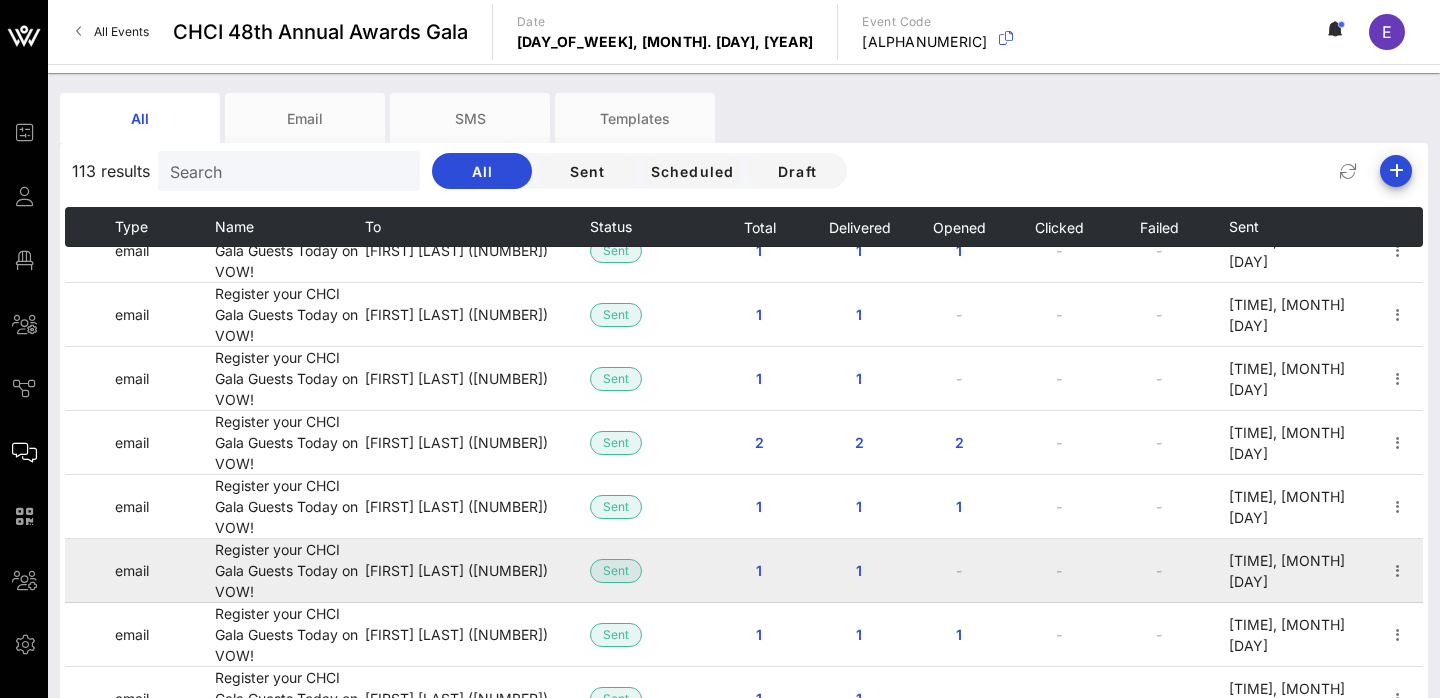 scroll, scrollTop: 2639, scrollLeft: 0, axis: vertical 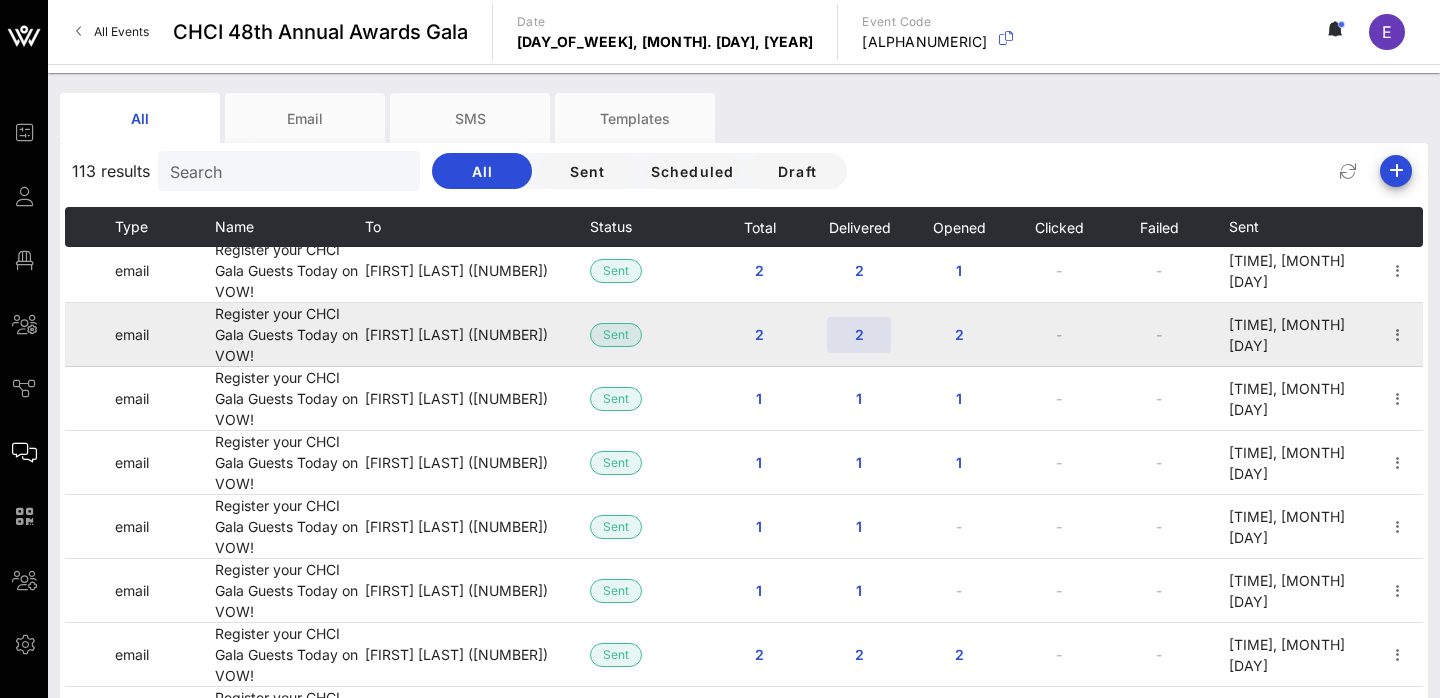 click on "2" at bounding box center [859, 334] 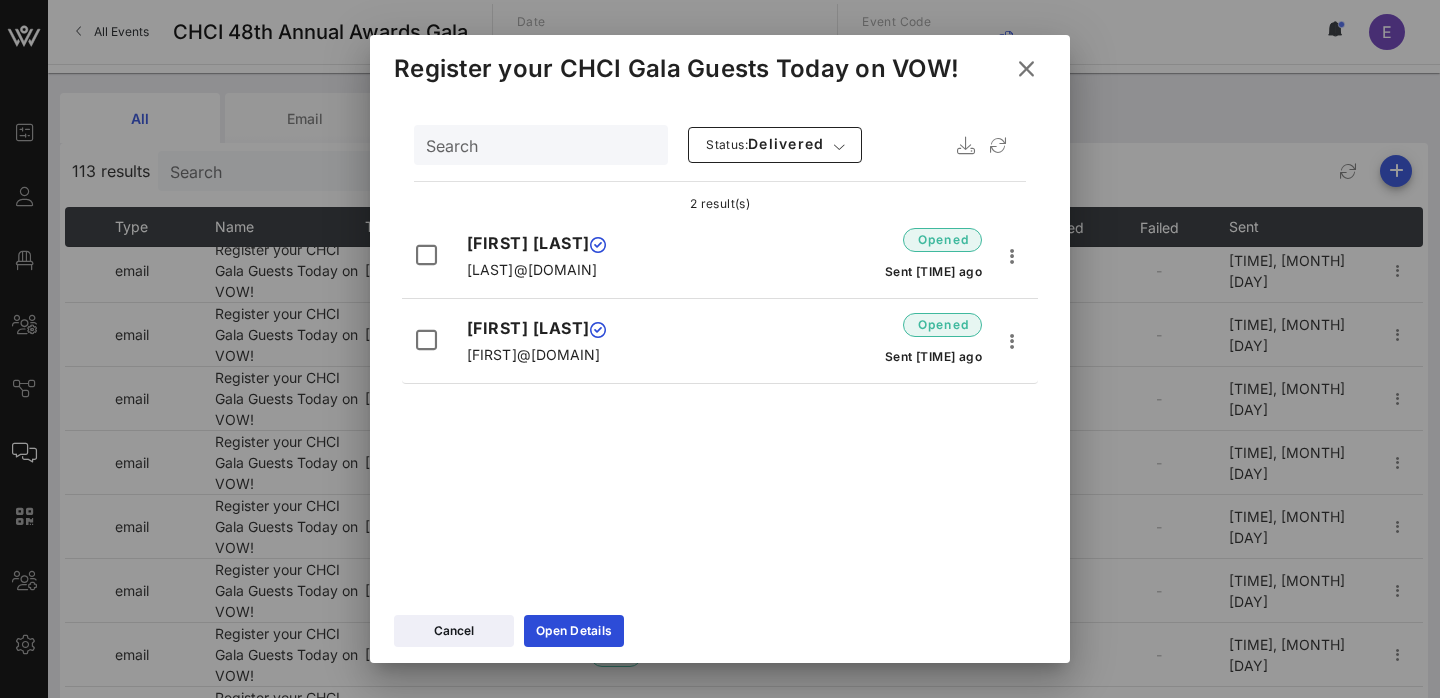 click at bounding box center (1026, 69) 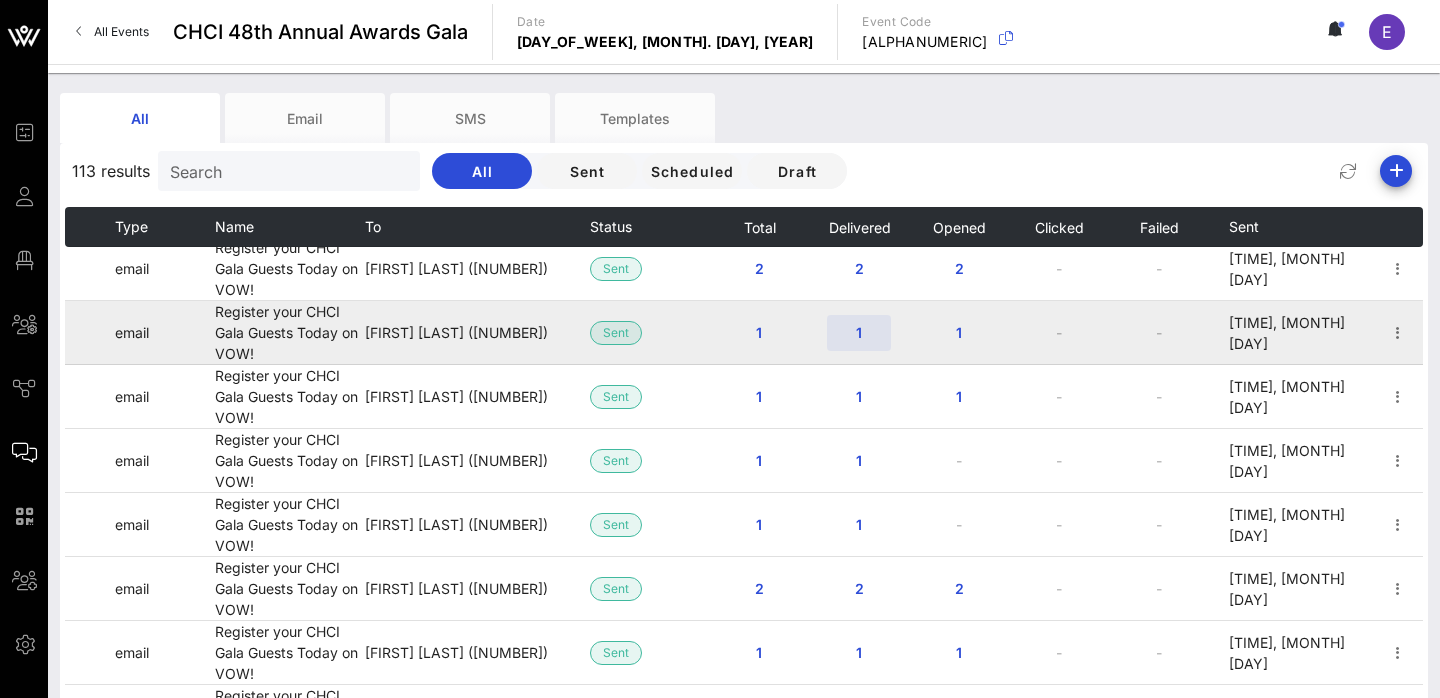 scroll, scrollTop: 2424, scrollLeft: 0, axis: vertical 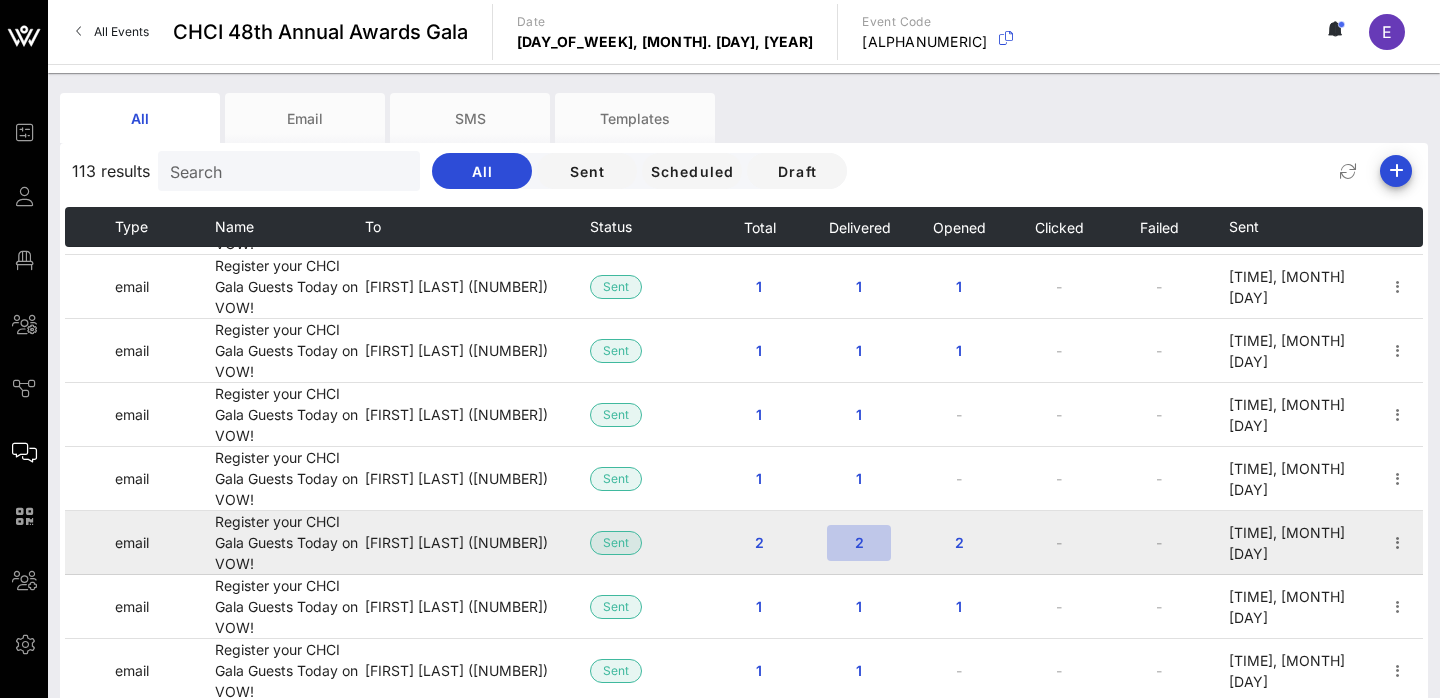 click on "2" at bounding box center [859, 542] 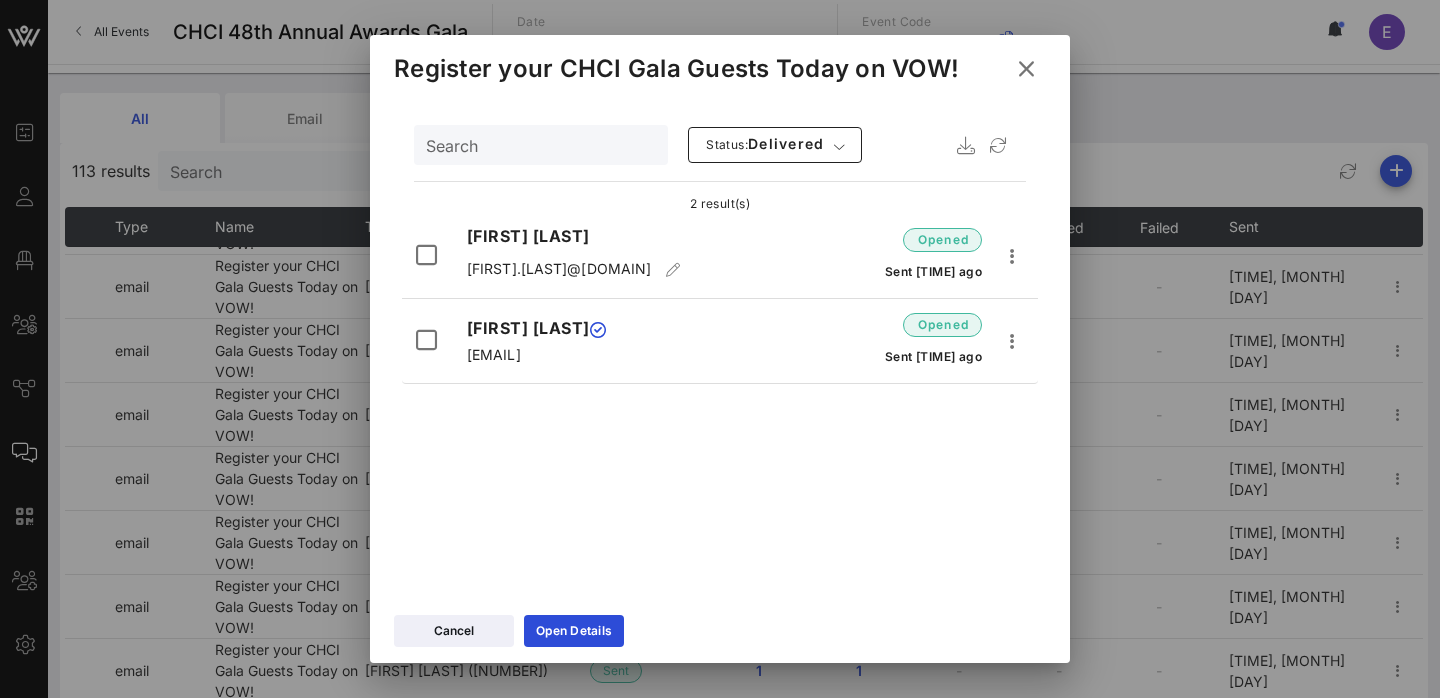 click at bounding box center [1026, 68] 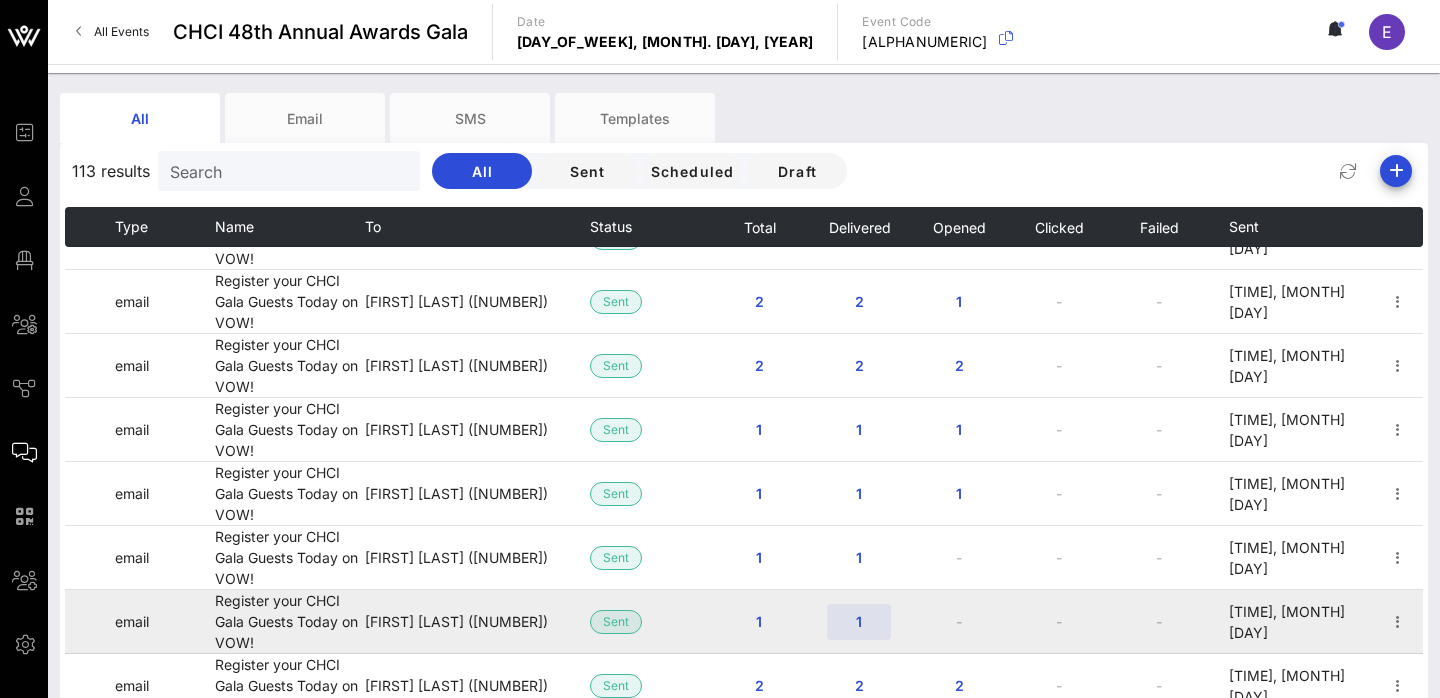 scroll, scrollTop: 2273, scrollLeft: 0, axis: vertical 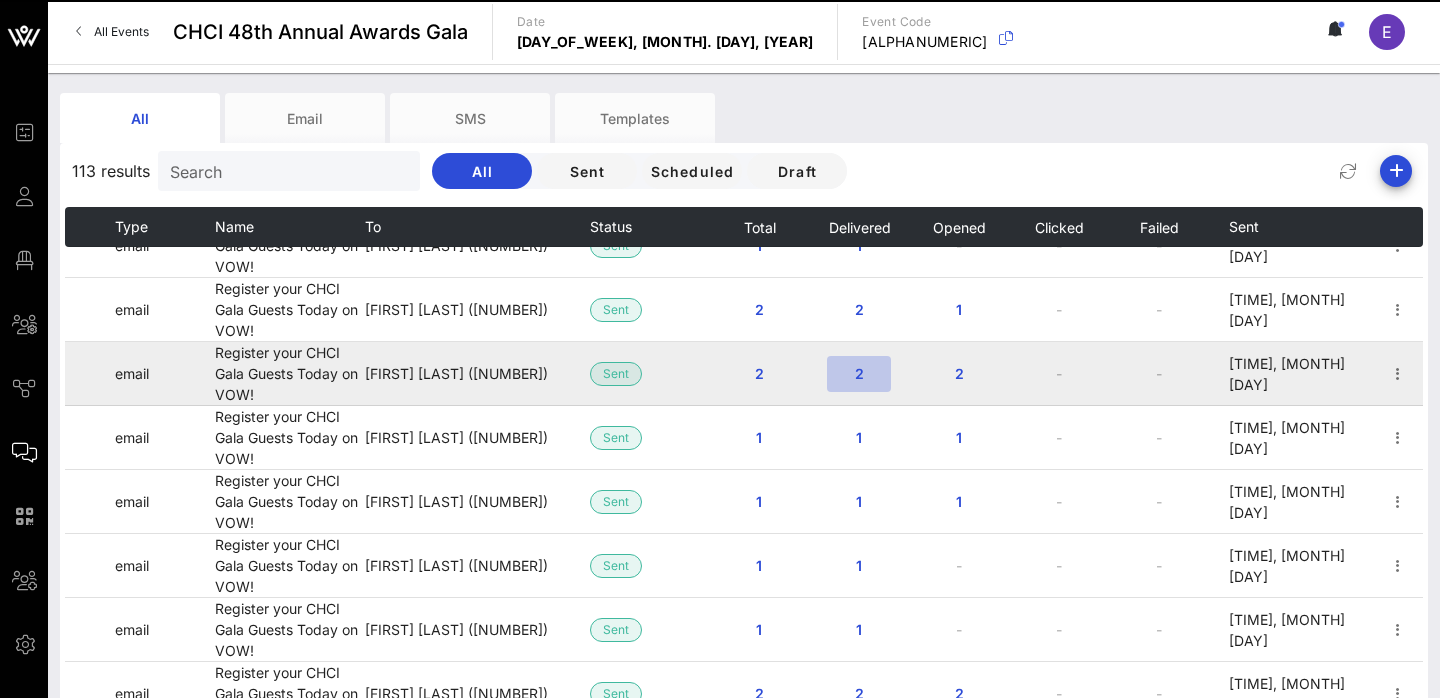 click on "2" at bounding box center (859, 373) 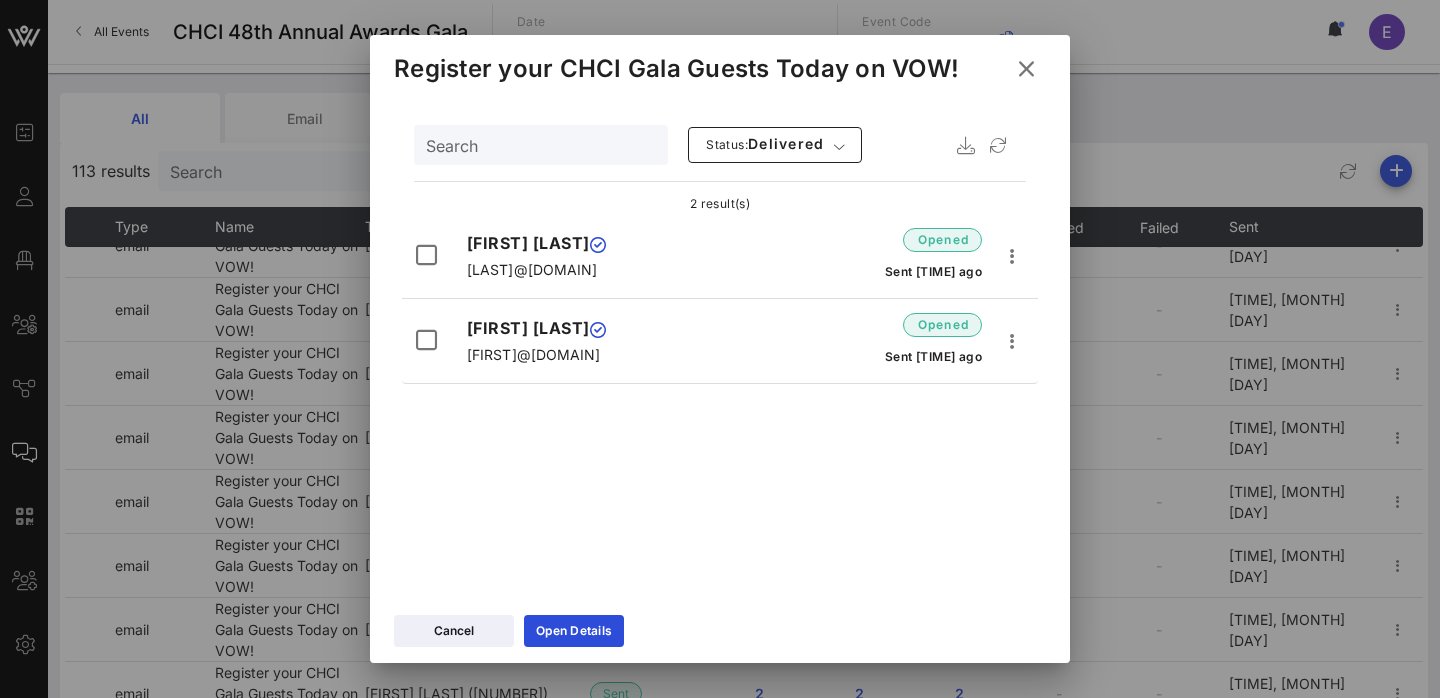 click at bounding box center [1026, 69] 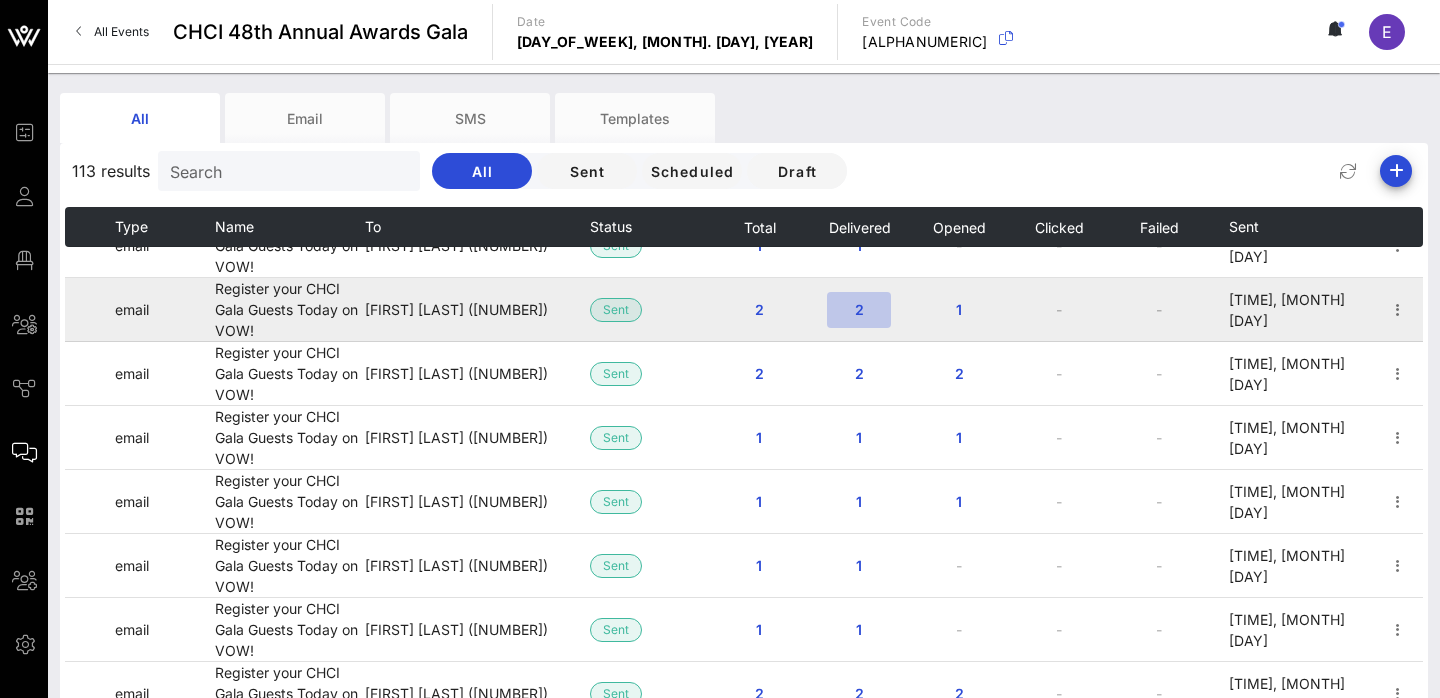 click on "2" at bounding box center [859, 309] 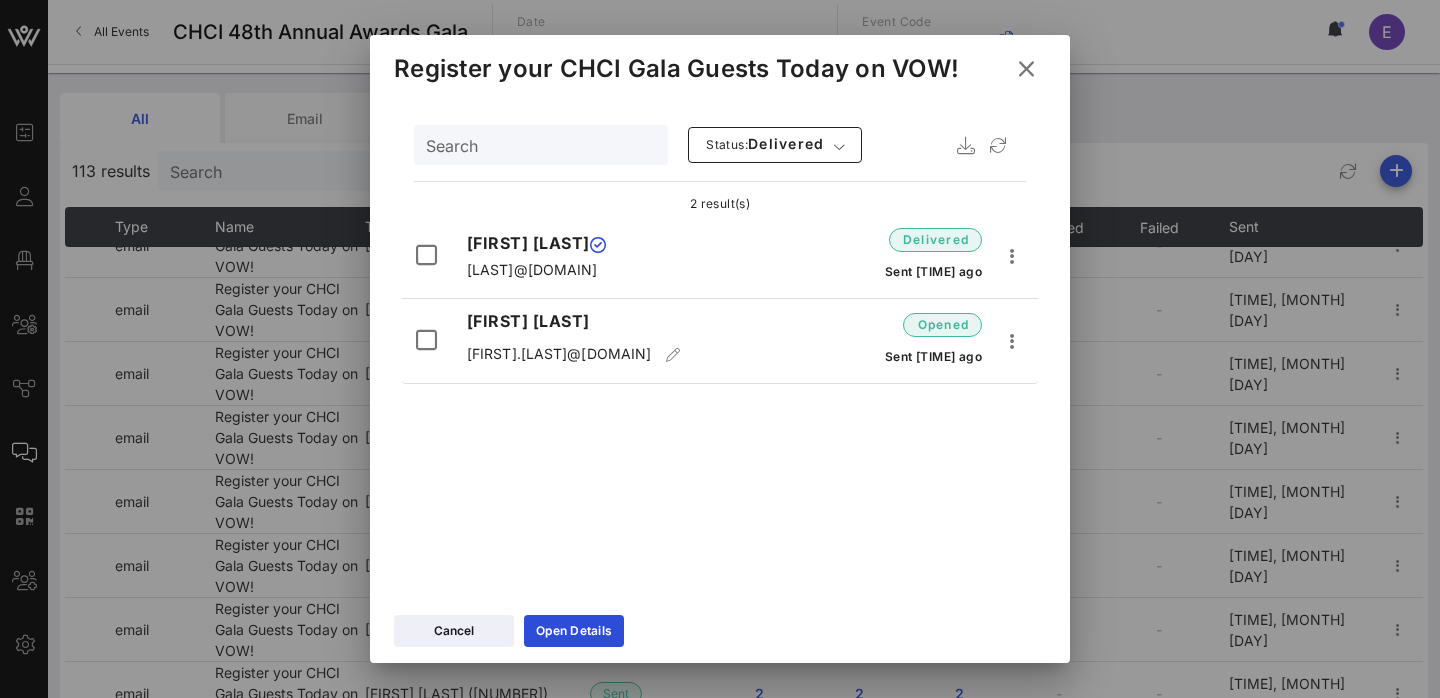 click at bounding box center (1026, 69) 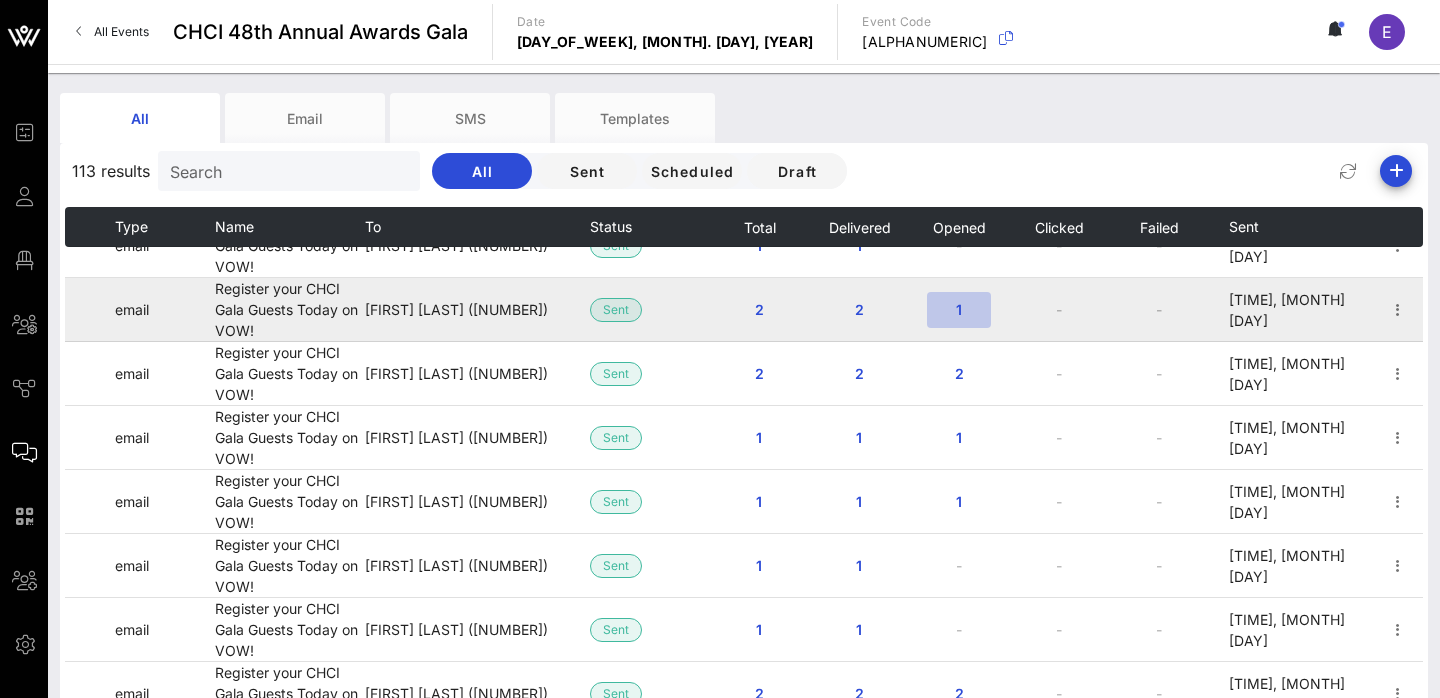 click on "1" at bounding box center [959, 309] 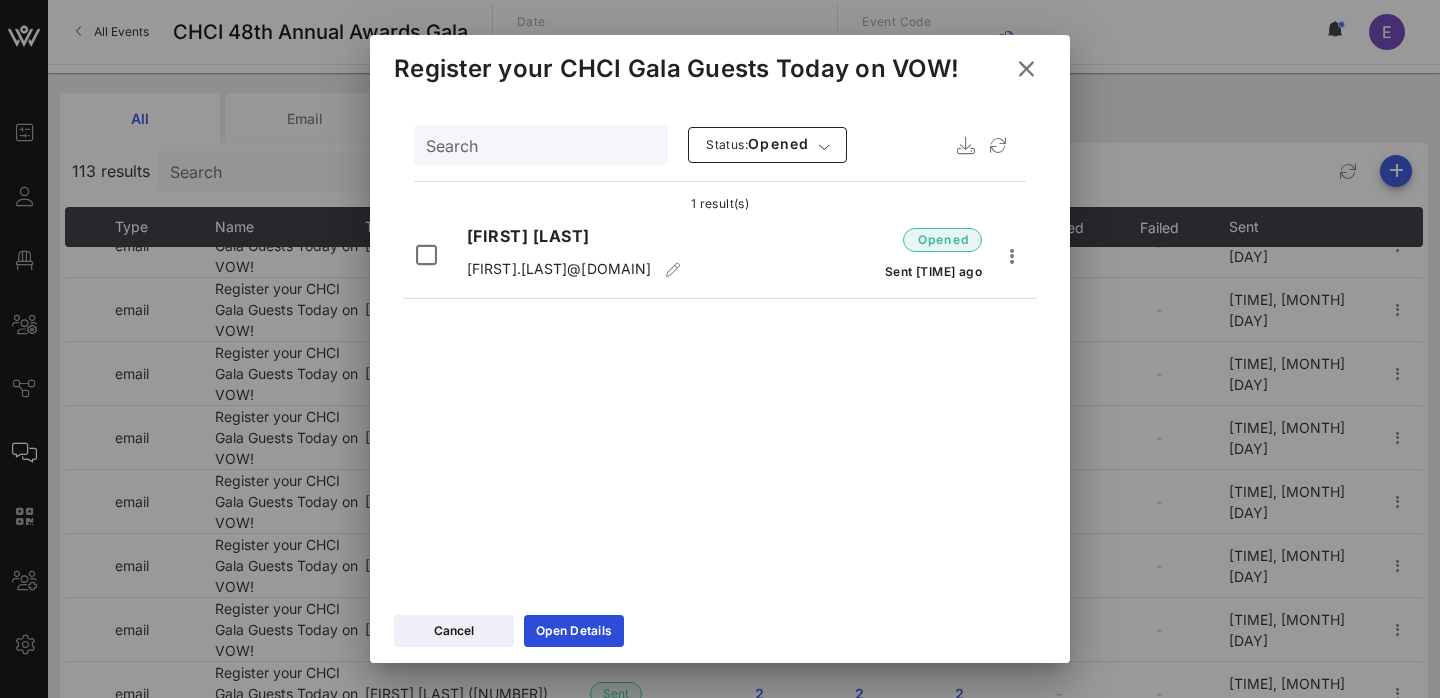 click at bounding box center [1026, 69] 